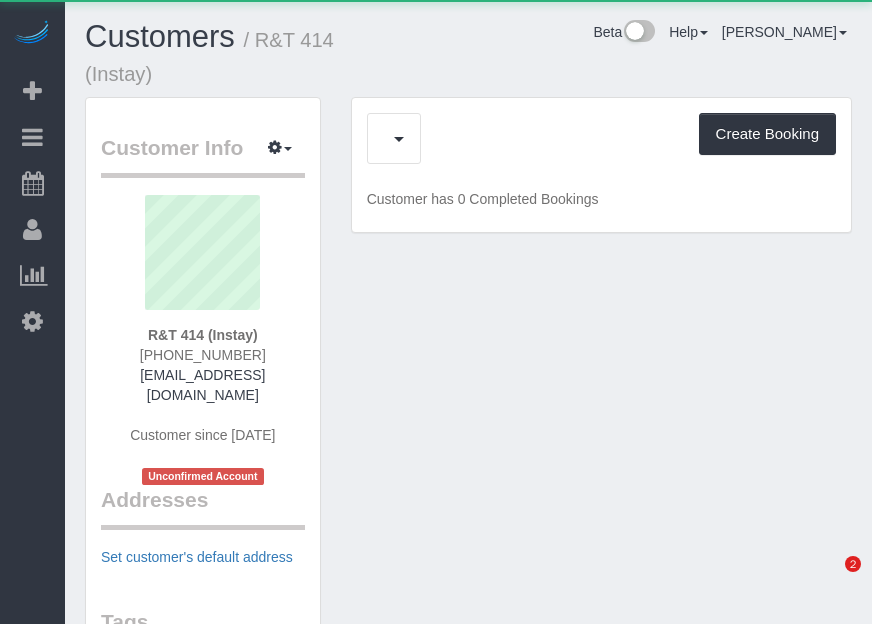 scroll, scrollTop: 0, scrollLeft: 0, axis: both 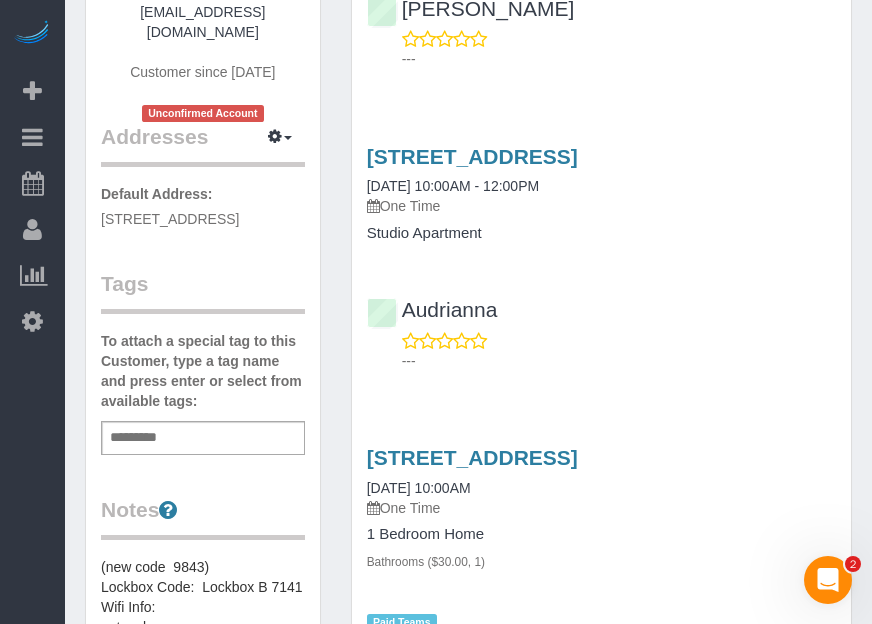 drag, startPoint x: 31, startPoint y: 402, endPoint x: 214, endPoint y: 367, distance: 186.31694 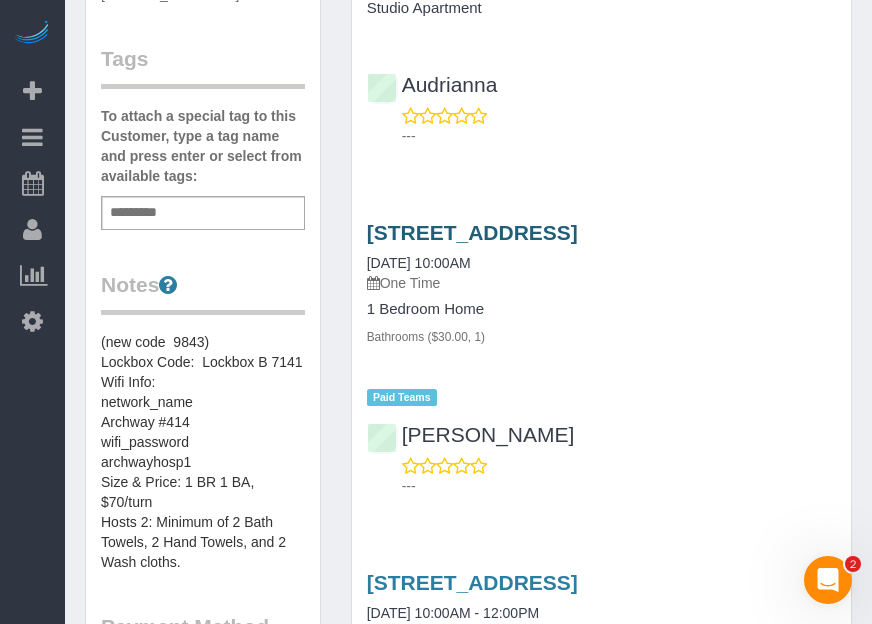 scroll, scrollTop: 545, scrollLeft: 0, axis: vertical 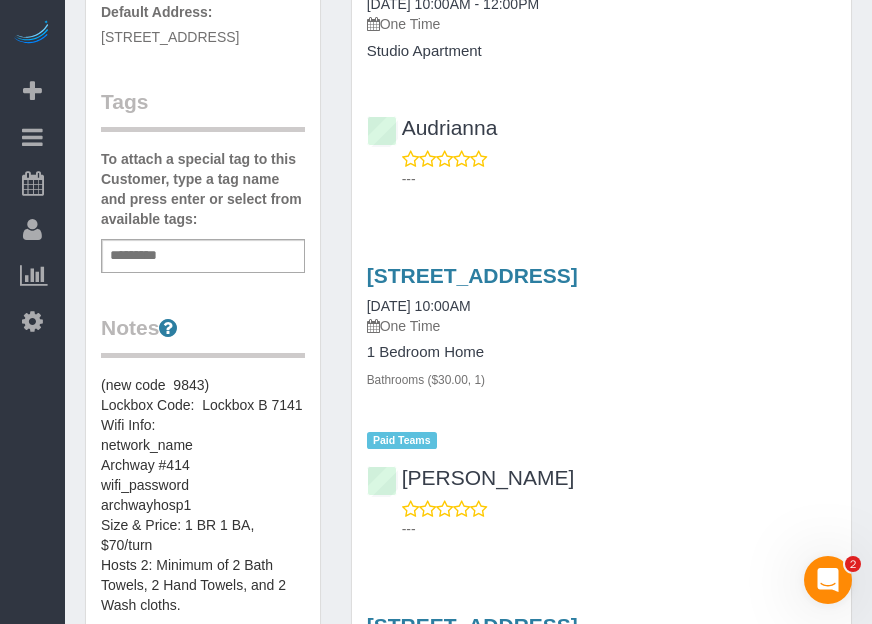 drag, startPoint x: 714, startPoint y: 423, endPoint x: 701, endPoint y: 440, distance: 21.400934 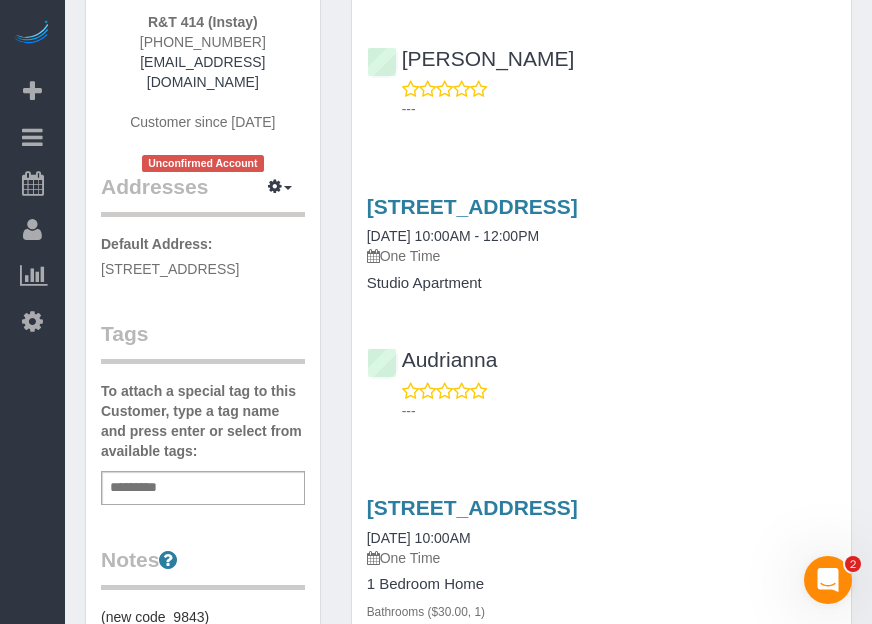 scroll, scrollTop: 454, scrollLeft: 0, axis: vertical 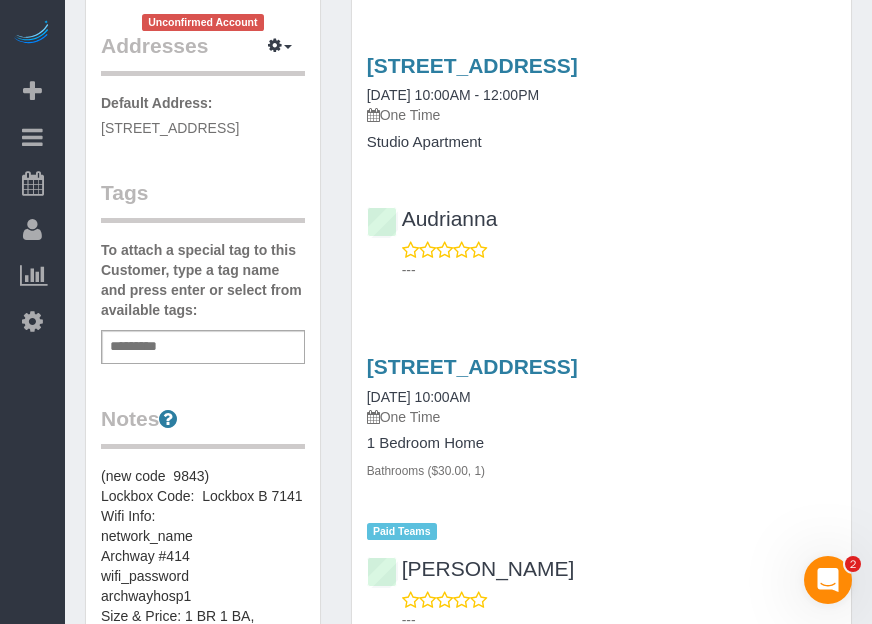 drag, startPoint x: 10, startPoint y: 451, endPoint x: 53, endPoint y: 451, distance: 43 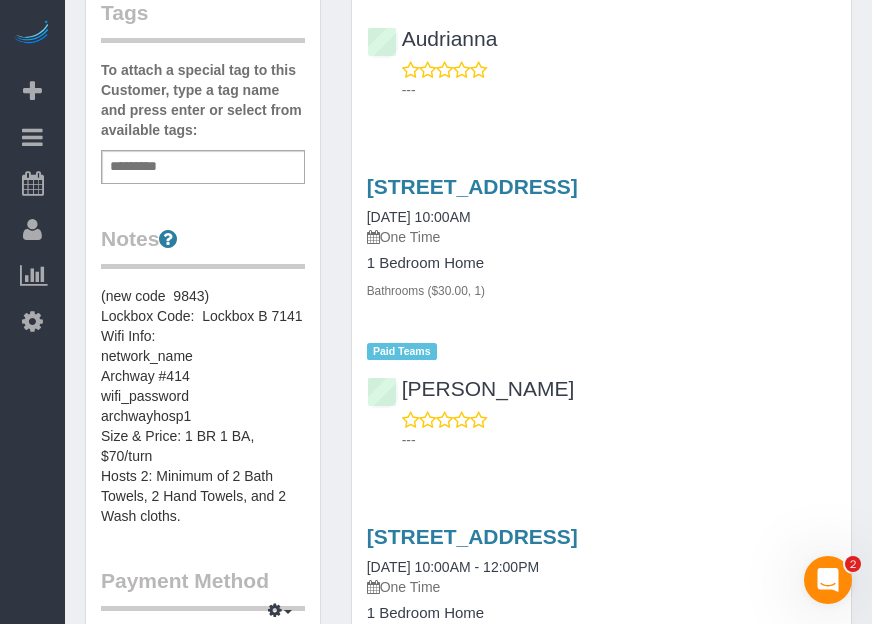 scroll, scrollTop: 636, scrollLeft: 0, axis: vertical 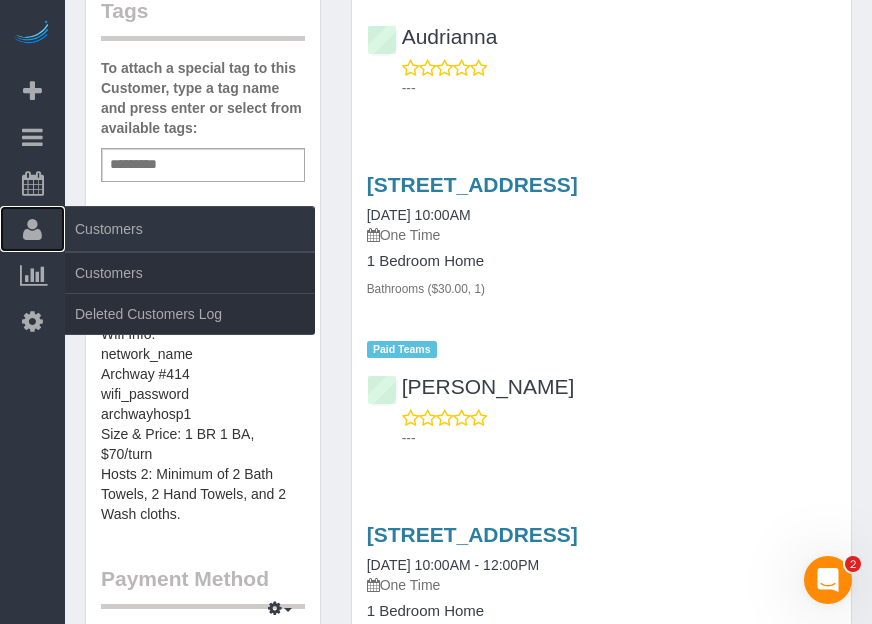 drag, startPoint x: 16, startPoint y: 226, endPoint x: 29, endPoint y: 235, distance: 15.811388 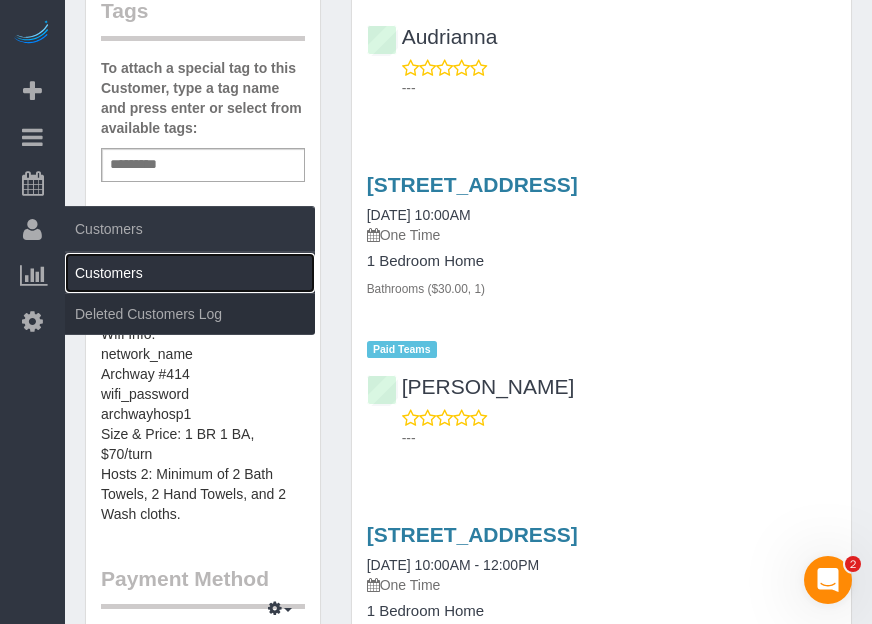 click on "Customers" at bounding box center [190, 273] 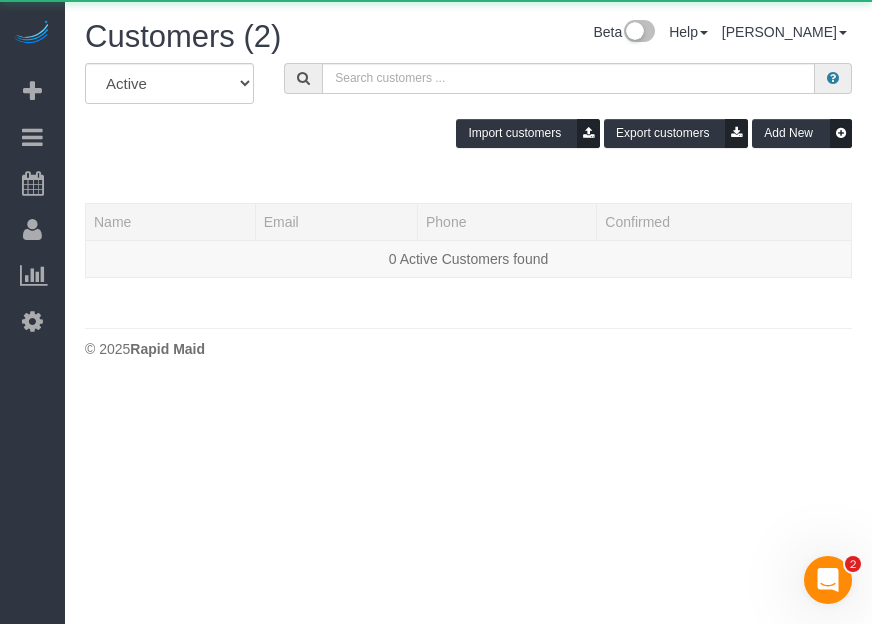scroll, scrollTop: 0, scrollLeft: 0, axis: both 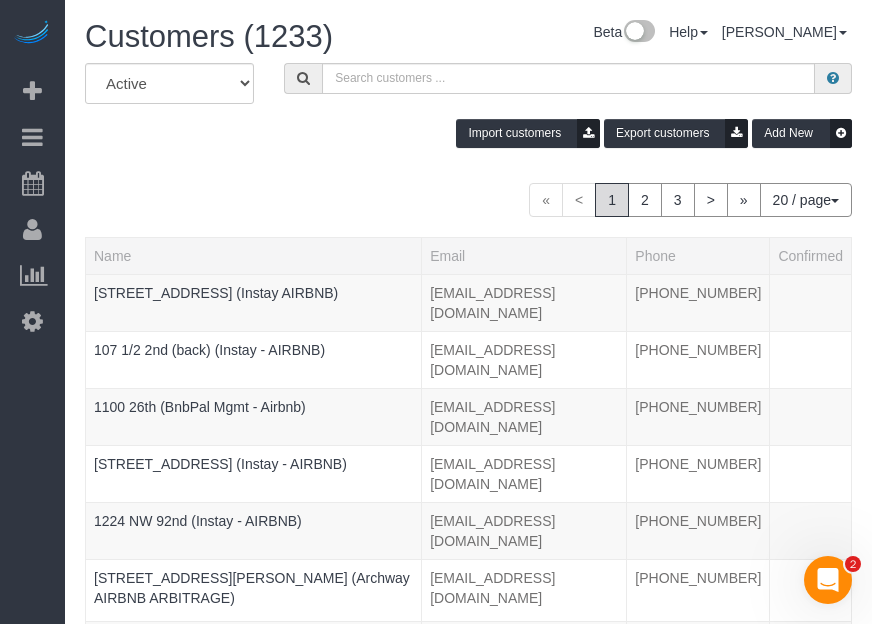 click on "Beta
Add Booking
Bookings
Active Bookings
Cancelled Bookings
Quote Inquiries
Download CSV
Scheduler
Customers
Customers
Deleted Customers Log
Payments
Charge Customers
Pay Teams
Payments Report" at bounding box center [32, 312] 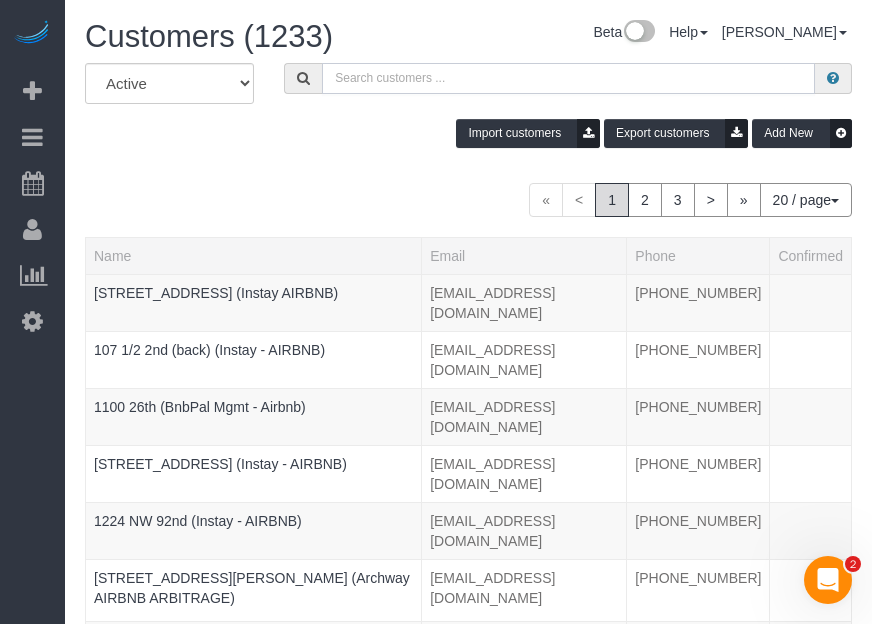 click at bounding box center (568, 78) 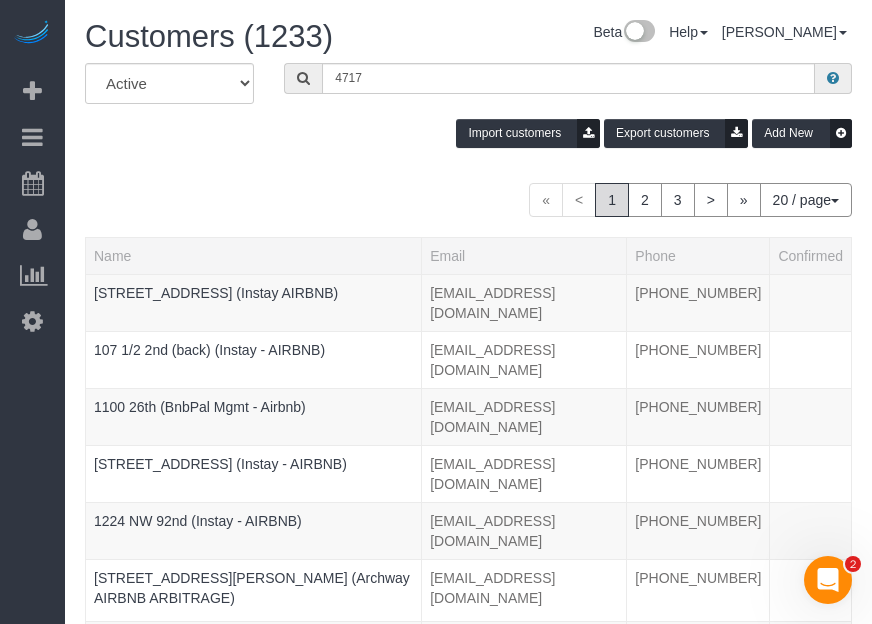 click on "Beta
Add Booking
Bookings
Active Bookings
Cancelled Bookings
Quote Inquiries
Download CSV
Scheduler
Customers
Customers
Deleted Customers Log
Payments
Charge Customers" at bounding box center (436, 312) 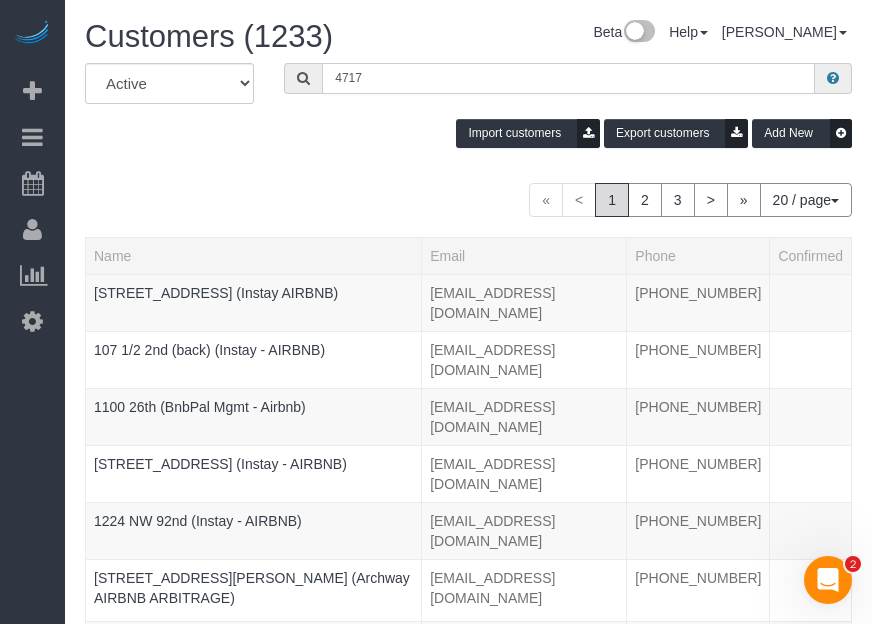 click on "4717" at bounding box center [568, 78] 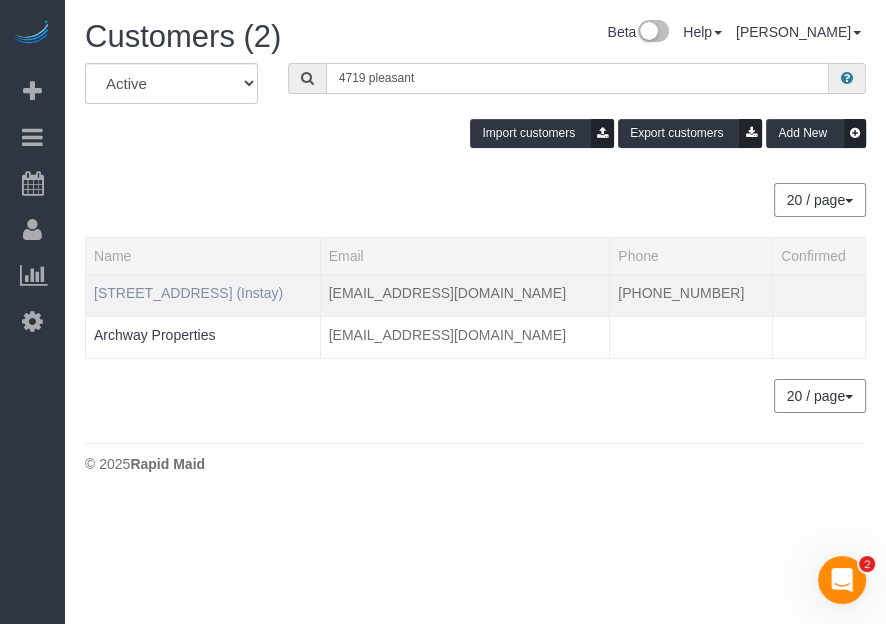 type on "4719 pleasant" 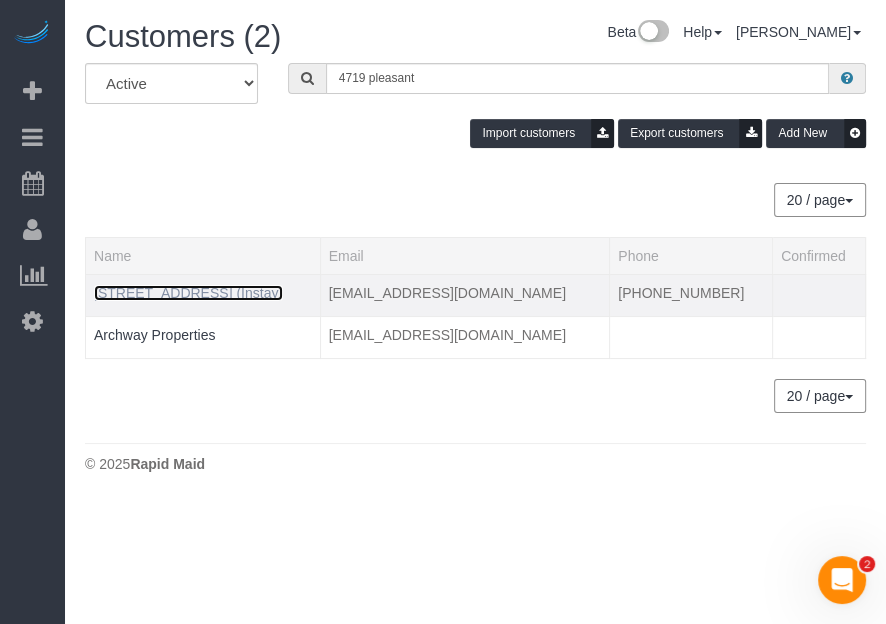 click on "4719 Pleasant St (Instay)" at bounding box center (188, 293) 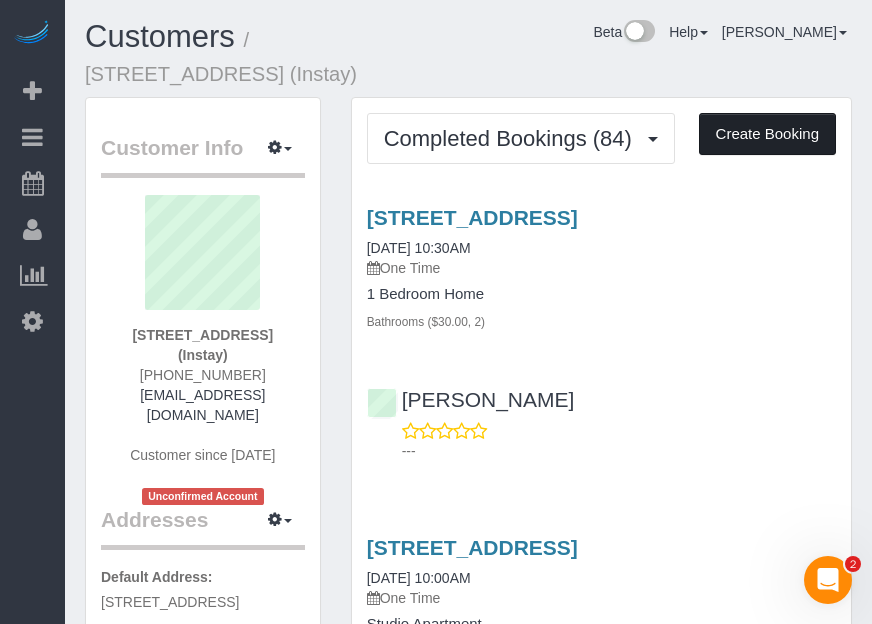 click on "Create Booking" at bounding box center [767, 134] 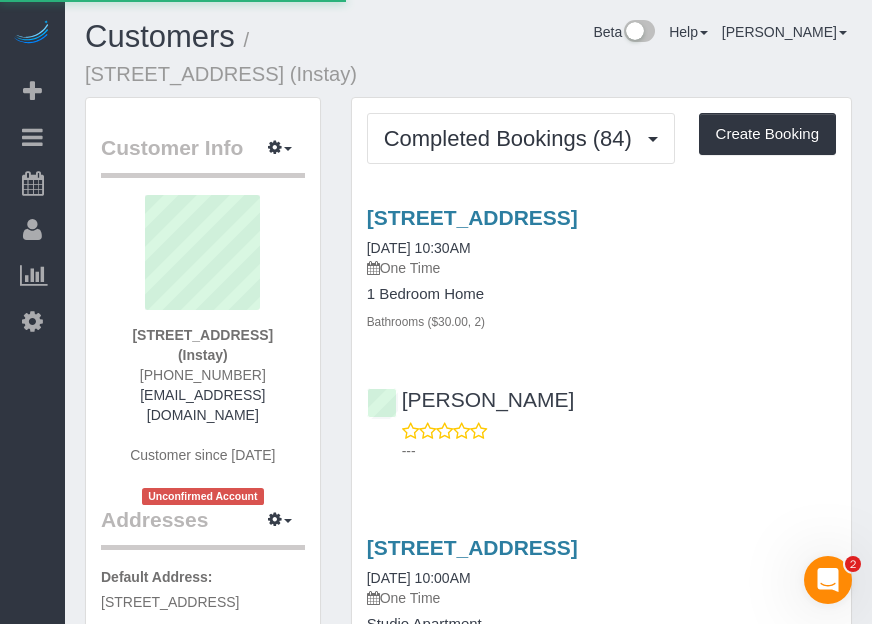 select on "IA" 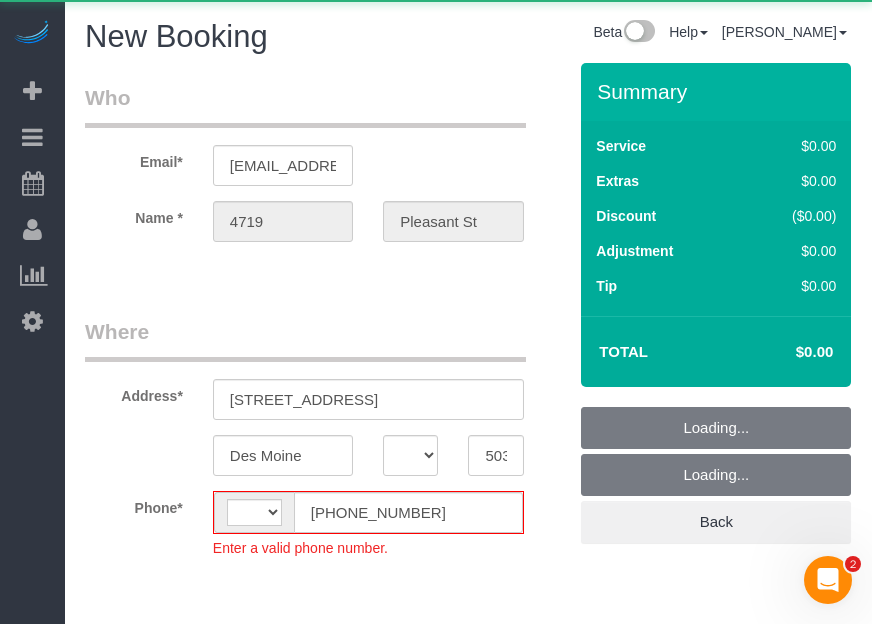 select on "object:2840" 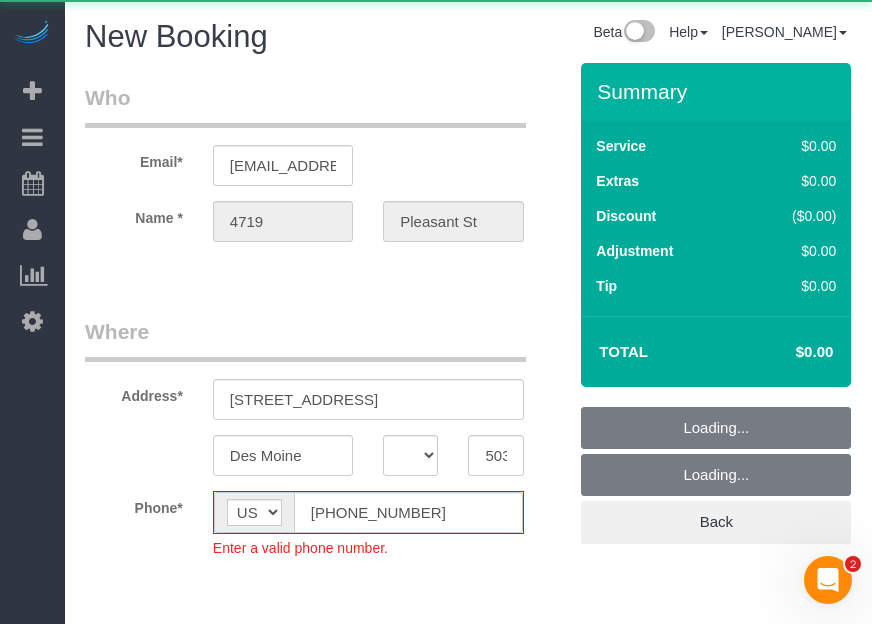 select on "object:3094" 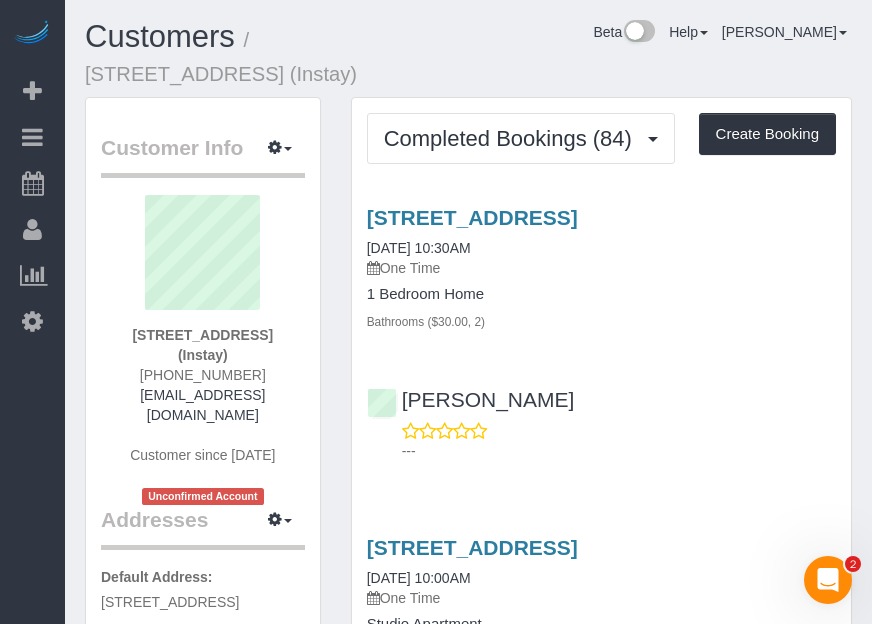 drag, startPoint x: 479, startPoint y: 74, endPoint x: 448, endPoint y: 72, distance: 31.06445 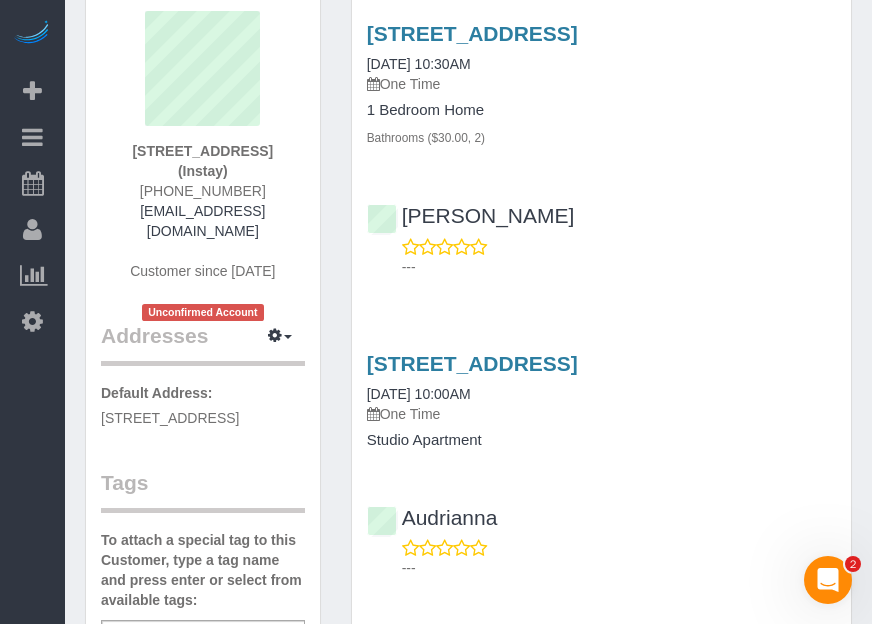 scroll, scrollTop: 181, scrollLeft: 0, axis: vertical 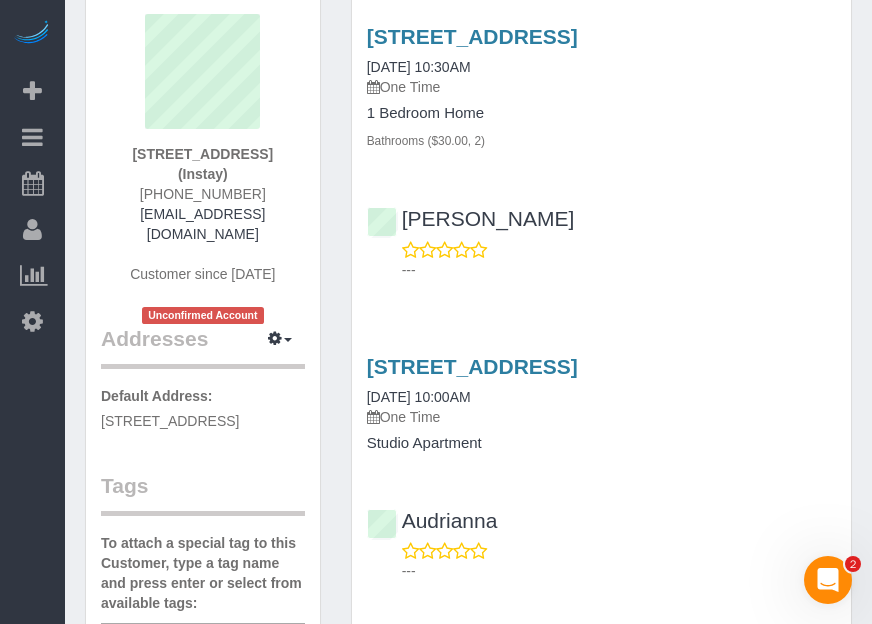 drag, startPoint x: 42, startPoint y: 419, endPoint x: 38, endPoint y: 435, distance: 16.492422 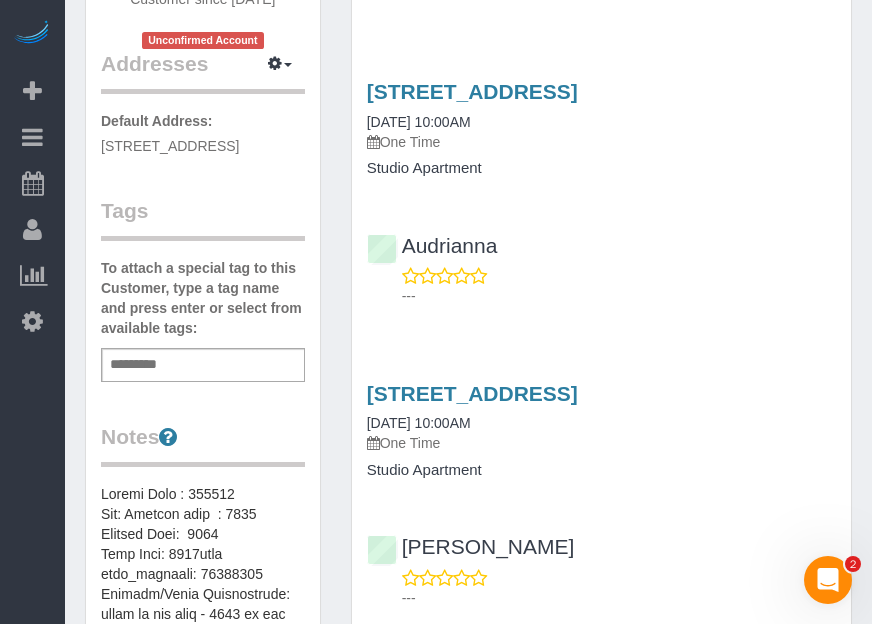 scroll, scrollTop: 545, scrollLeft: 0, axis: vertical 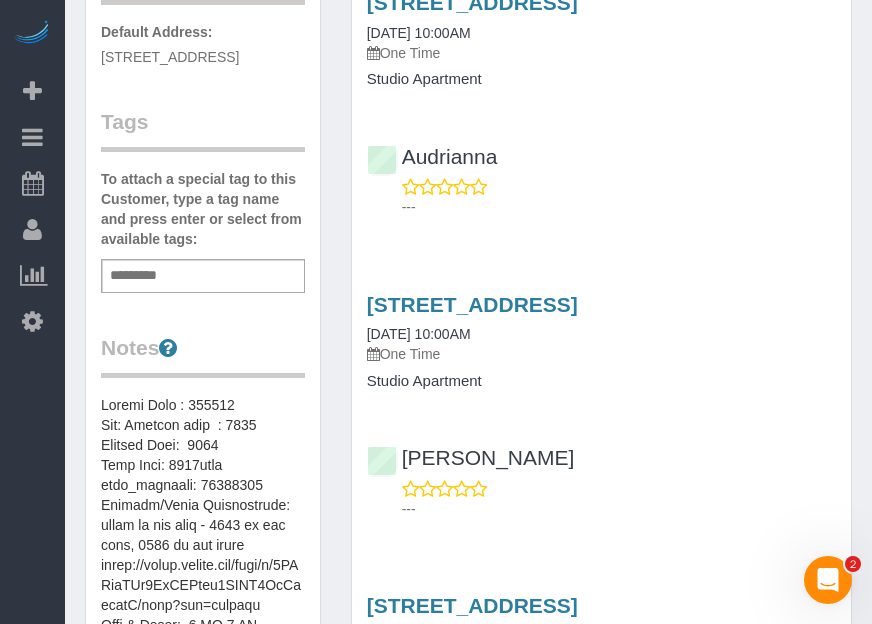 drag, startPoint x: 31, startPoint y: 531, endPoint x: 242, endPoint y: 282, distance: 326.37708 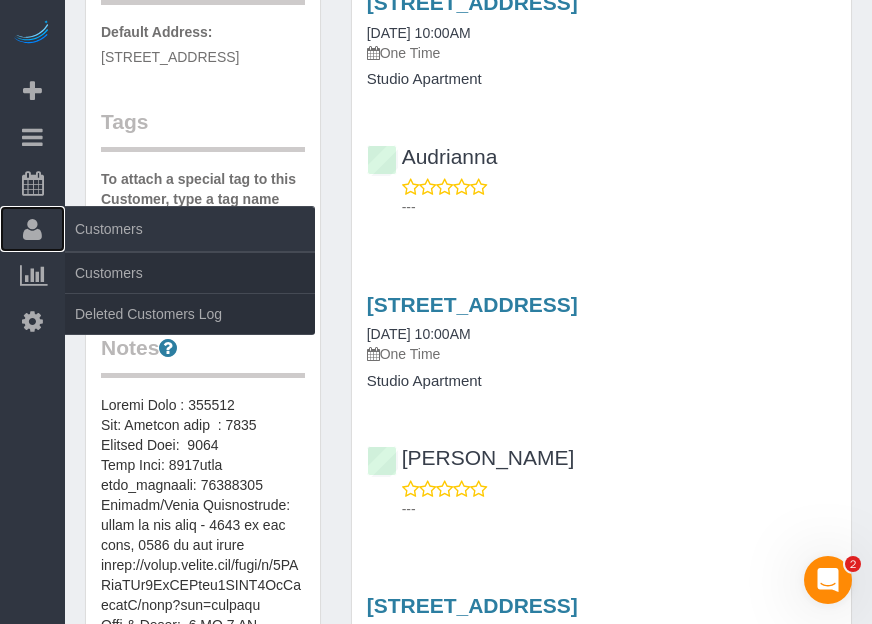 click at bounding box center (32, 229) 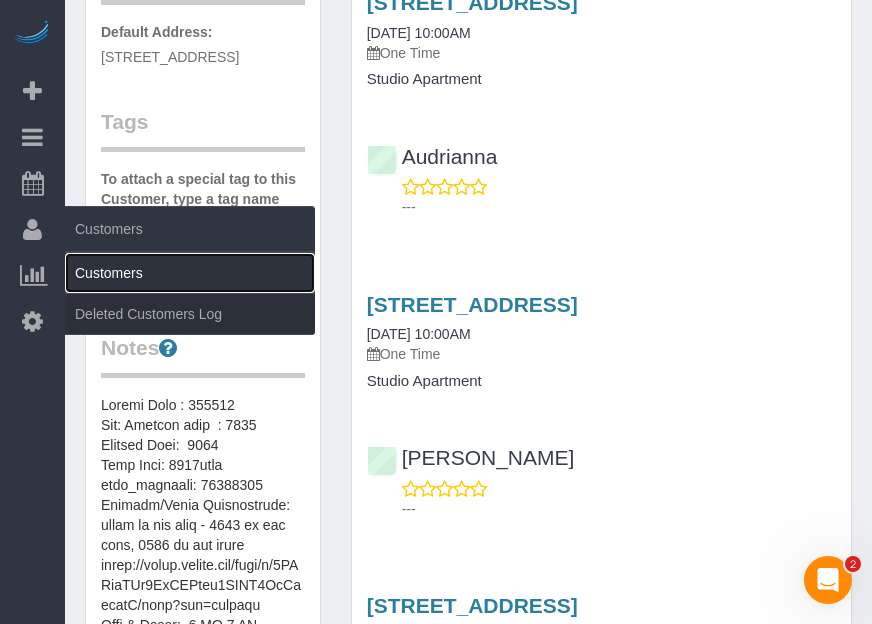 click on "Customers" at bounding box center [190, 273] 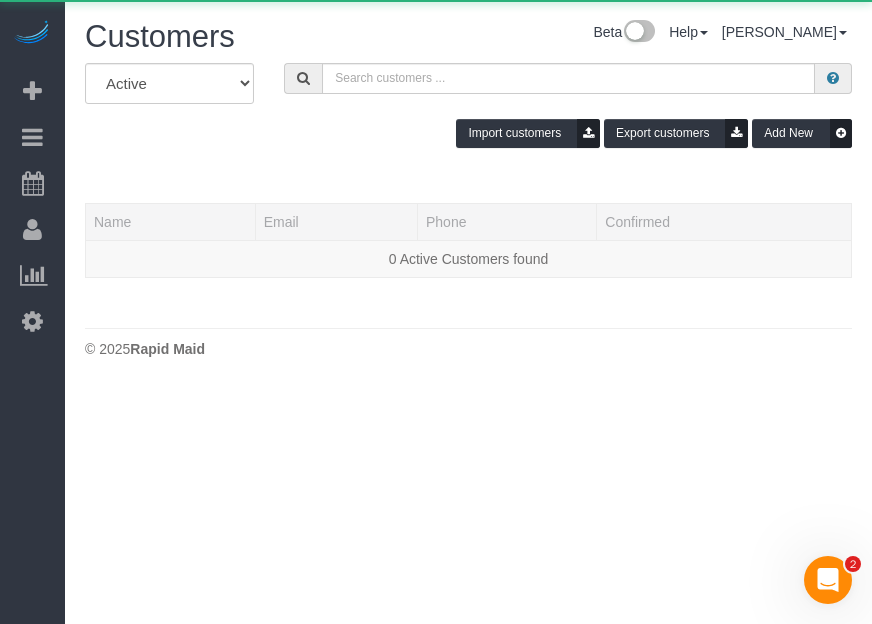 scroll, scrollTop: 0, scrollLeft: 0, axis: both 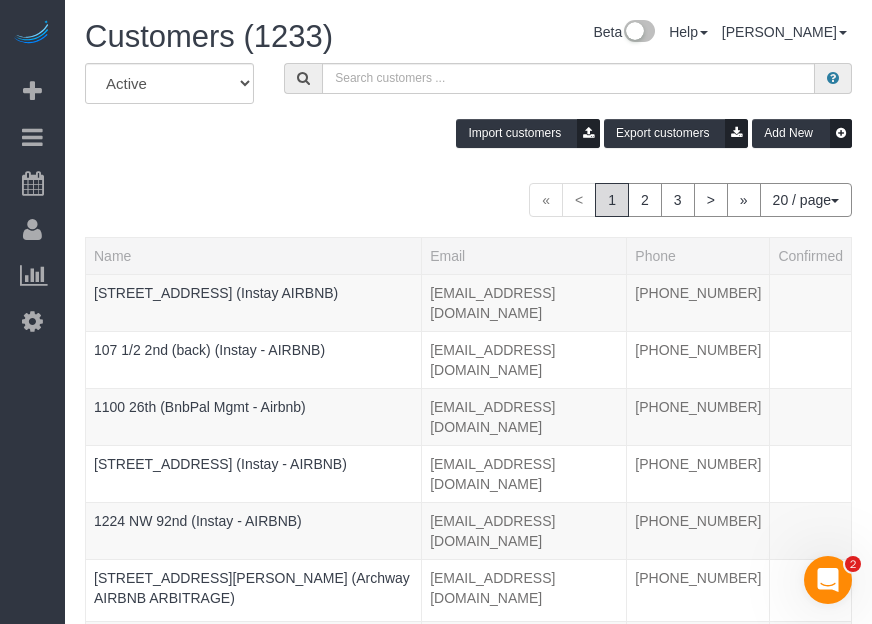 click on "Beta
Add Booking
Bookings
Active Bookings
Cancelled Bookings
Quote Inquiries
Download CSV
Scheduler
Customers
Customers
Deleted Customers Log
Payments
Charge Customers
Pay Teams
Payments Report" at bounding box center (32, 312) 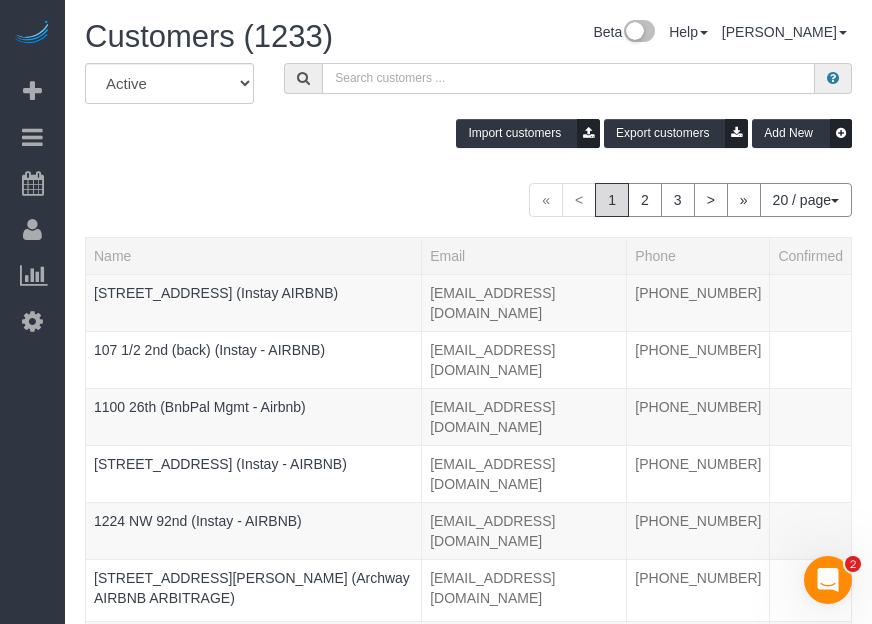 click at bounding box center [568, 78] 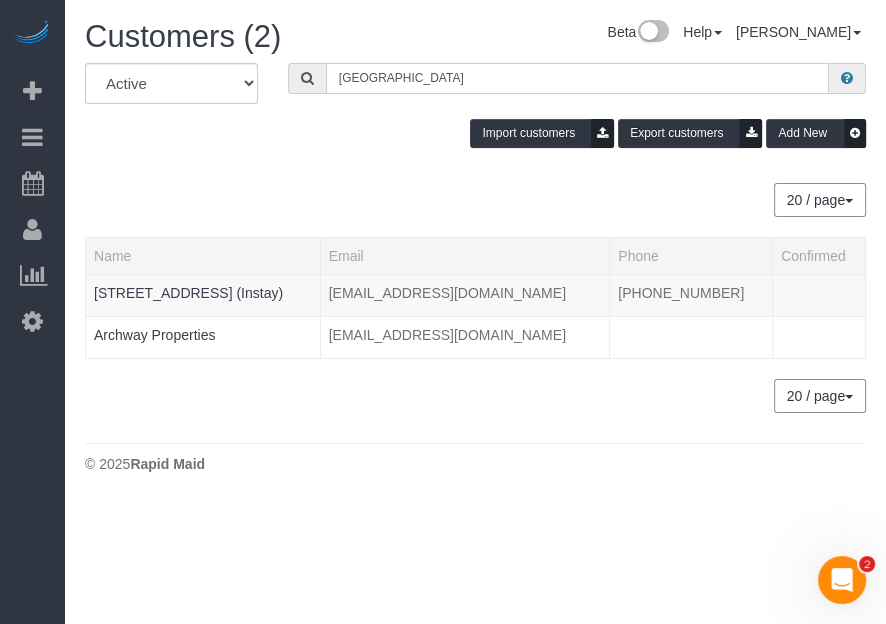 type on "4009 university" 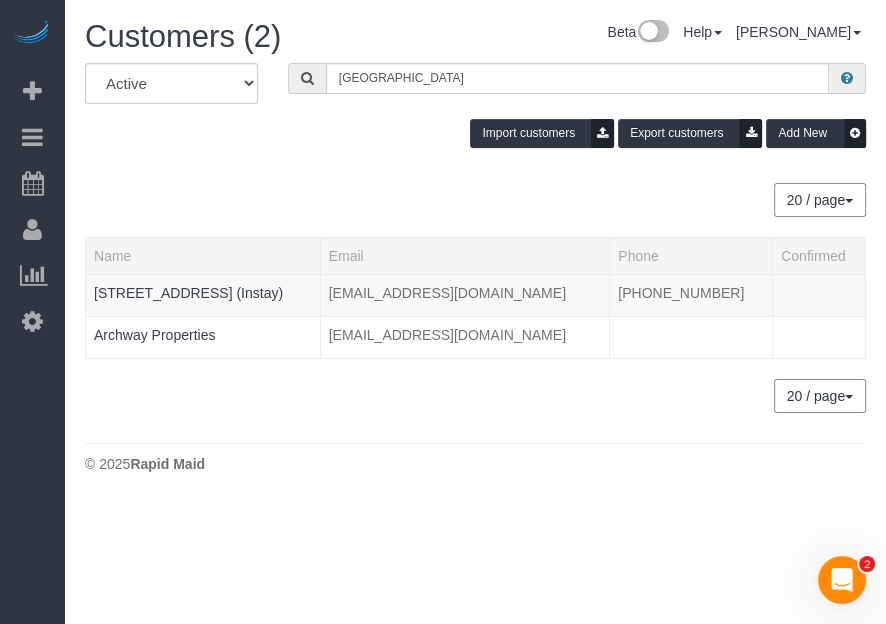 drag, startPoint x: 262, startPoint y: 216, endPoint x: 216, endPoint y: 213, distance: 46.09772 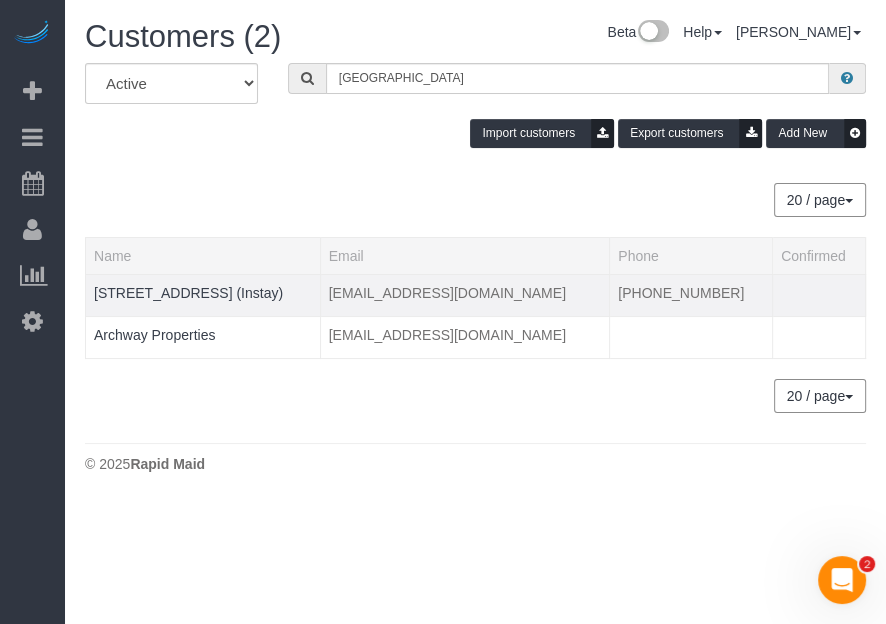 click on "[STREET_ADDRESS] (Instay)" at bounding box center (203, 295) 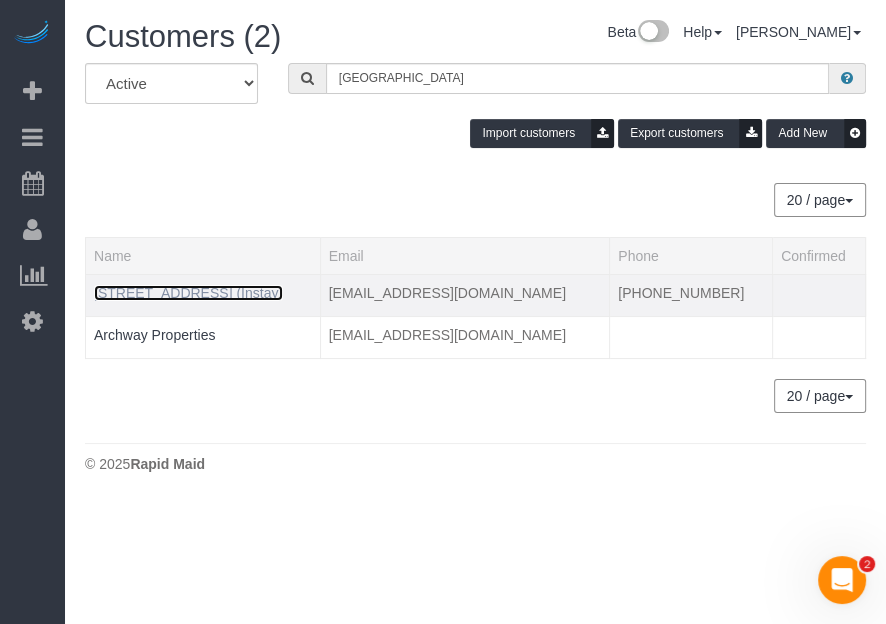click on "[STREET_ADDRESS] (Instay)" at bounding box center [188, 293] 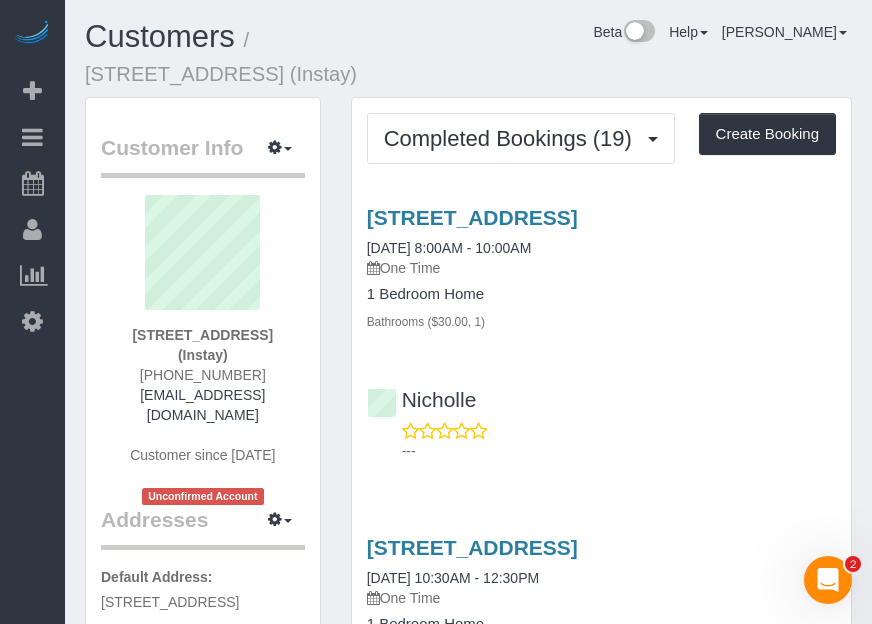 click on "Beta
Add Booking
Bookings
Active Bookings
Cancelled Bookings
Quote Inquiries
Download CSV
Scheduler
Customers
Customers
Deleted Customers Log
Payments
Charge Customers
Pay Teams
Payments Report" at bounding box center (32, 312) 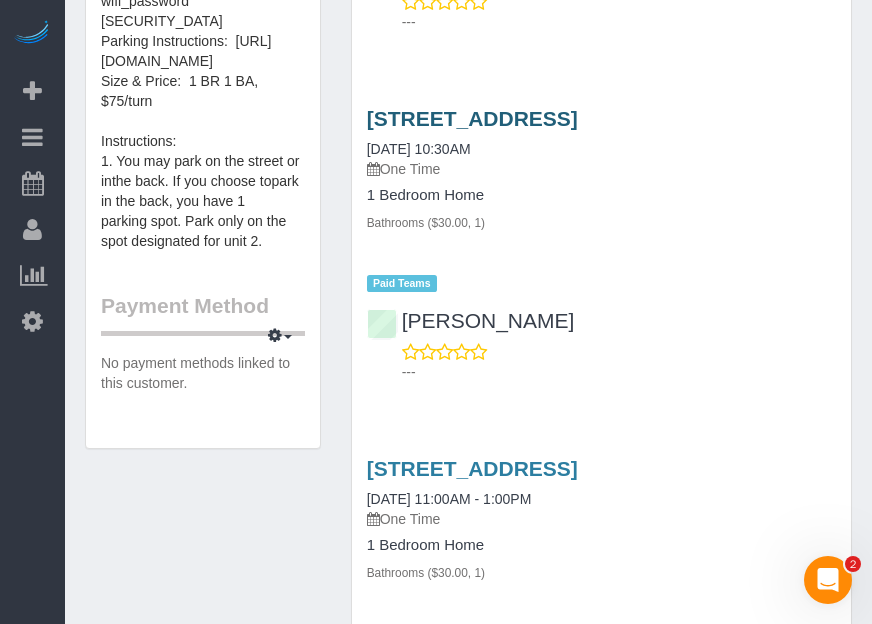 scroll, scrollTop: 1090, scrollLeft: 0, axis: vertical 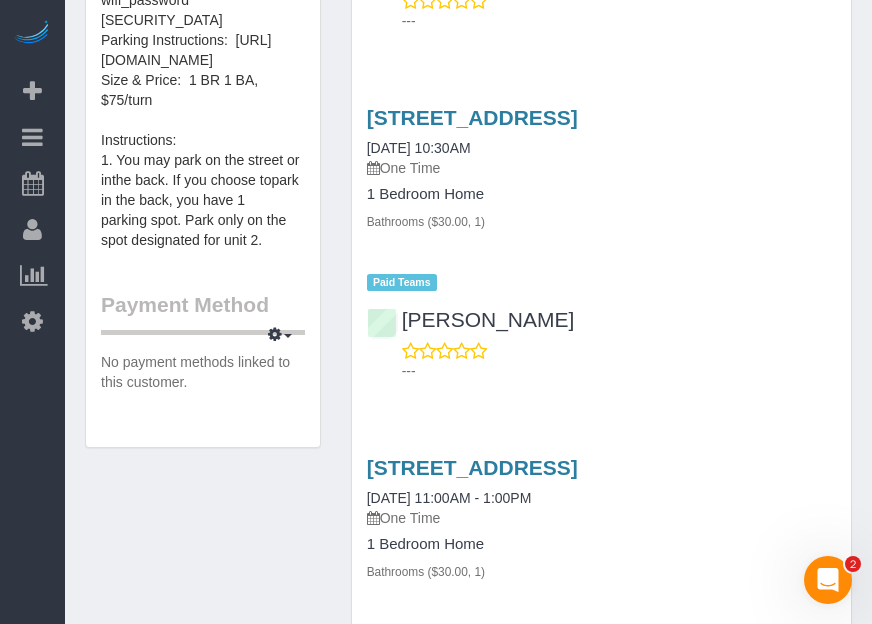 click on "Beta
Add Booking
Bookings
Active Bookings
Cancelled Bookings
Quote Inquiries
Download CSV
Scheduler
Customers
Customers
Deleted Customers Log
Payments
Charge Customers
Pay Teams
Payments Report" at bounding box center [32, 312] 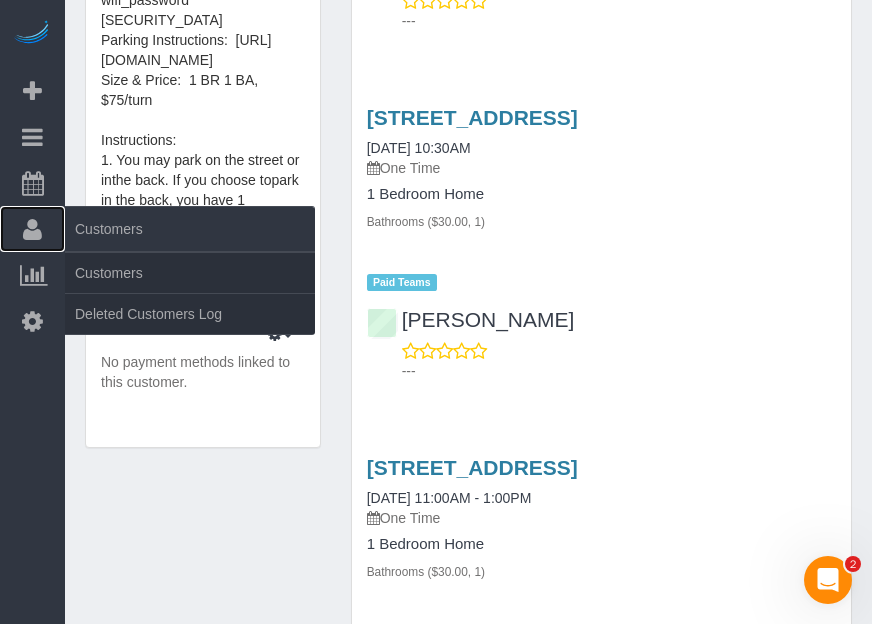 click at bounding box center (32, 229) 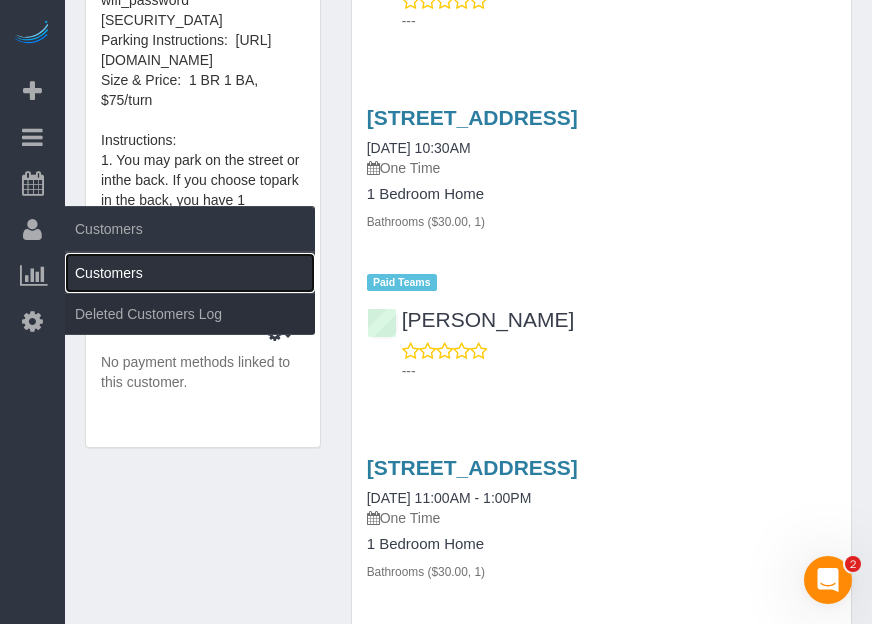 click on "Customers" at bounding box center (190, 273) 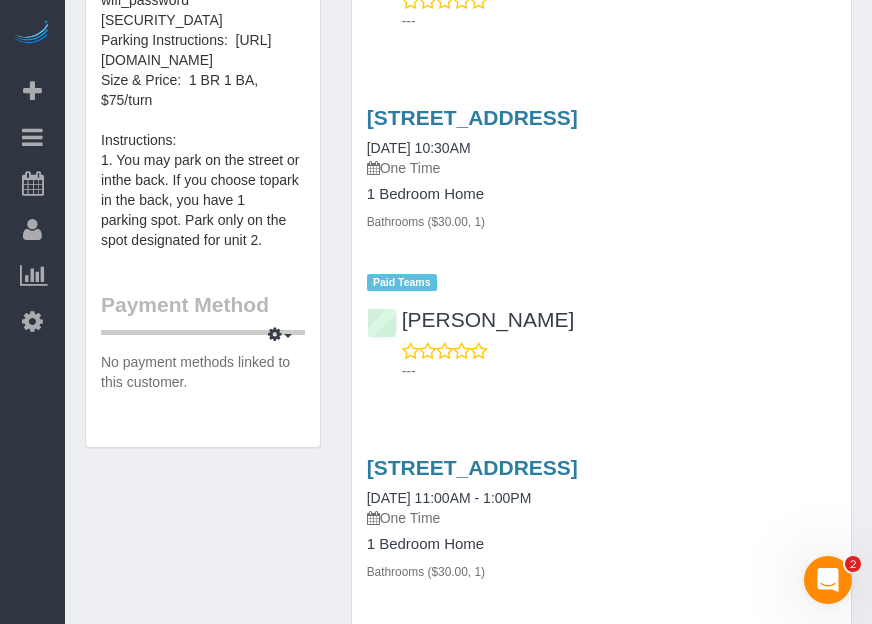 scroll, scrollTop: 0, scrollLeft: 0, axis: both 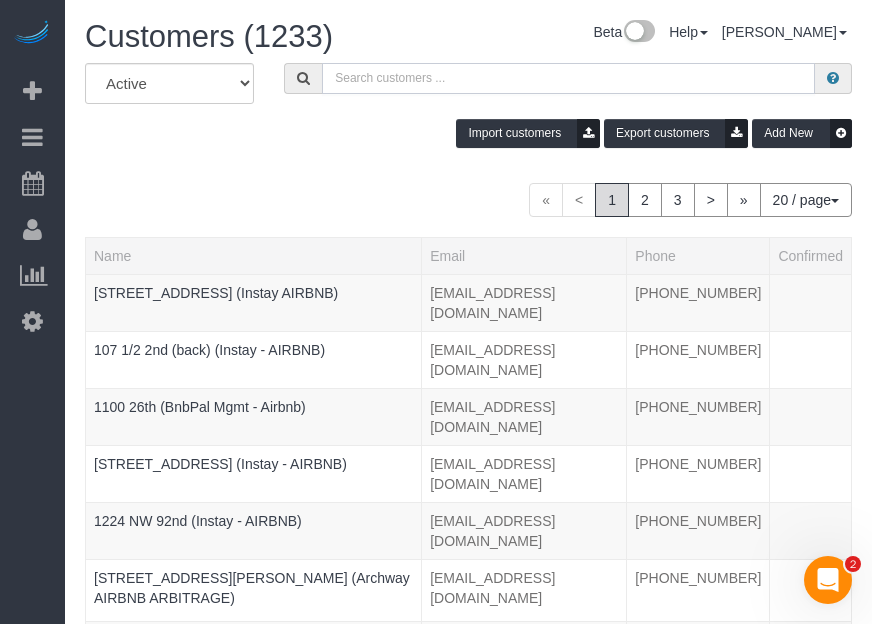 click at bounding box center (568, 78) 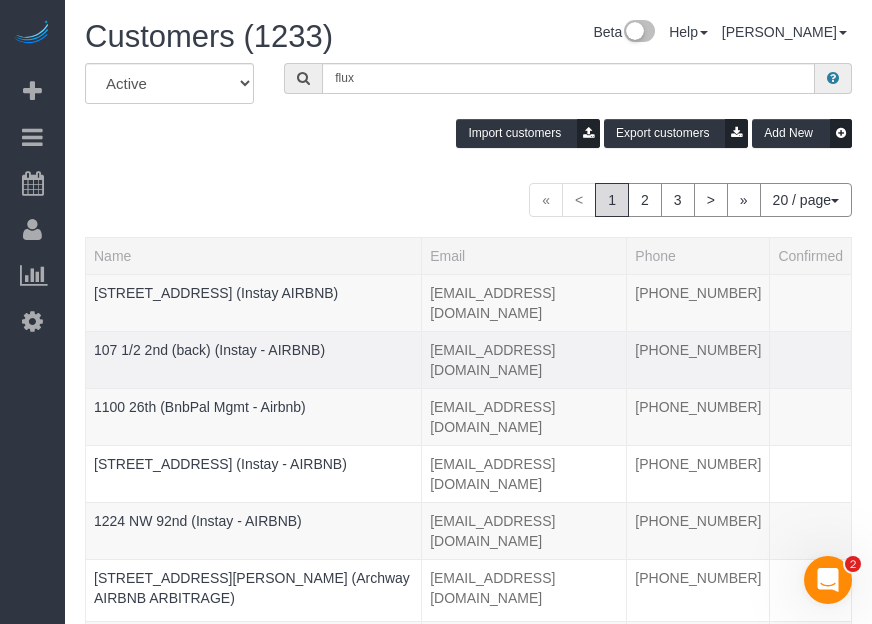 drag, startPoint x: 9, startPoint y: 483, endPoint x: 160, endPoint y: 347, distance: 203.21663 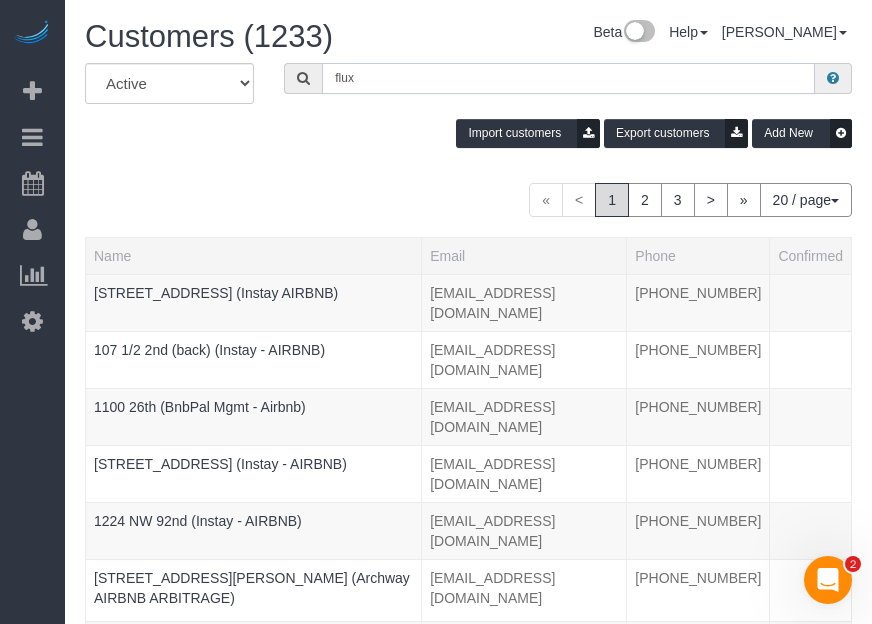click on "flux" at bounding box center [568, 78] 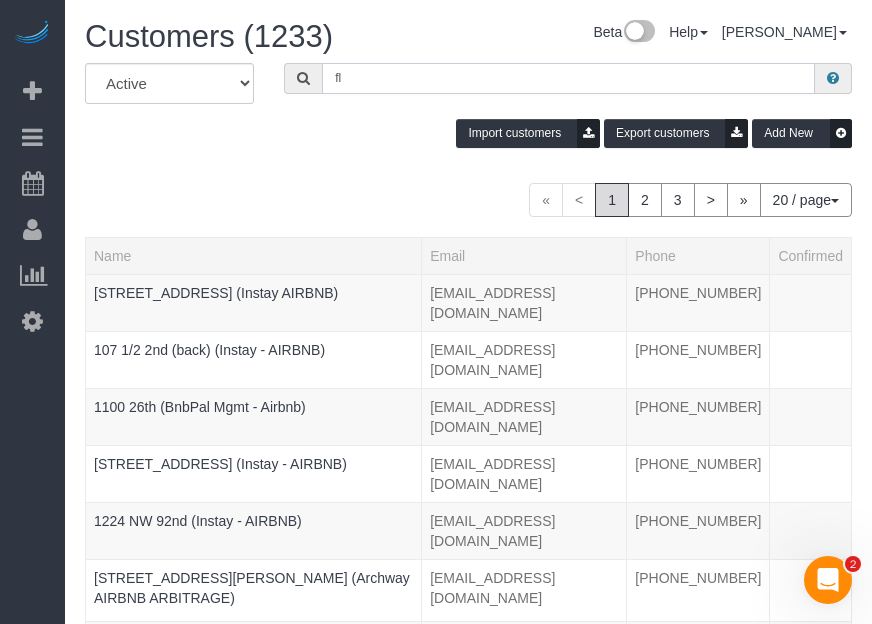 type on "f" 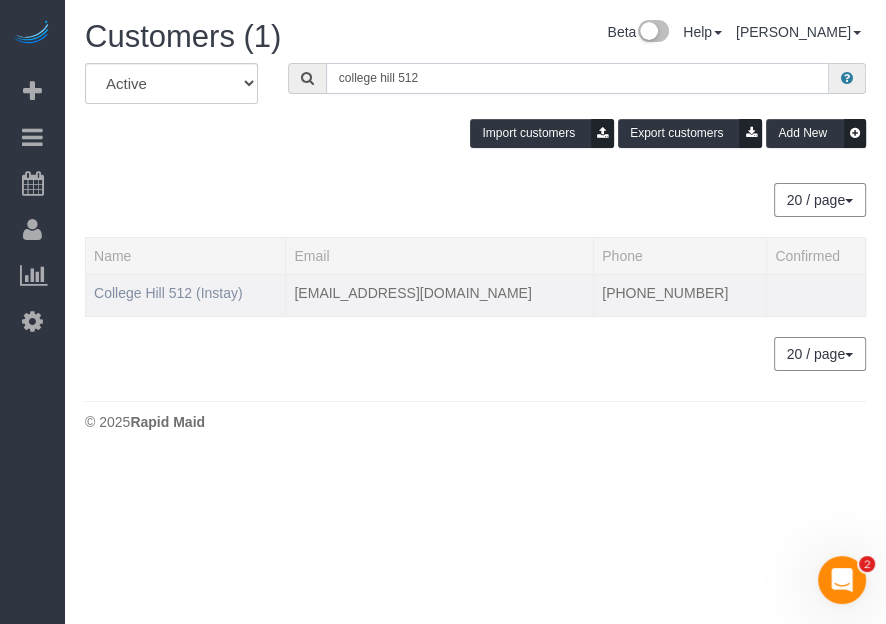 type on "college hill 512" 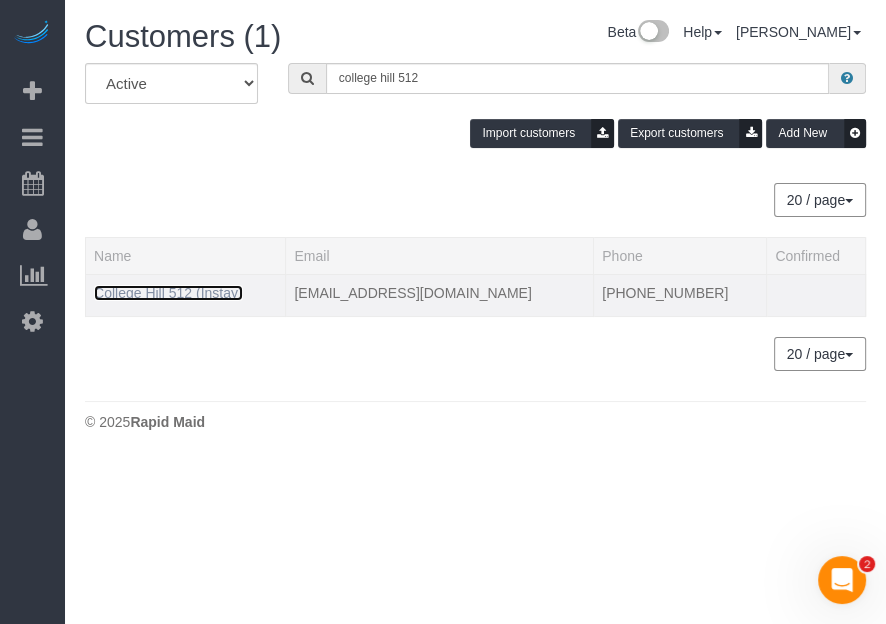 click on "College Hill 512 (Instay)" at bounding box center (168, 293) 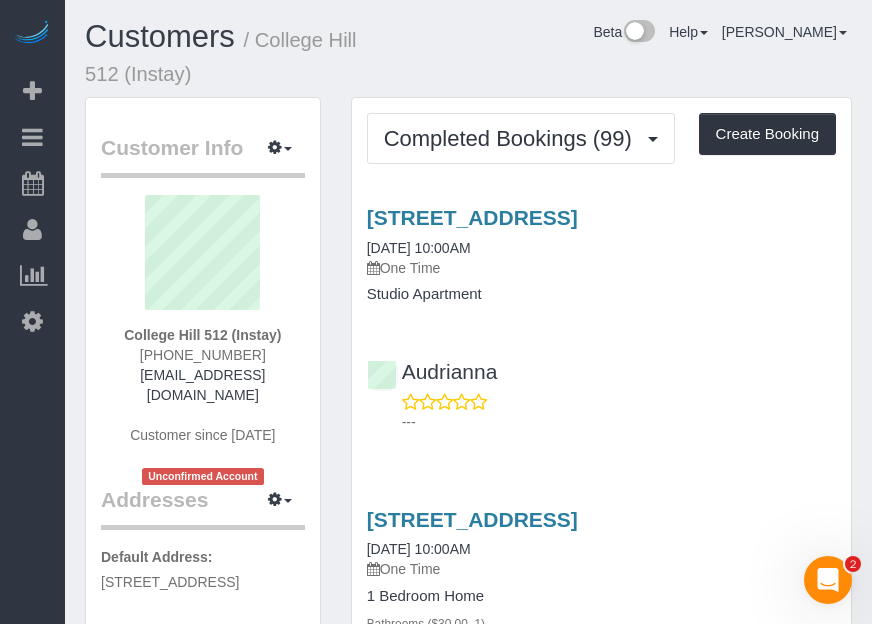 click on "Beta
Add Booking
Bookings
Active Bookings
Cancelled Bookings
Quote Inquiries
Download CSV
Scheduler
Customers
Customers
Deleted Customers Log
Payments
Charge Customers
Pay Teams
Payments Report" at bounding box center [32, 312] 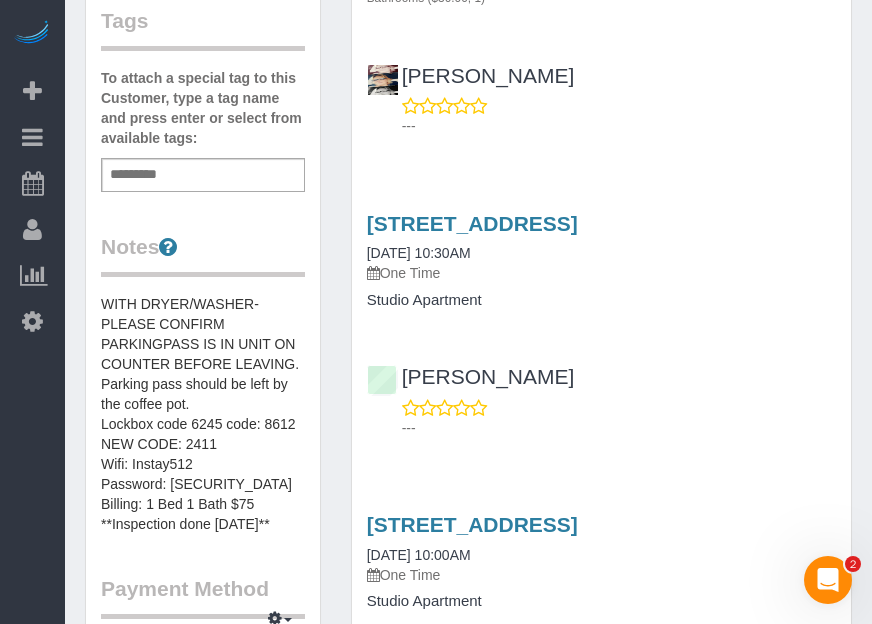 scroll, scrollTop: 818, scrollLeft: 0, axis: vertical 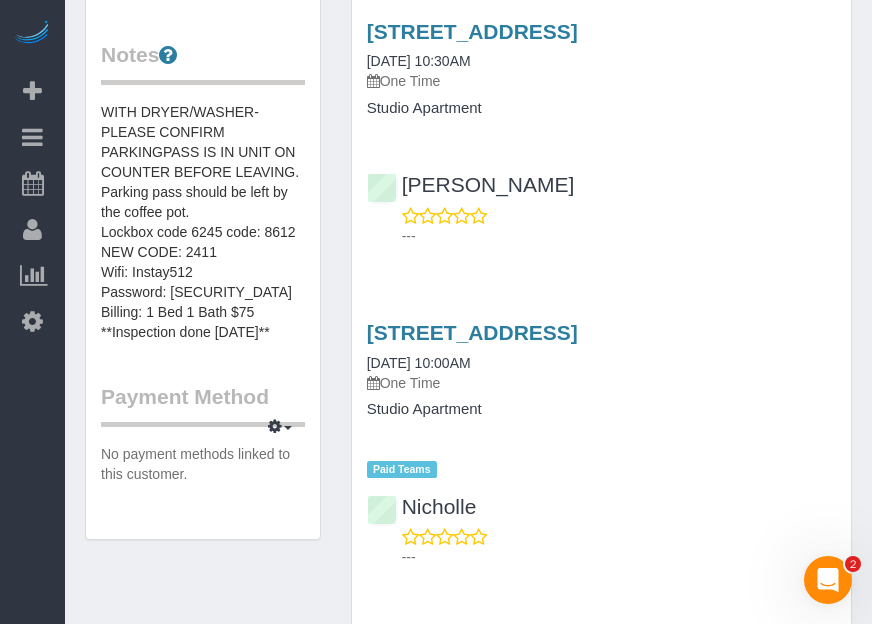 click on "Beta
Add Booking
Bookings
Active Bookings
Cancelled Bookings
Quote Inquiries
Download CSV
Scheduler
Customers
Customers
Deleted Customers Log
Payments
Charge Customers
Pay Teams
Payments Report" at bounding box center [32, 312] 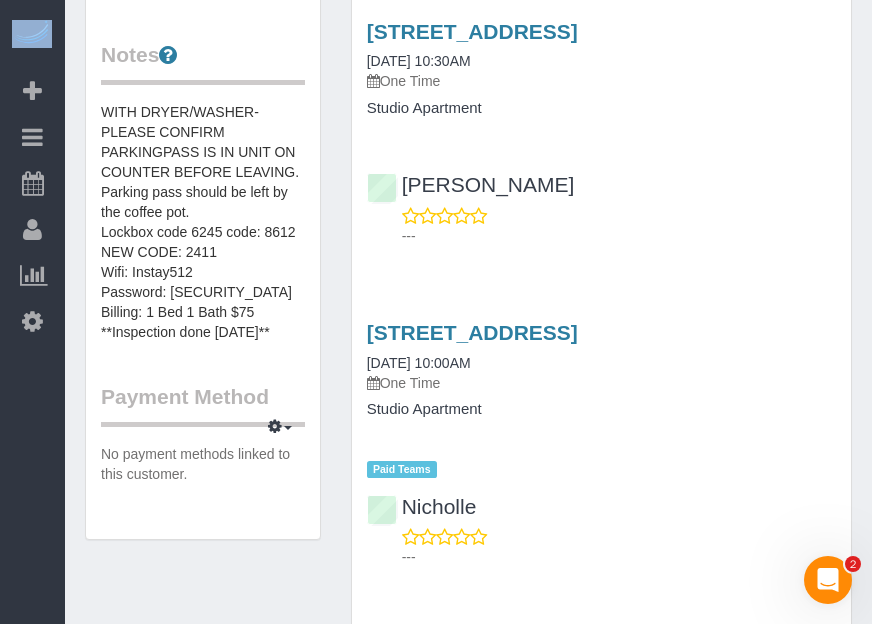 click on "Beta
Add Booking
Bookings
Active Bookings
Cancelled Bookings
Quote Inquiries
Download CSV
Scheduler
Customers
Customers
Deleted Customers Log
Payments
Charge Customers" at bounding box center (436, -506) 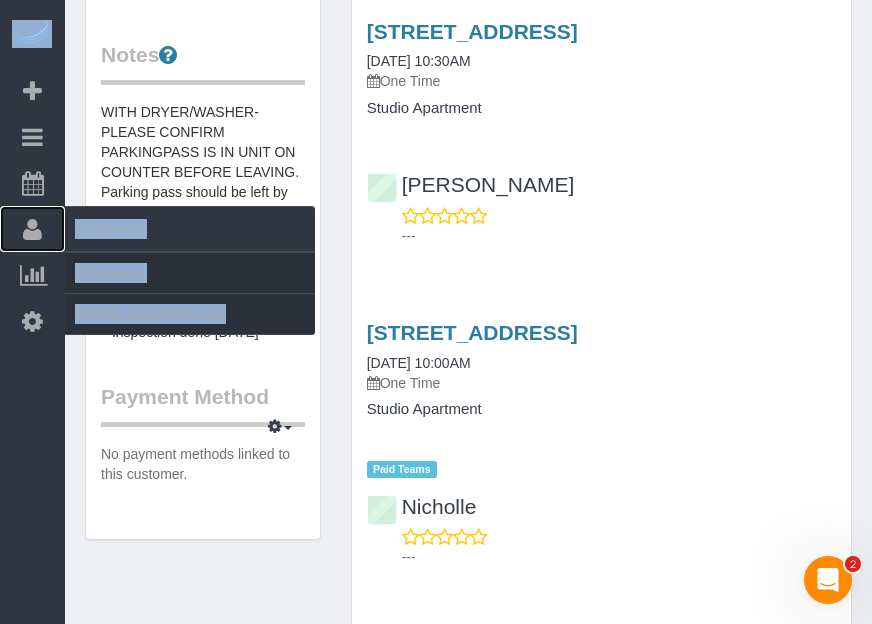 click at bounding box center (32, 229) 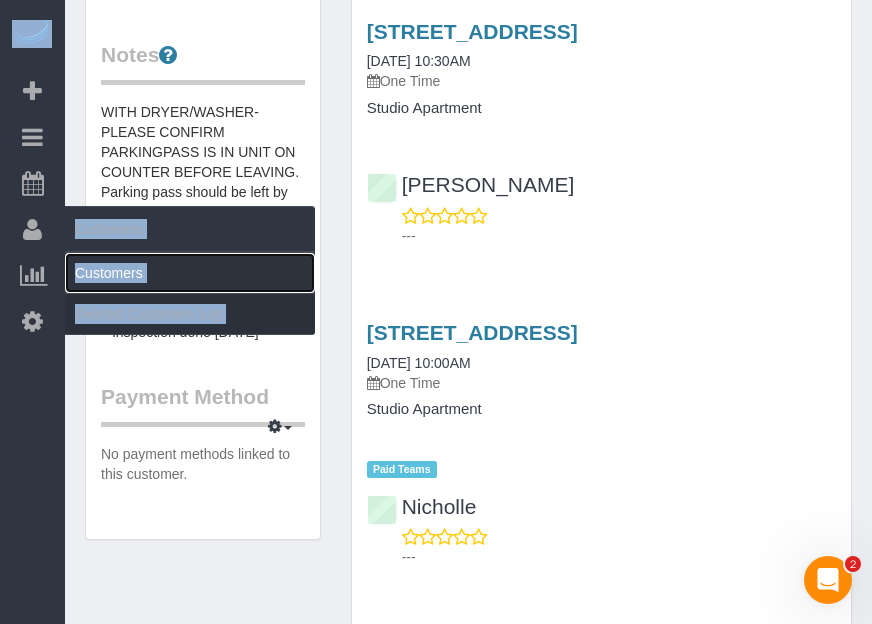 click on "Customers" at bounding box center [190, 273] 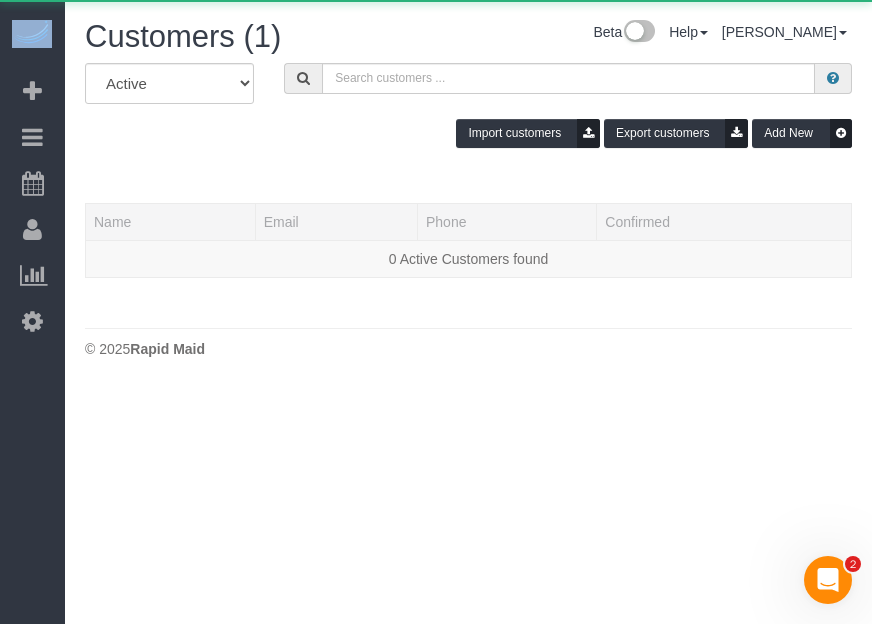 scroll, scrollTop: 0, scrollLeft: 0, axis: both 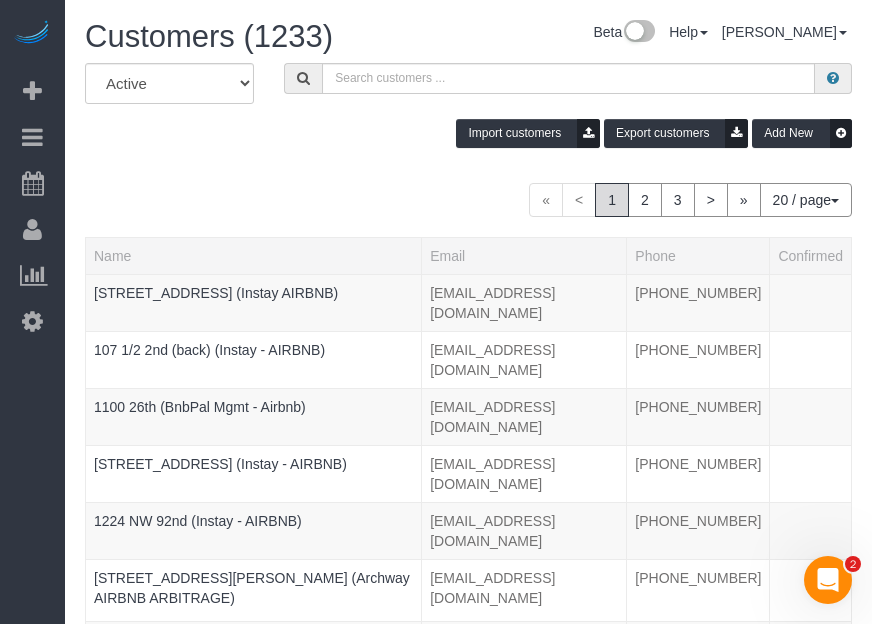 click on "All Active Archived
Import customers
Export customers
Add New" at bounding box center [468, 113] 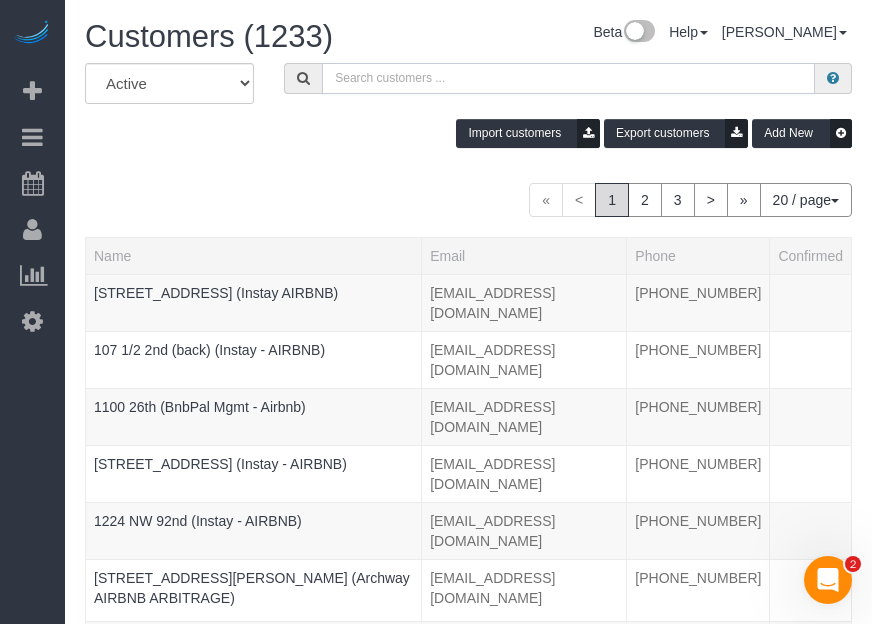 click at bounding box center (568, 78) 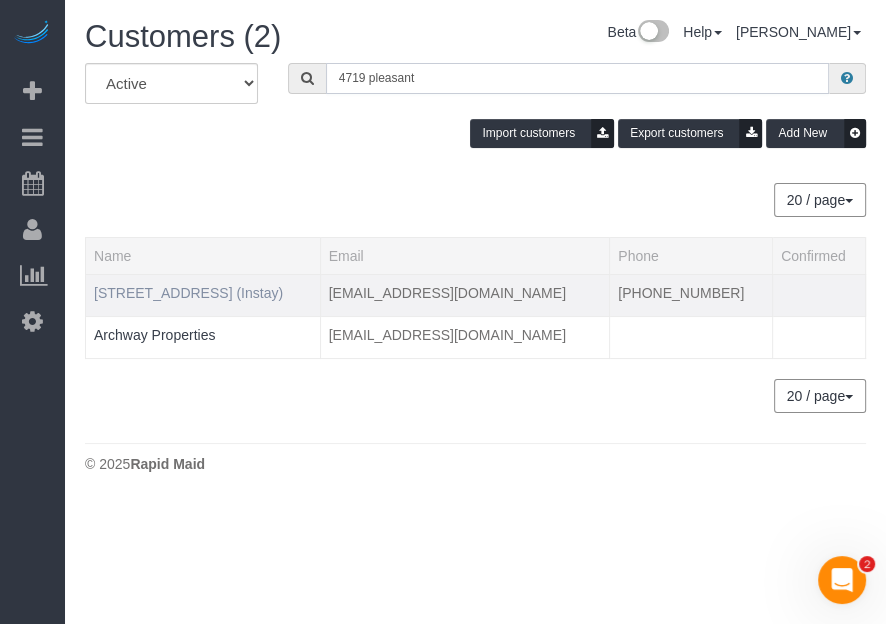 type on "4719 pleasant" 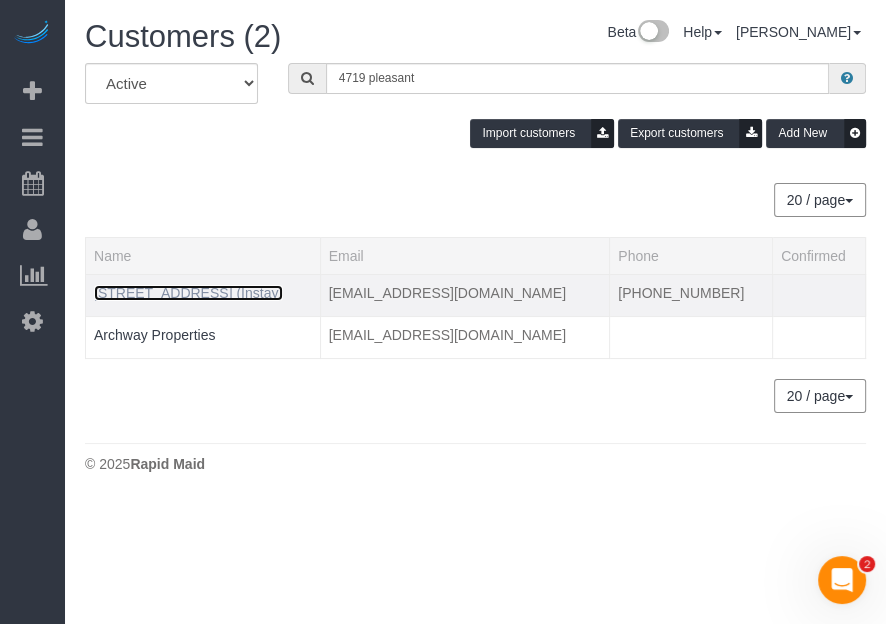 click on "4719 Pleasant St (Instay)" at bounding box center (188, 293) 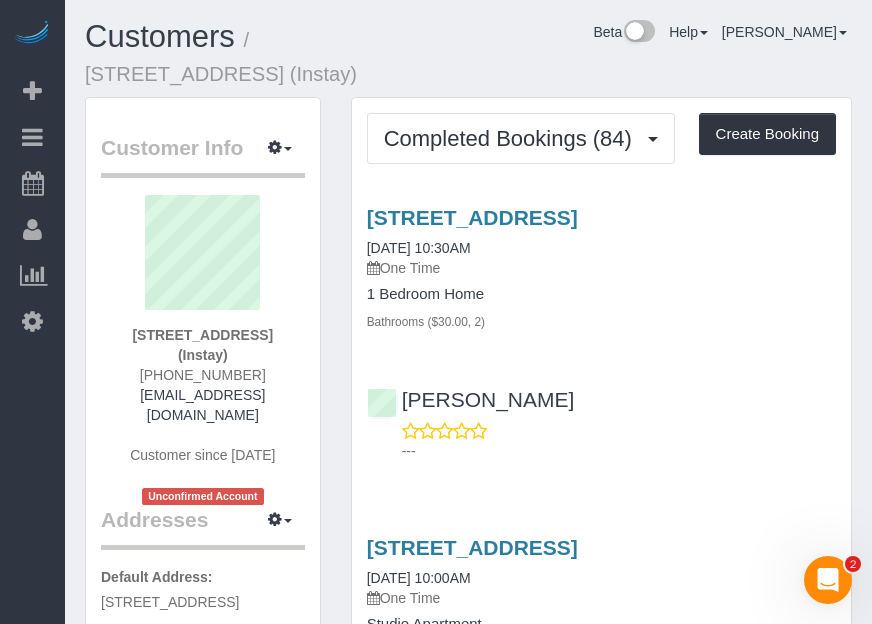 drag, startPoint x: 17, startPoint y: 414, endPoint x: 307, endPoint y: 390, distance: 290.9914 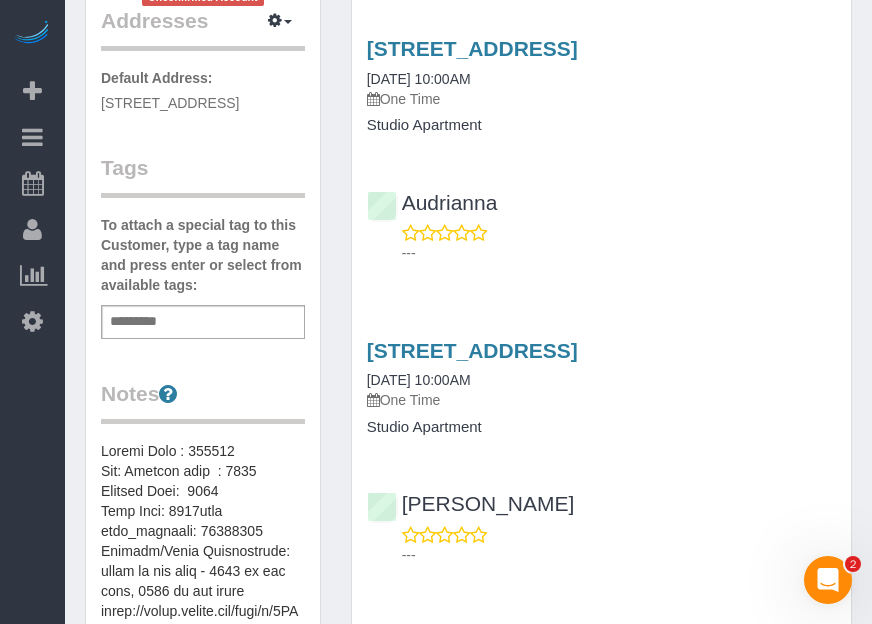 scroll, scrollTop: 818, scrollLeft: 0, axis: vertical 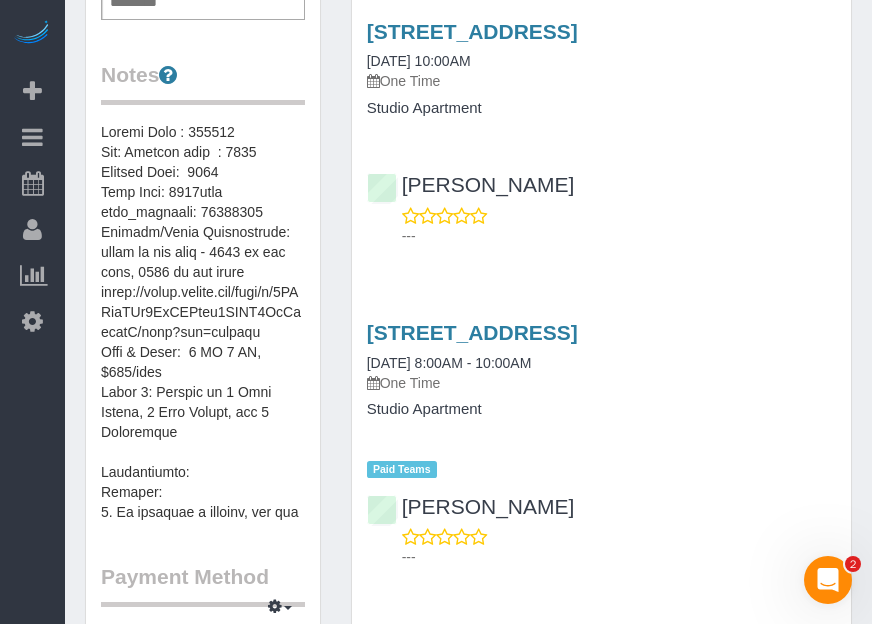 drag, startPoint x: 3, startPoint y: 521, endPoint x: 53, endPoint y: 475, distance: 67.941154 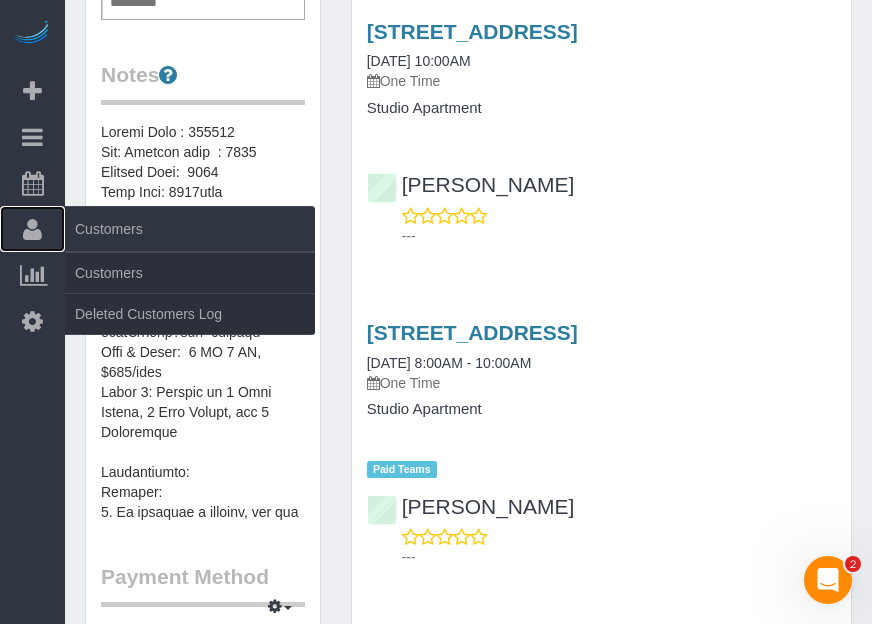 click on "Customers" at bounding box center [32, 229] 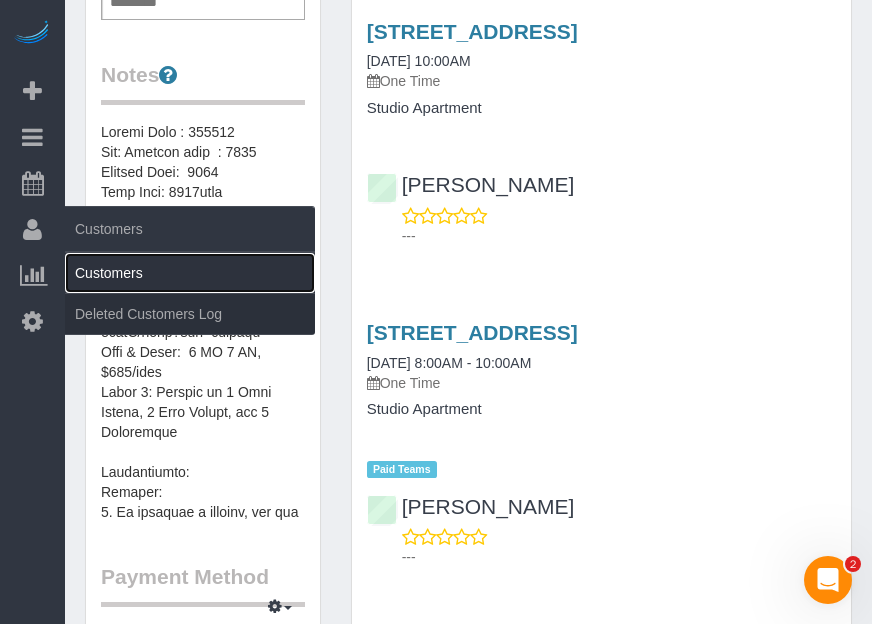 click on "Customers" at bounding box center (190, 273) 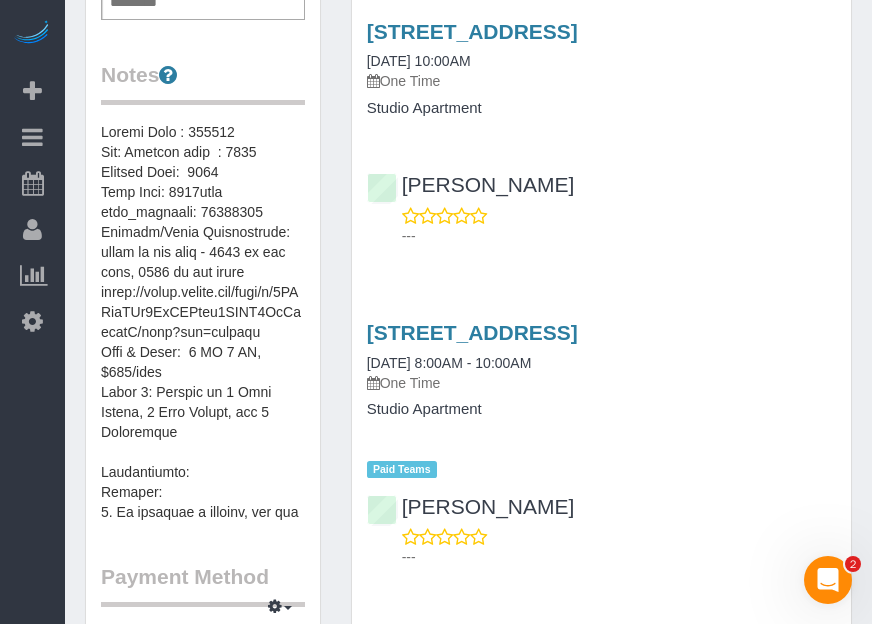 scroll, scrollTop: 0, scrollLeft: 0, axis: both 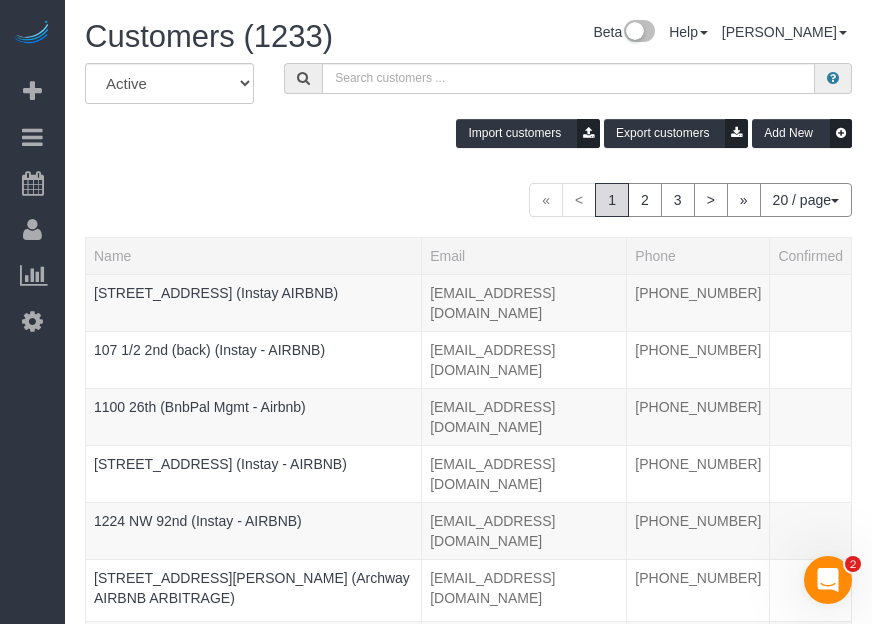 drag, startPoint x: 9, startPoint y: 419, endPoint x: 49, endPoint y: 355, distance: 75.47185 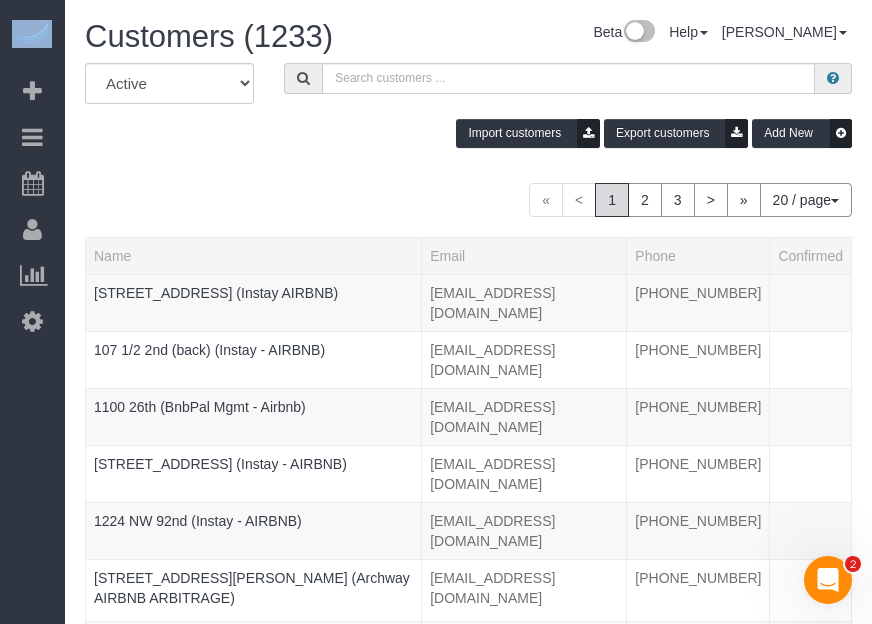 click on "Beta
Add Booking
Bookings
Active Bookings
Cancelled Bookings
Quote Inquiries
Download CSV
Scheduler
Customers
Customers
Deleted Customers Log
Payments
Charge Customers" at bounding box center [436, 312] 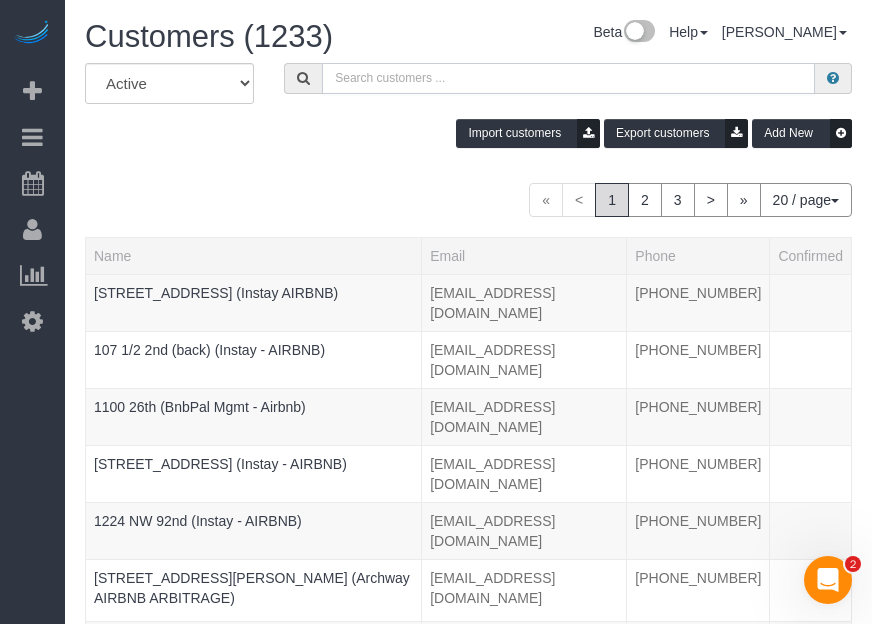 click at bounding box center [568, 78] 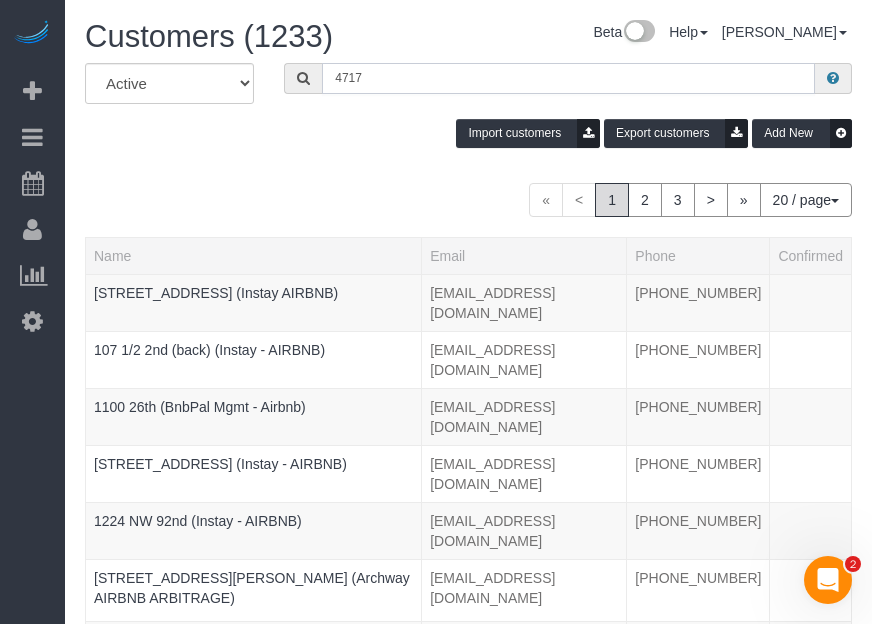 type on "4717 Pleasant" 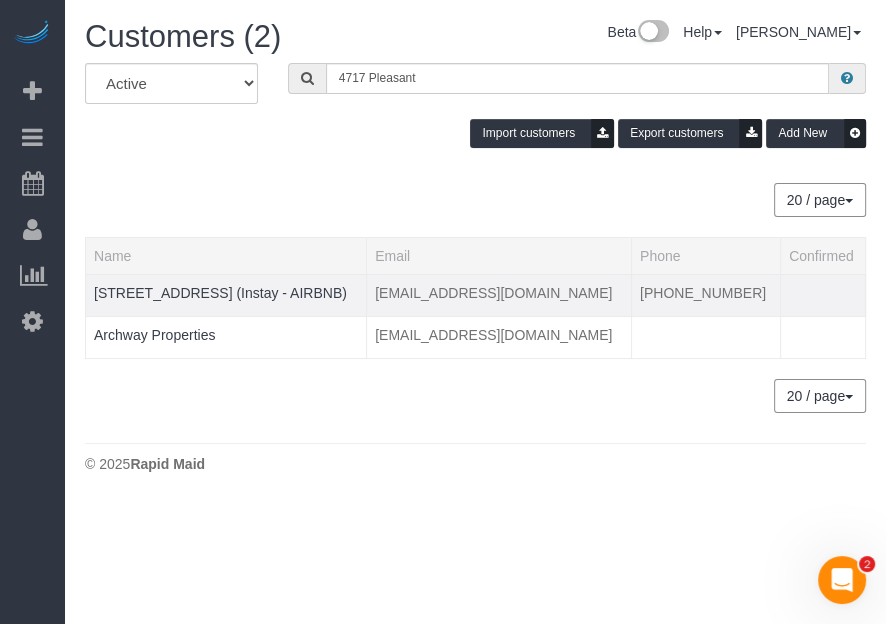click at bounding box center (226, 305) 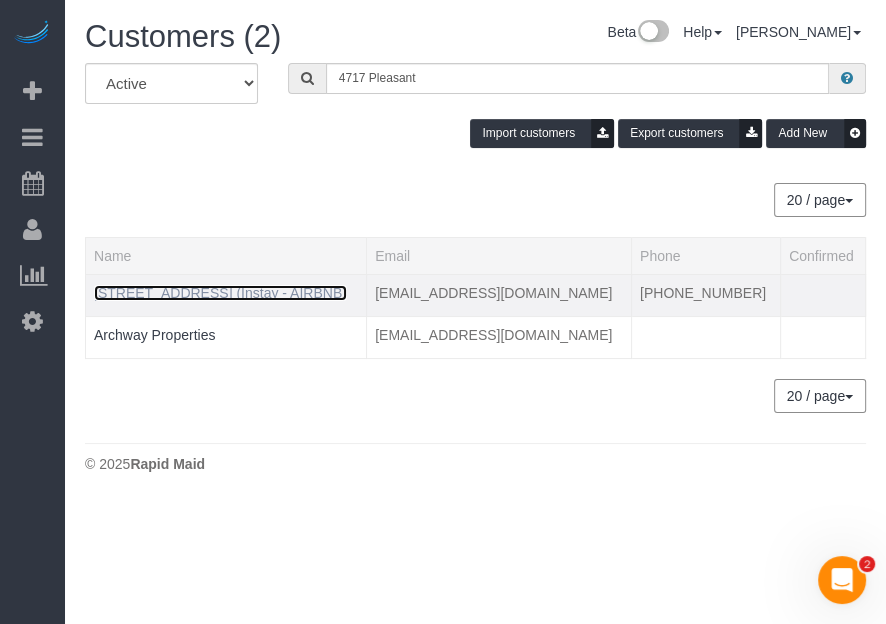 click on "4717 Pleasant St (Instay - AIRBNB)" at bounding box center [220, 293] 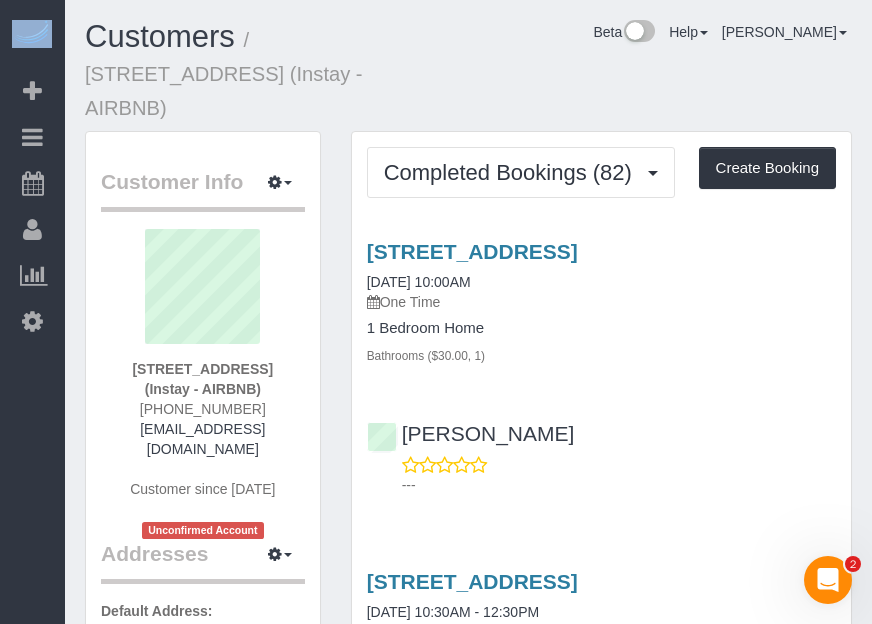 drag, startPoint x: 0, startPoint y: 417, endPoint x: 104, endPoint y: 404, distance: 104.80935 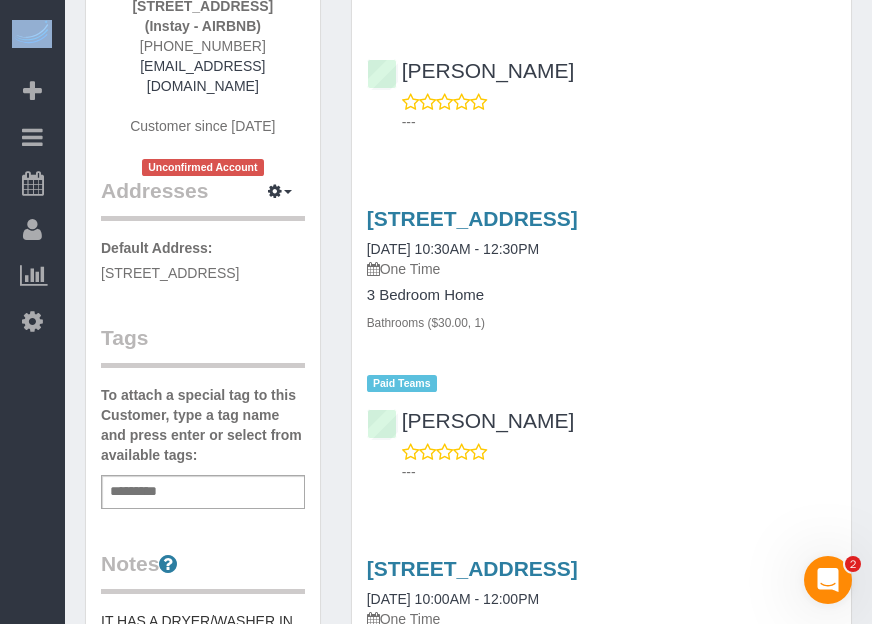 click on "Beta
Add Booking
Bookings
Active Bookings
Cancelled Bookings
Quote Inquiries
Download CSV
Scheduler
Customers
Customers
Deleted Customers Log
Payments
Charge Customers
Pay Teams
Payments Report" at bounding box center [32, 312] 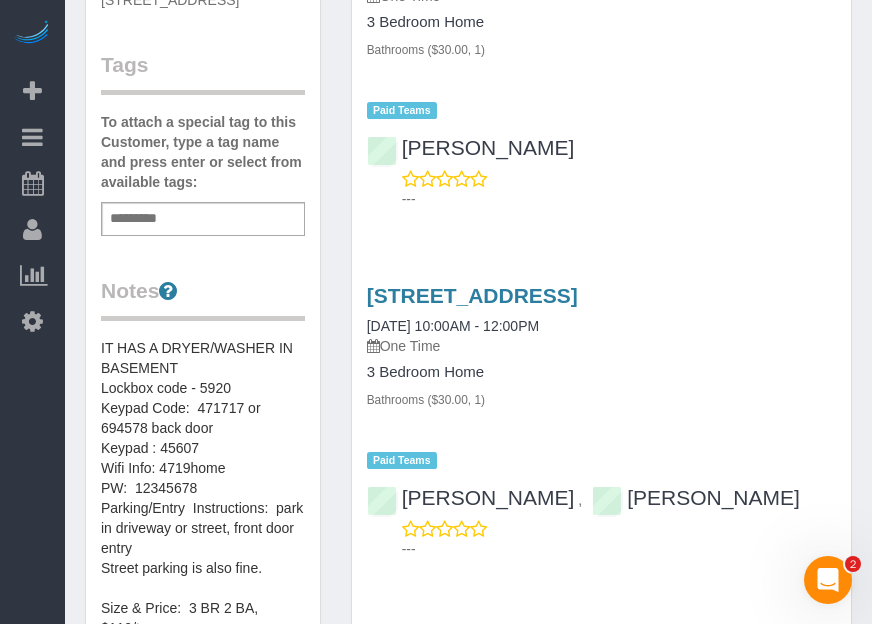 scroll, scrollTop: 454, scrollLeft: 0, axis: vertical 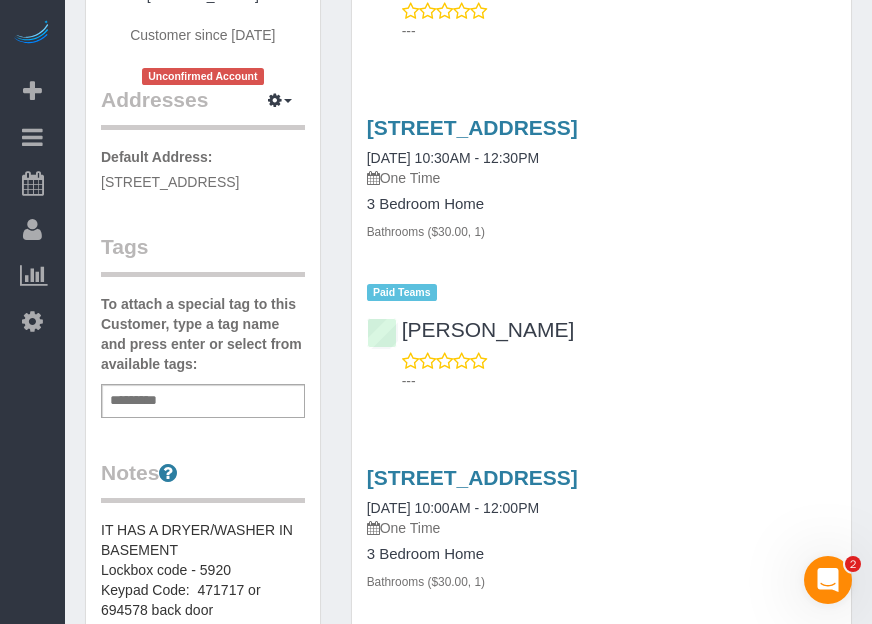 drag, startPoint x: 5, startPoint y: 378, endPoint x: -2, endPoint y: 391, distance: 14.764823 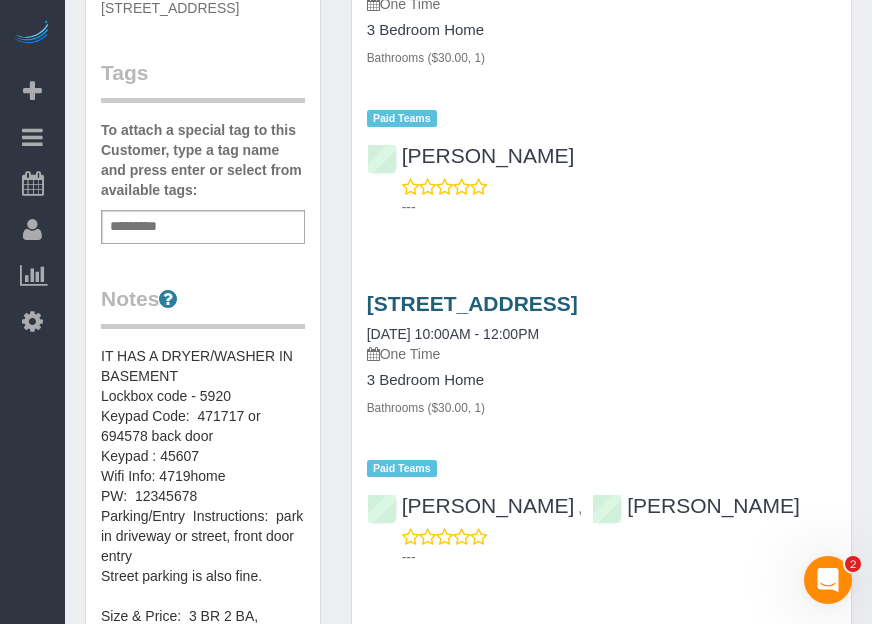 scroll, scrollTop: 636, scrollLeft: 0, axis: vertical 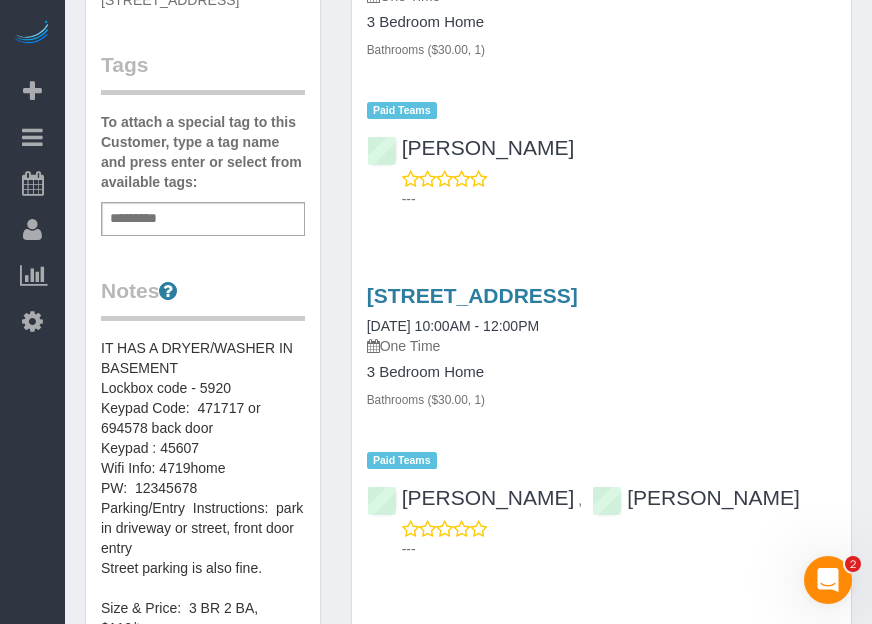 click on "Beta
Add Booking
Bookings
Active Bookings
Cancelled Bookings
Quote Inquiries
Download CSV
Scheduler
Customers
Customers
Deleted Customers Log
Payments
Charge Customers
Pay Teams
Payments Report" at bounding box center (32, 312) 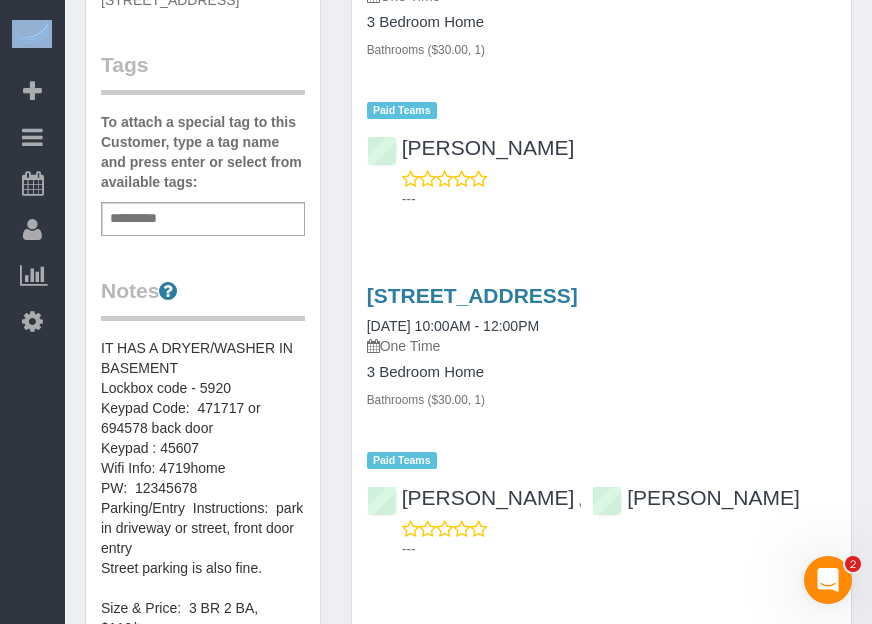 click on "Beta
Add Booking
Bookings
Active Bookings
Cancelled Bookings
Quote Inquiries
Download CSV
Scheduler
Customers
Customers
Deleted Customers Log
Payments
Charge Customers" at bounding box center [436, -324] 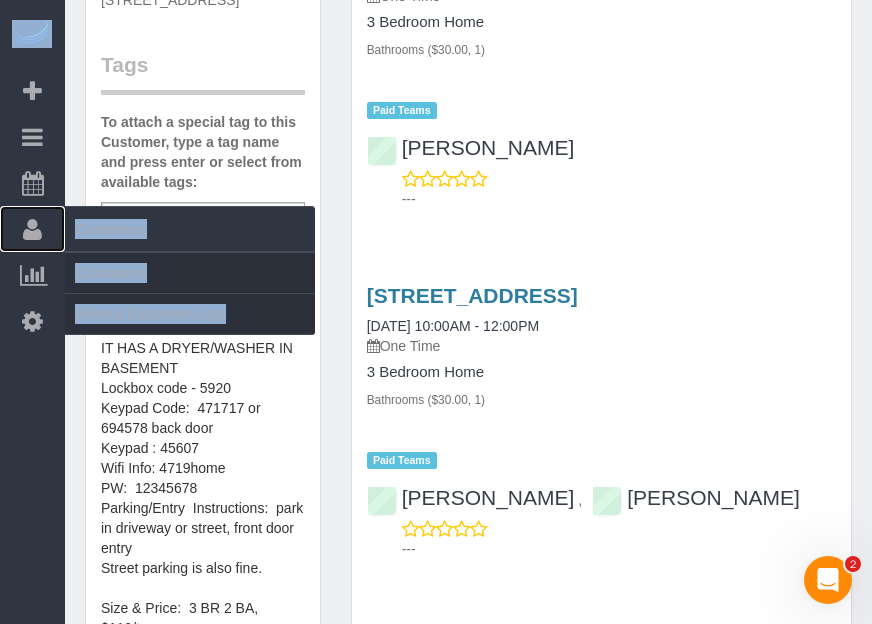 click at bounding box center (32, 229) 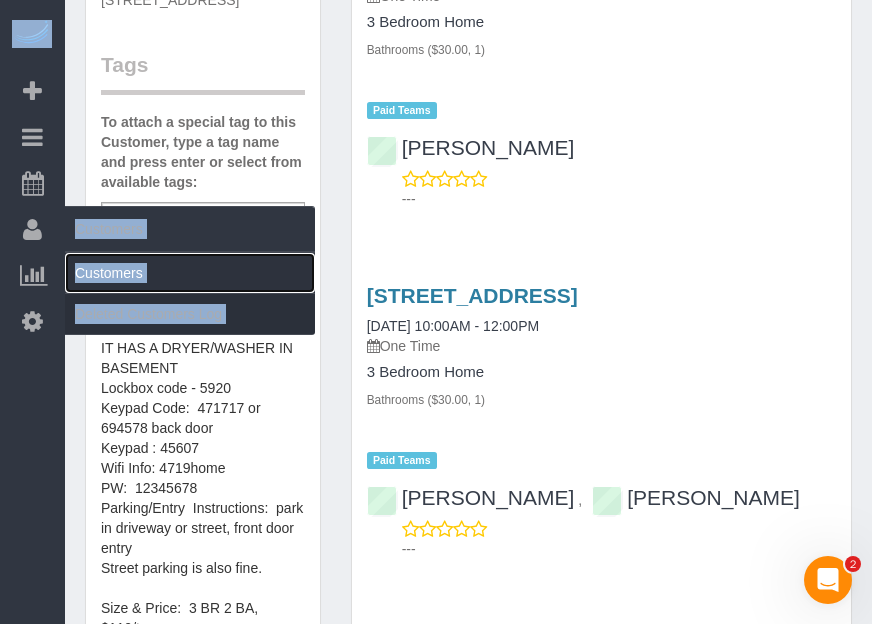 click on "Customers" at bounding box center (190, 273) 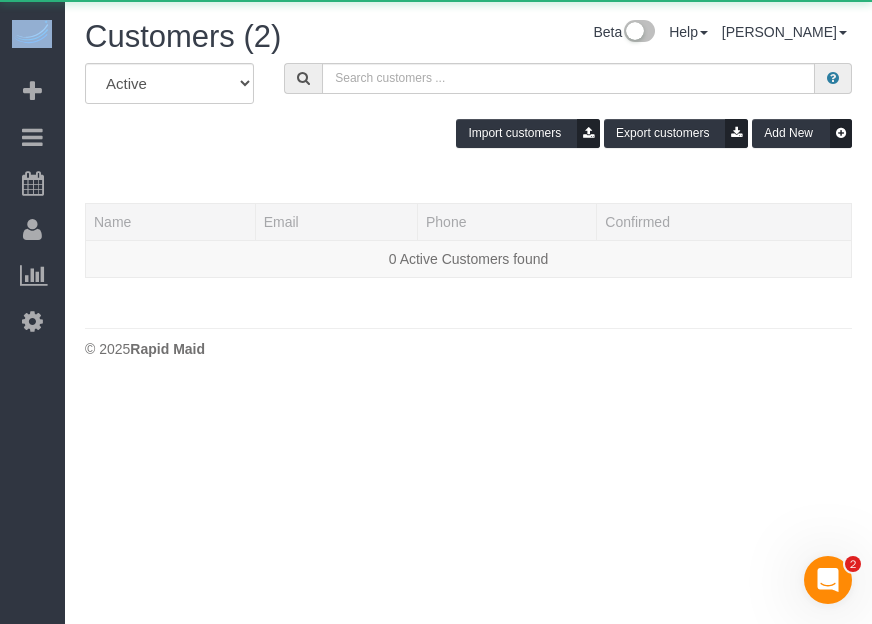 scroll, scrollTop: 0, scrollLeft: 0, axis: both 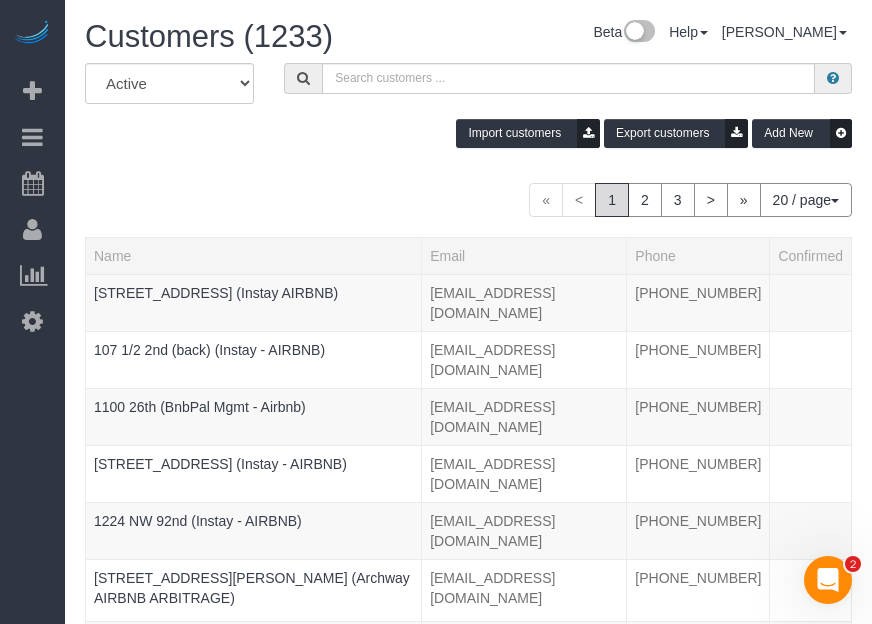 click on "All Active Archived
Import customers
Export customers
Add New" at bounding box center [468, 113] 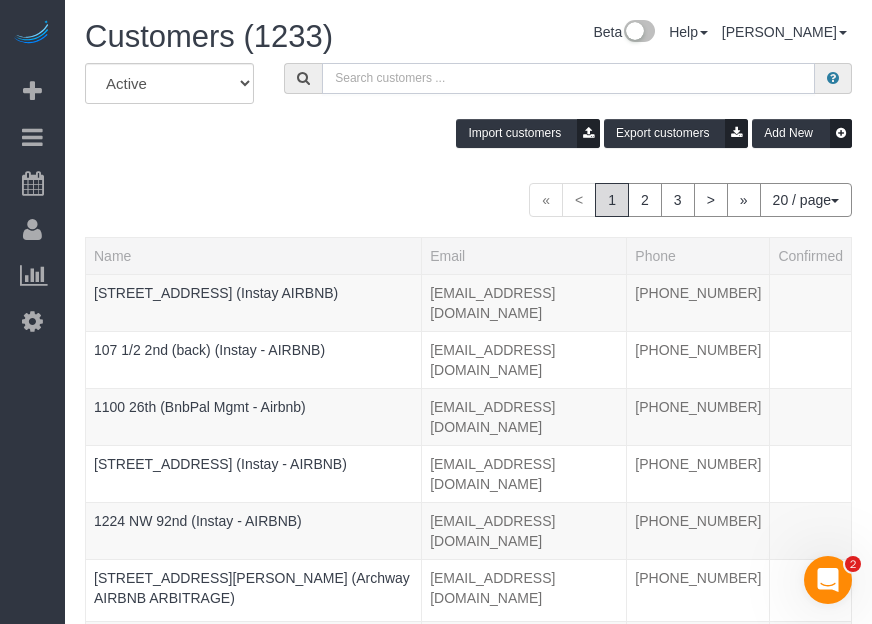drag, startPoint x: 447, startPoint y: 73, endPoint x: 458, endPoint y: 72, distance: 11.045361 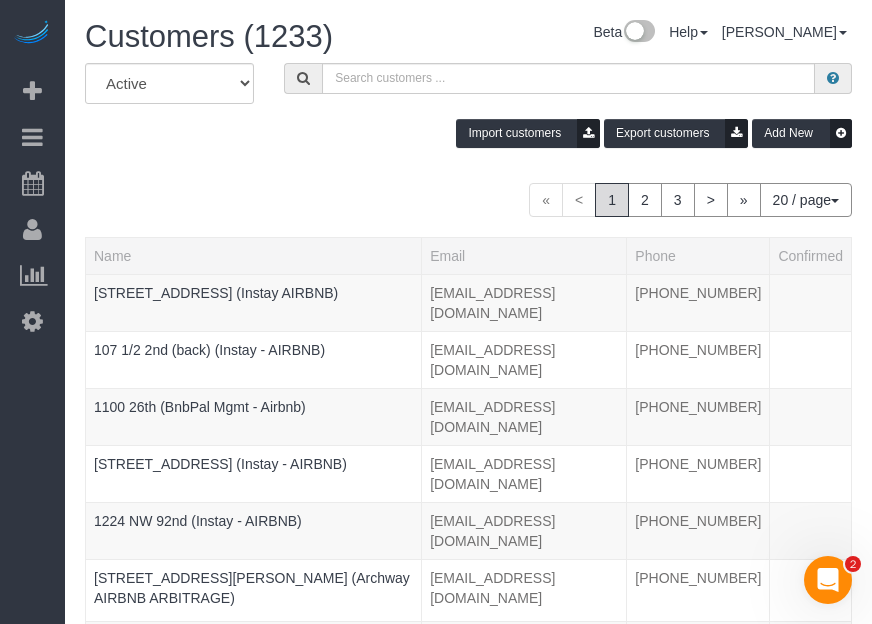 click on "Beta
Add Booking
Bookings
Active Bookings
Cancelled Bookings
Quote Inquiries
Download CSV
Scheduler
Customers
Customers
Deleted Customers Log
Payments
Charge Customers
Pay Teams
Payments Report" at bounding box center [32, 312] 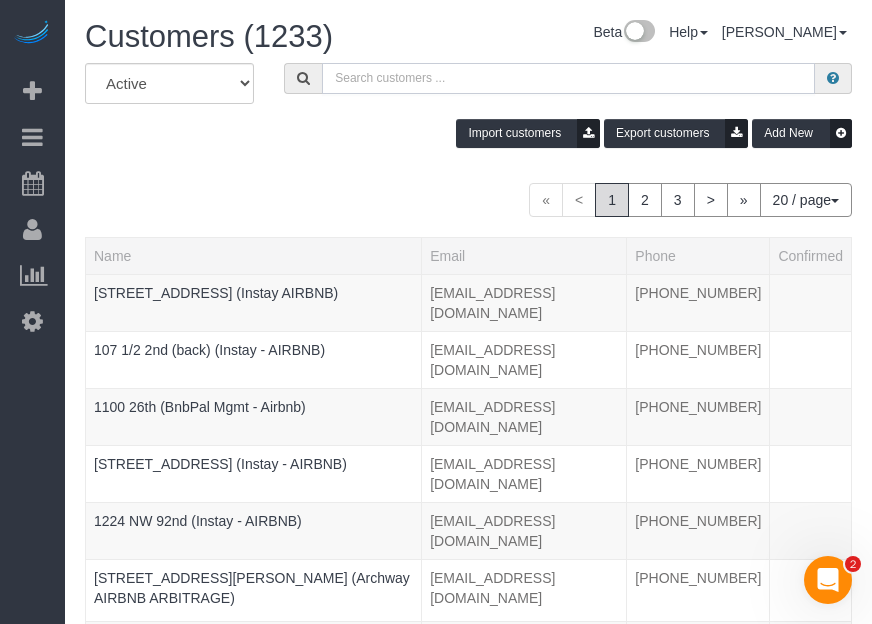 drag, startPoint x: 459, startPoint y: 68, endPoint x: 458, endPoint y: 54, distance: 14.035668 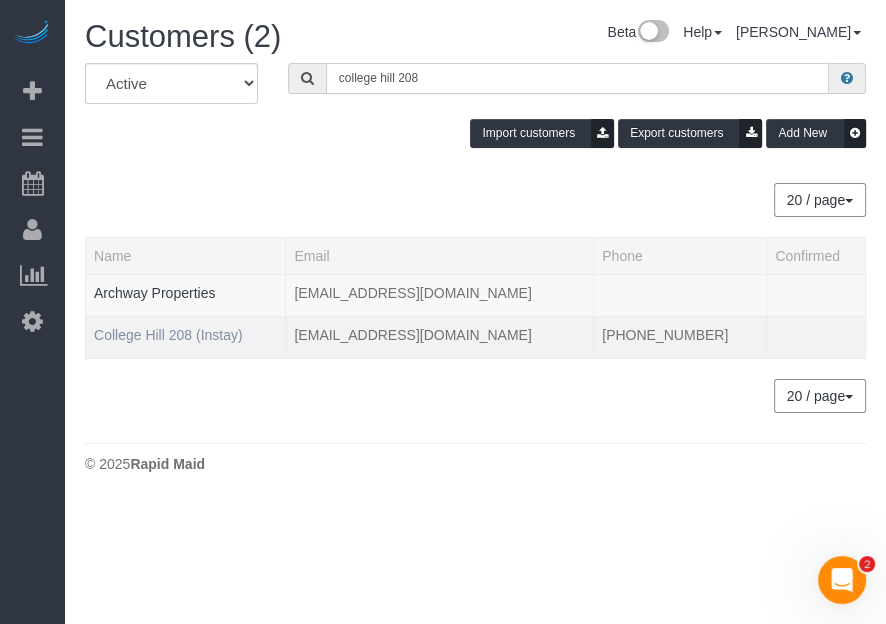 type on "college hill 208" 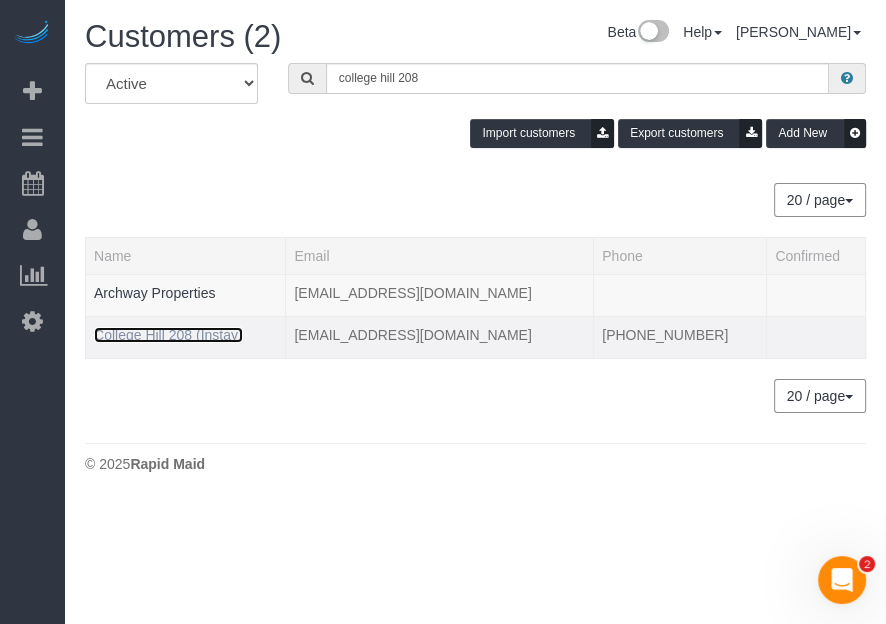 click on "College Hill 208 (Instay)" at bounding box center (168, 335) 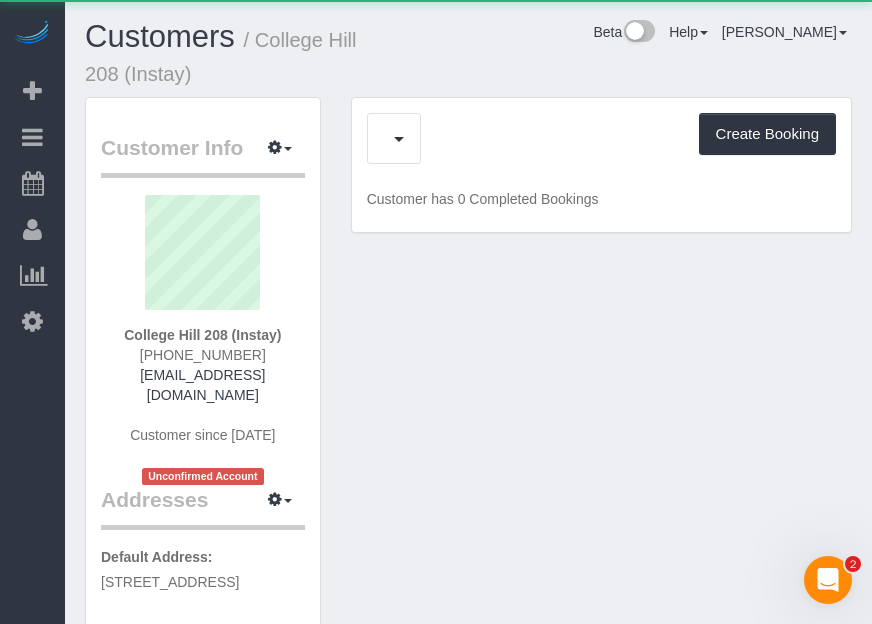 click on "Beta
Add Booking
Bookings
Active Bookings
Cancelled Bookings
Quote Inquiries
Download CSV
Scheduler
Customers
Customers
Deleted Customers Log
Payments
Charge Customers
Pay Teams
Payments Report" at bounding box center (32, 312) 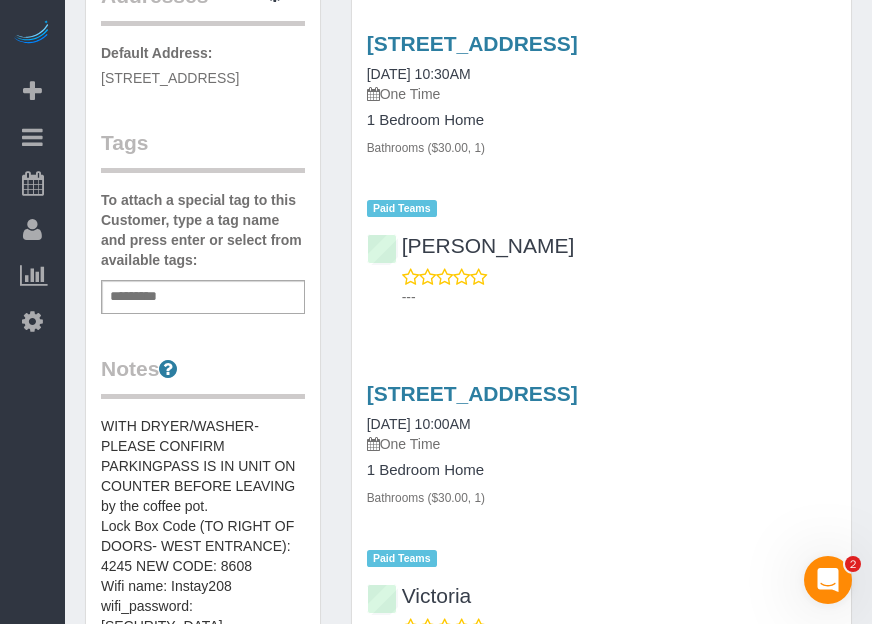 scroll, scrollTop: 636, scrollLeft: 0, axis: vertical 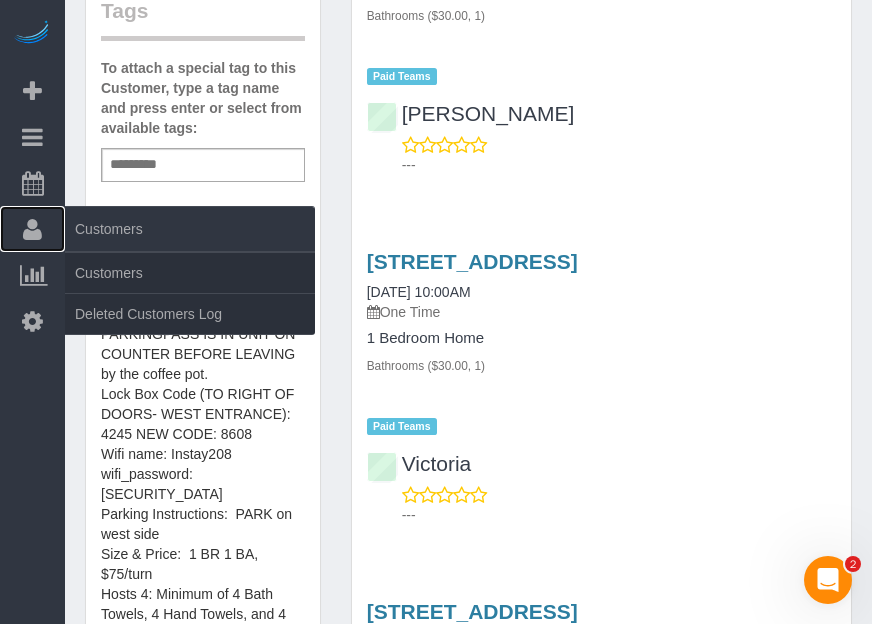 click on "Customers" at bounding box center (32, 229) 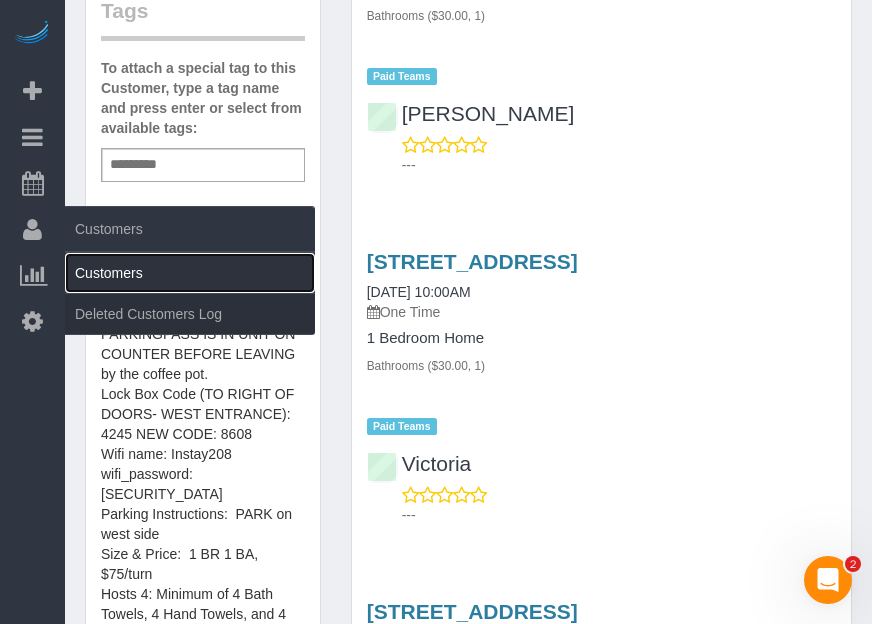 click on "Customers" at bounding box center [190, 273] 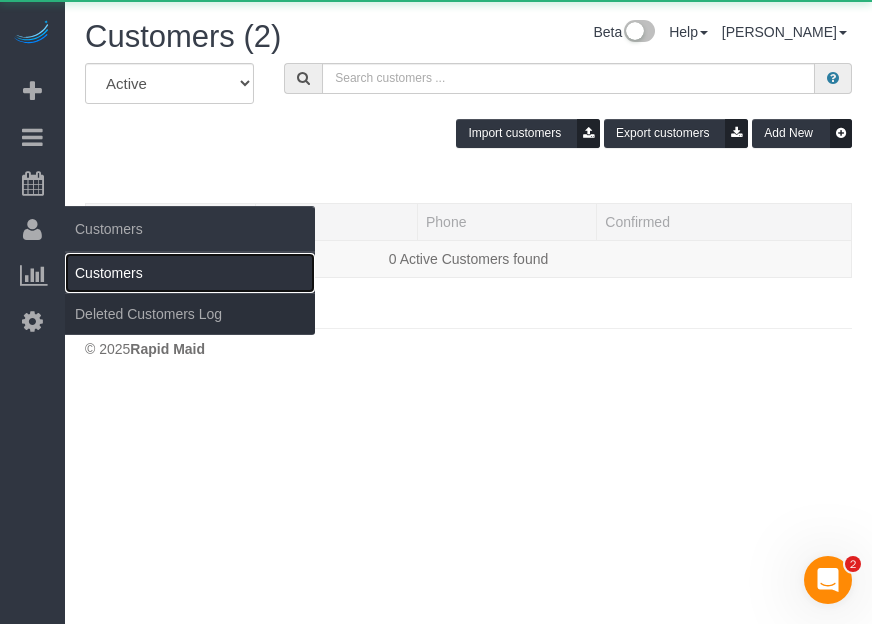 scroll, scrollTop: 0, scrollLeft: 0, axis: both 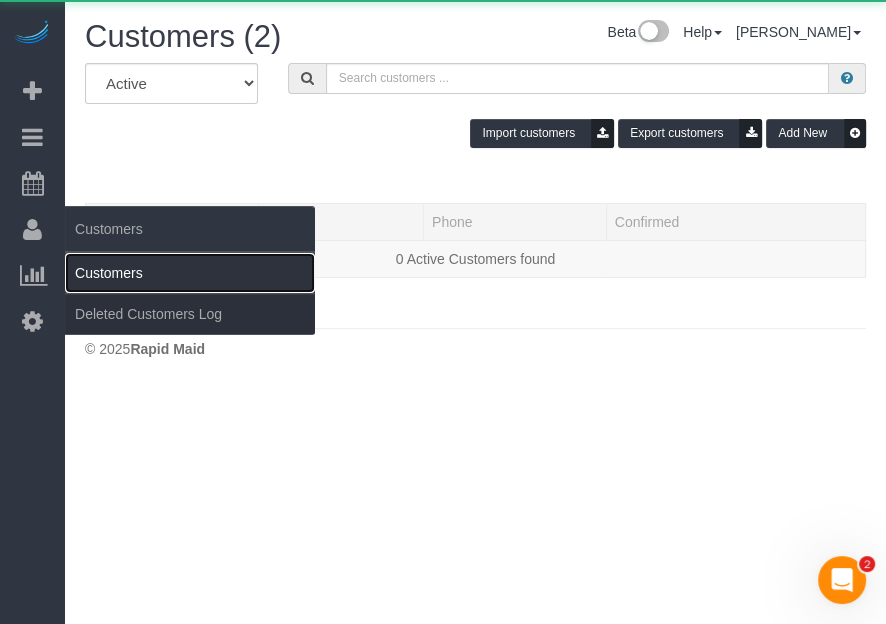 click on "Customers" at bounding box center [190, 273] 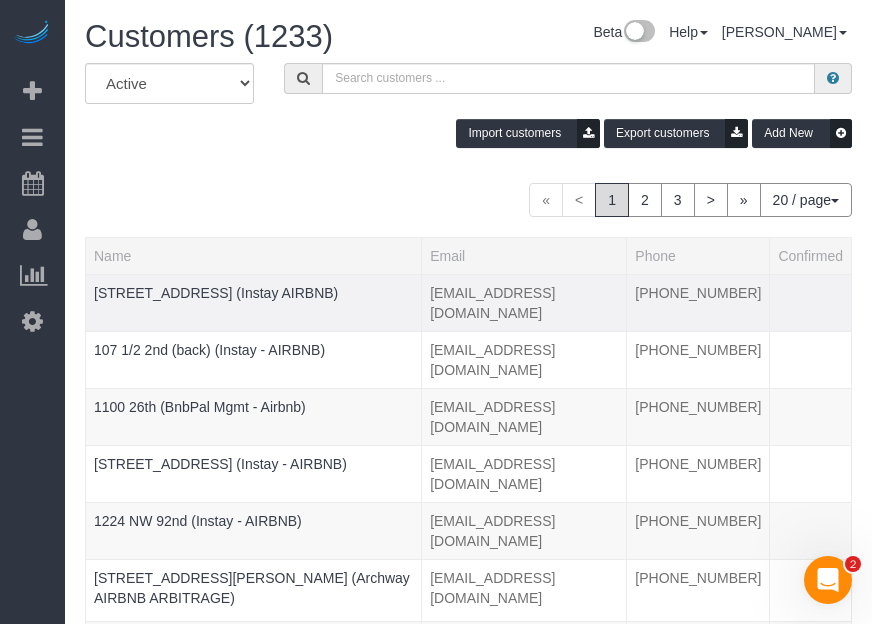 drag, startPoint x: 1, startPoint y: 400, endPoint x: 108, endPoint y: 307, distance: 141.76741 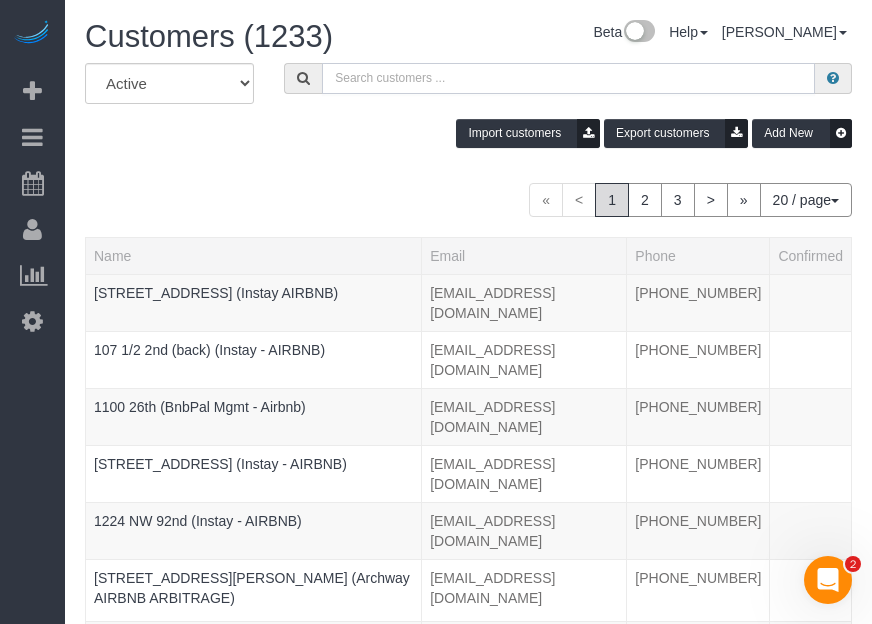 click at bounding box center [568, 78] 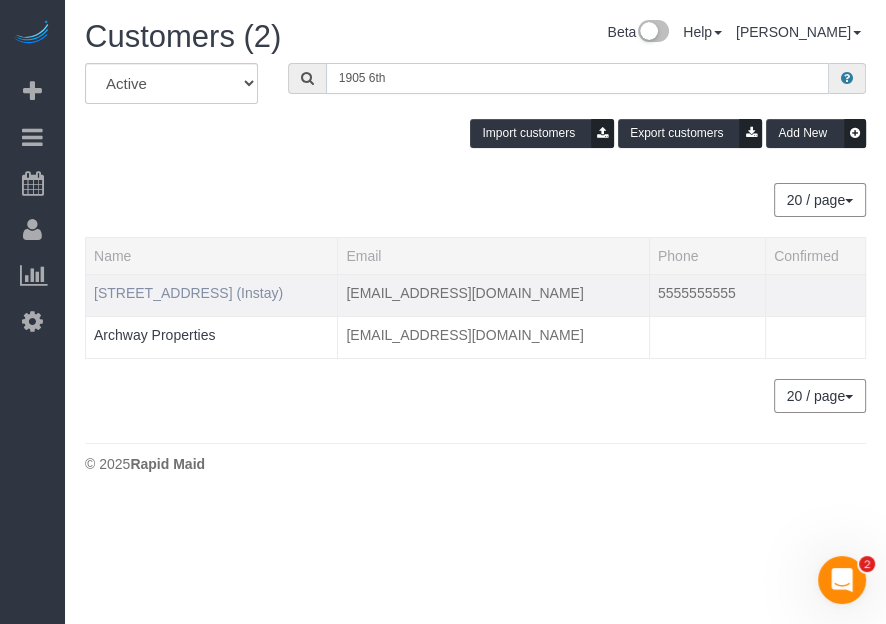 type on "1905 6th" 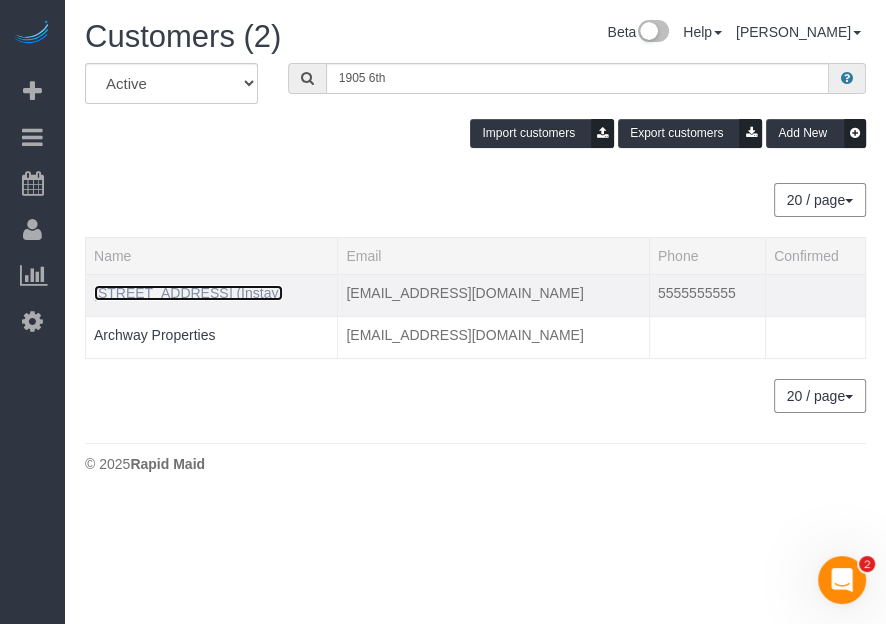 click on "[STREET_ADDRESS] (Instay)" at bounding box center [188, 293] 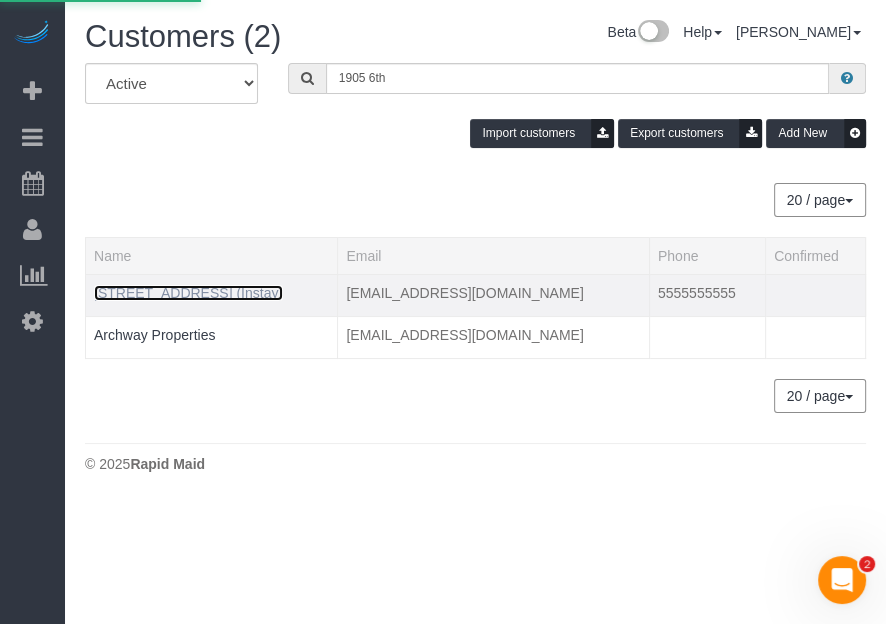 click on "[STREET_ADDRESS] (Instay)" at bounding box center [188, 293] 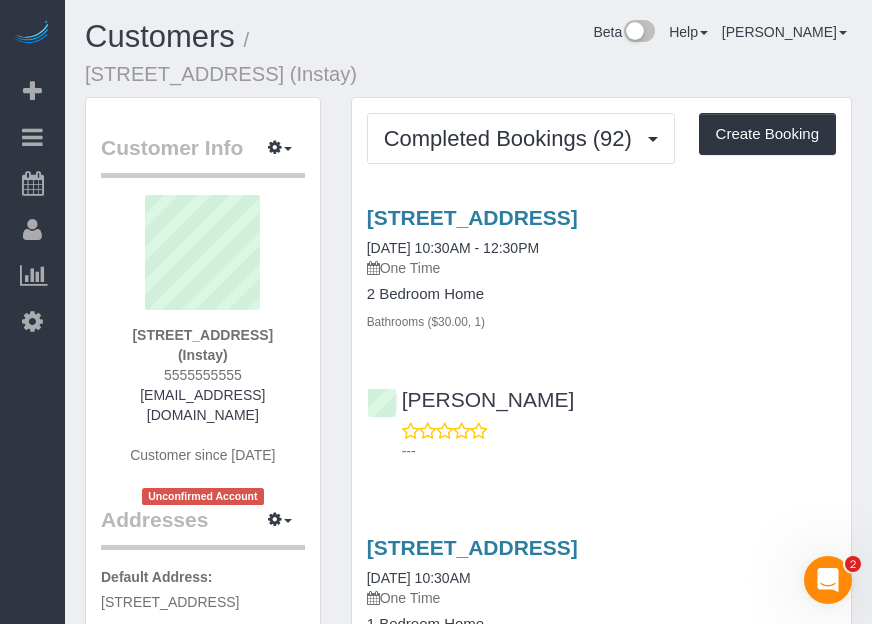 click on "Customers
/ 1905 6th Ave (Instay)
Beta
Help
Help Docs
Take a Tour
Contact Support
Maria I
My Account
Change Password
Email Preferences
Community
Log Out" at bounding box center (468, 58) 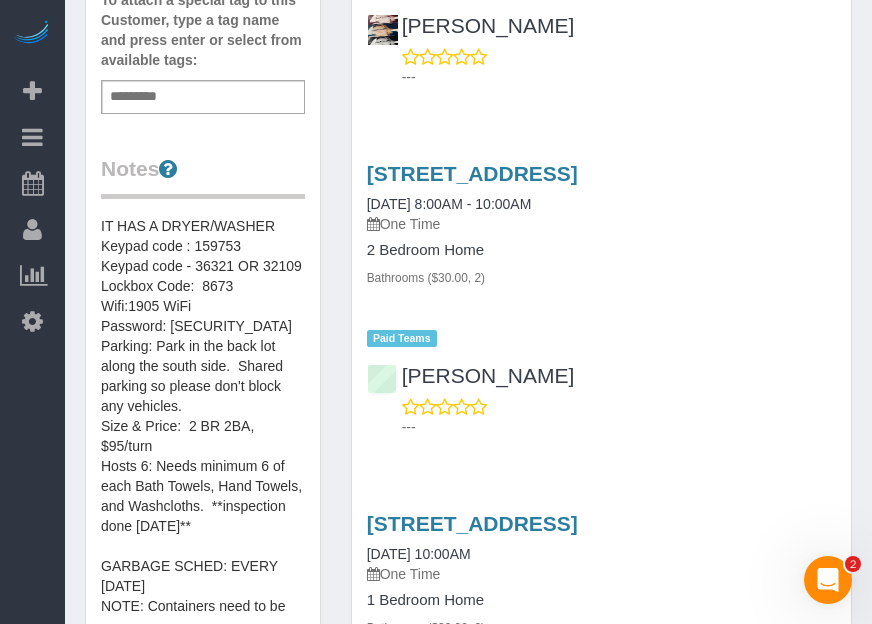 scroll, scrollTop: 727, scrollLeft: 0, axis: vertical 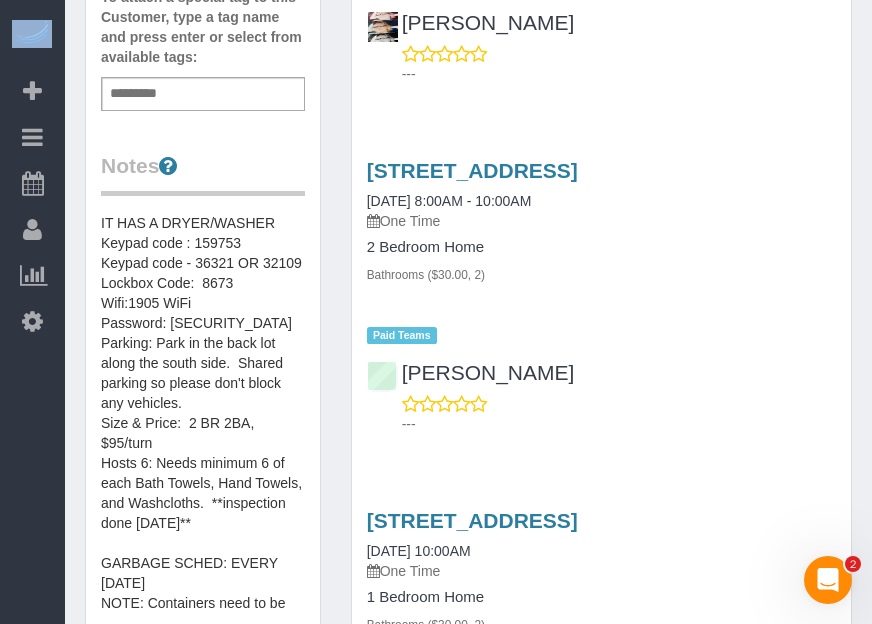click on "Beta
Add Booking
Bookings
Active Bookings
Cancelled Bookings
Quote Inquiries
Download CSV
Scheduler
Customers
Customers
Deleted Customers Log
Payments
Charge Customers" at bounding box center (436, -415) 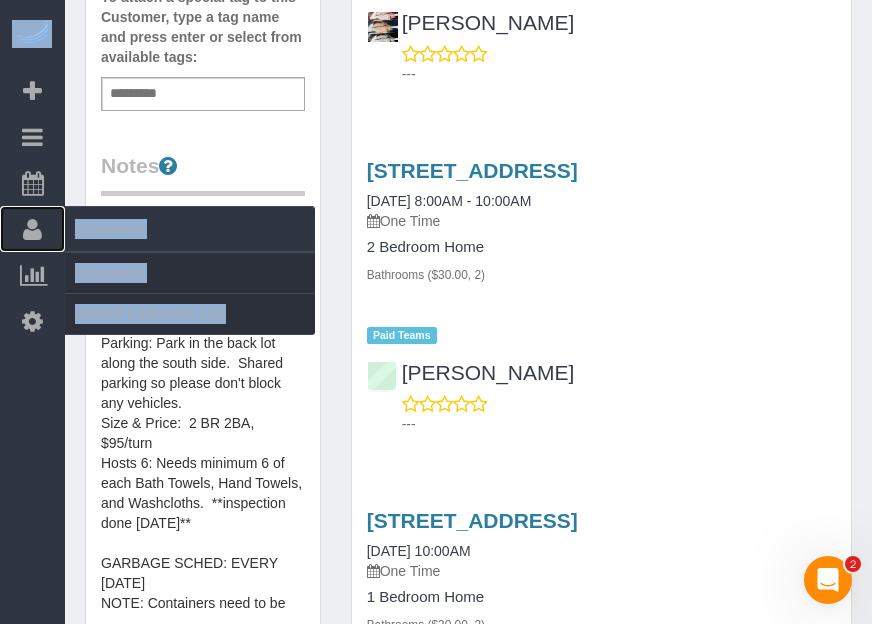 click on "Customers" at bounding box center [32, 229] 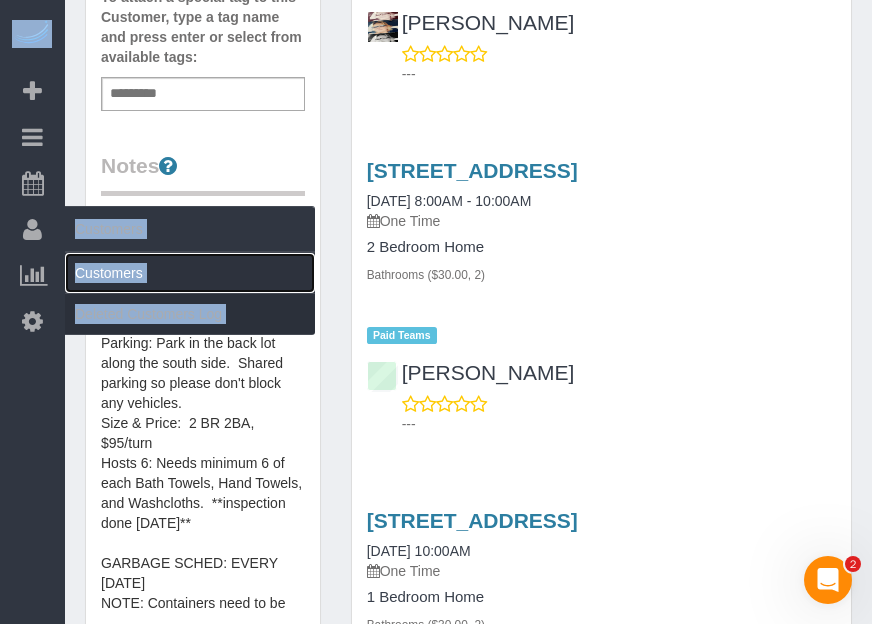 click on "Customers" at bounding box center [190, 273] 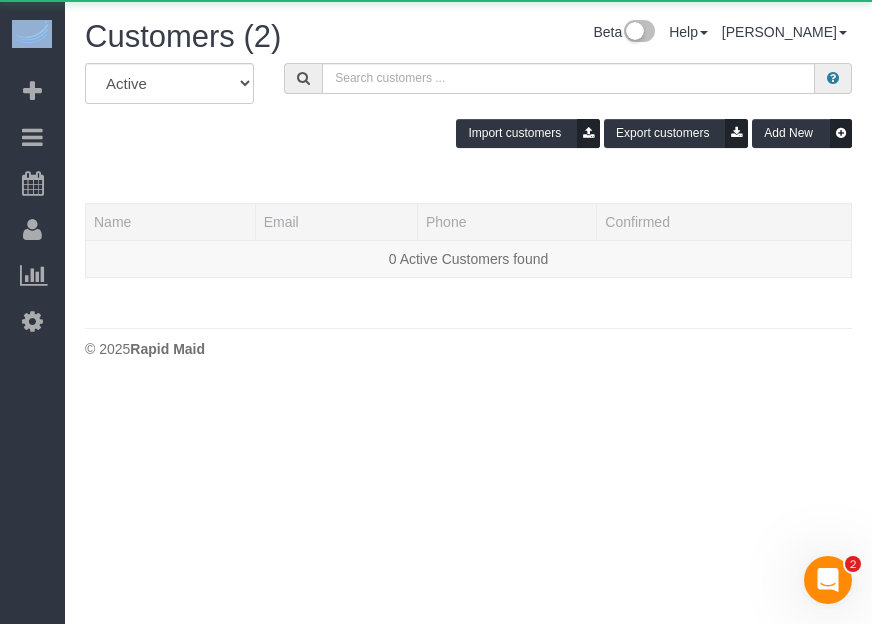 scroll, scrollTop: 0, scrollLeft: 0, axis: both 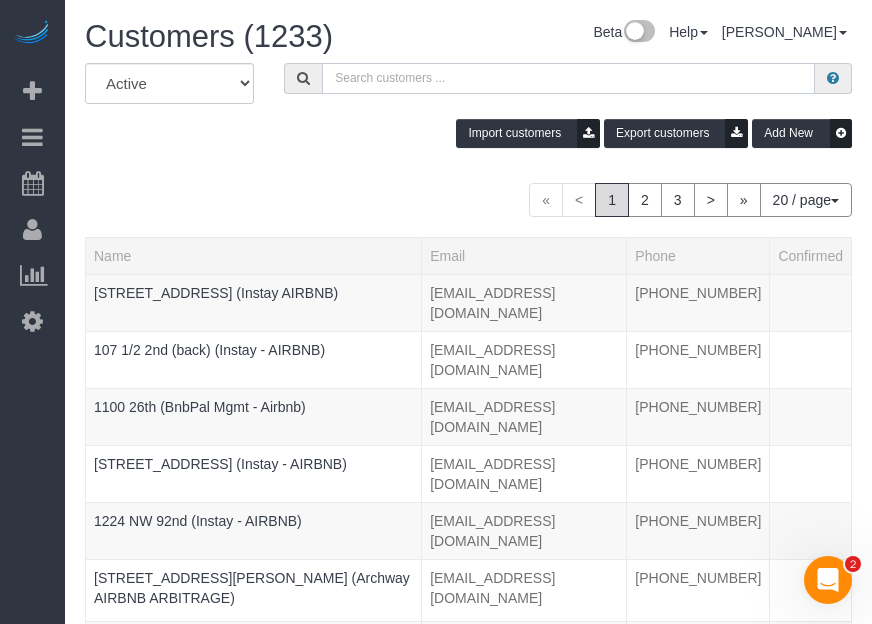 click at bounding box center [568, 78] 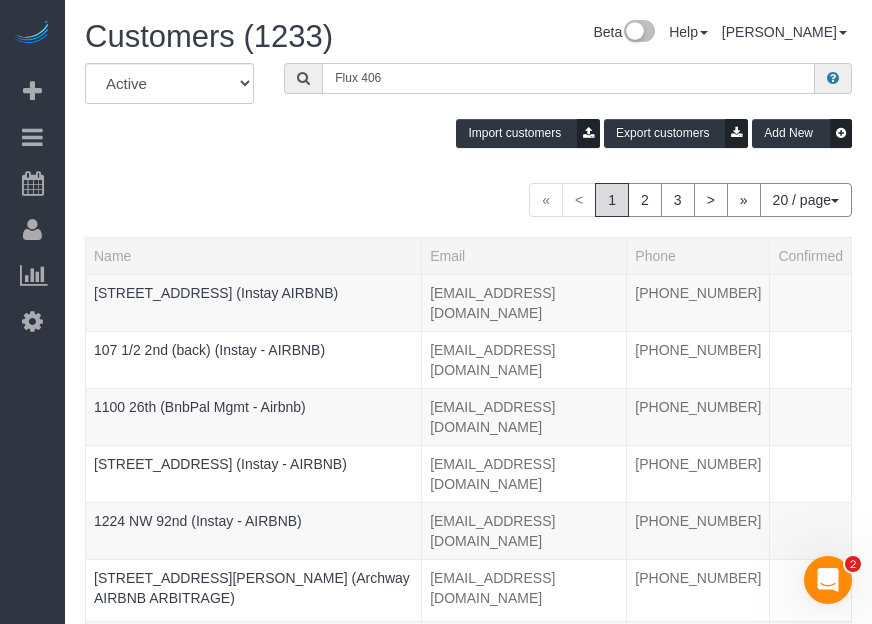 type on "Flux 406" 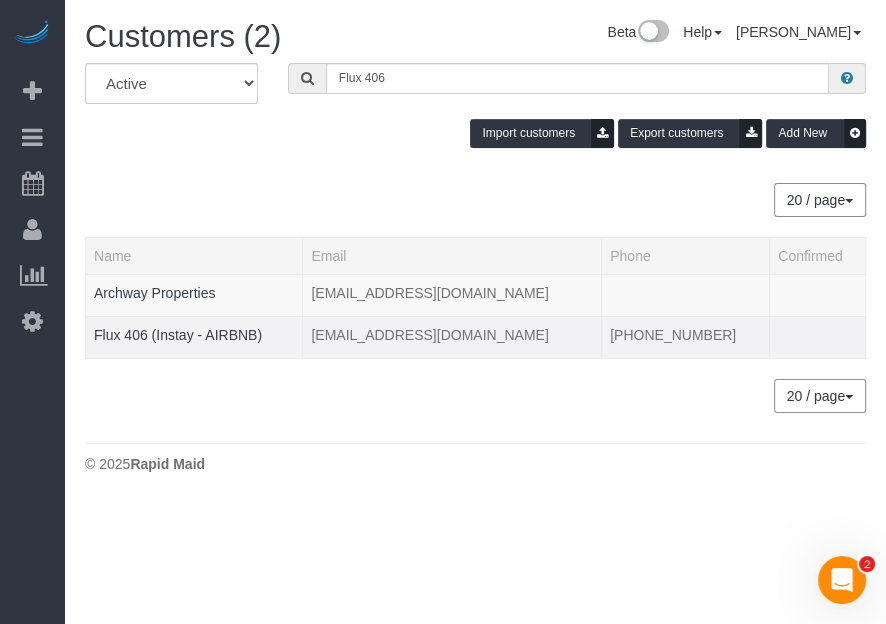 click on "Flux 406 (Instay - AIRBNB)" at bounding box center [194, 337] 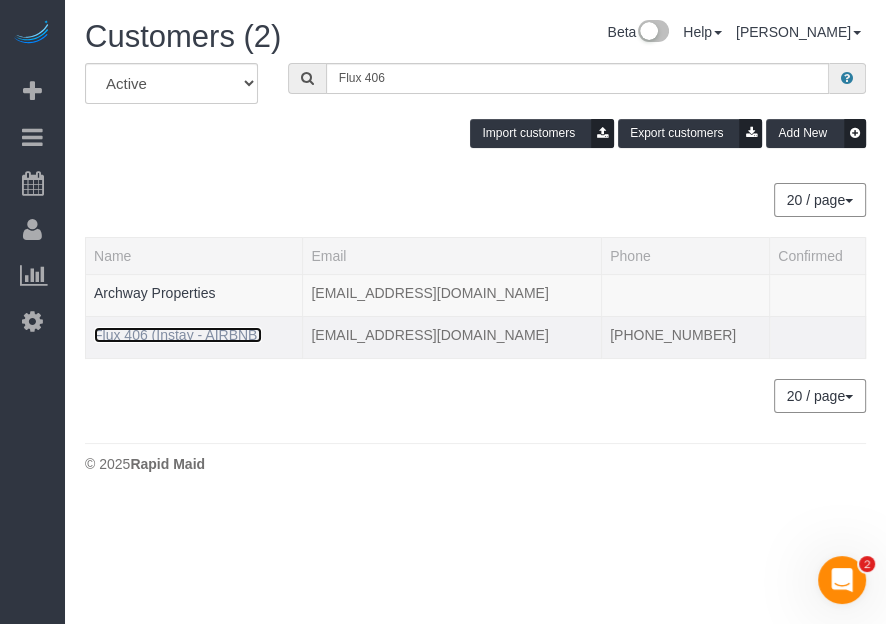 click on "Flux 406 (Instay - AIRBNB)" at bounding box center [178, 335] 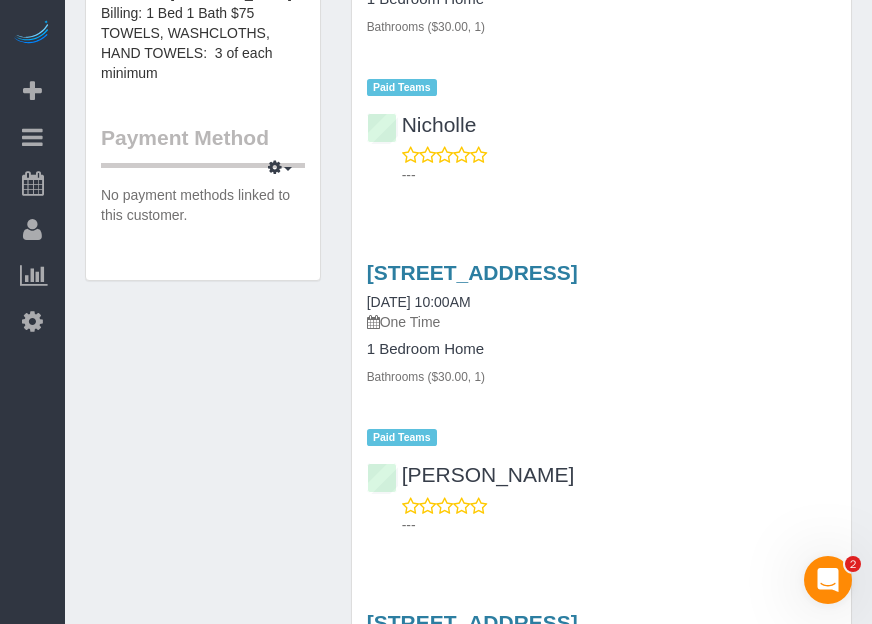 scroll, scrollTop: 1272, scrollLeft: 0, axis: vertical 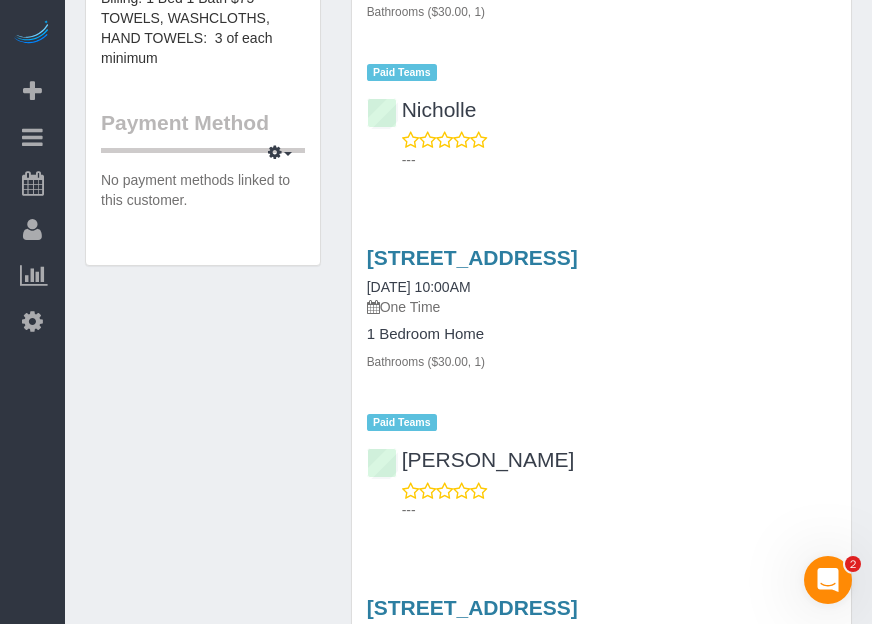drag, startPoint x: 16, startPoint y: 390, endPoint x: 304, endPoint y: 122, distance: 393.40564 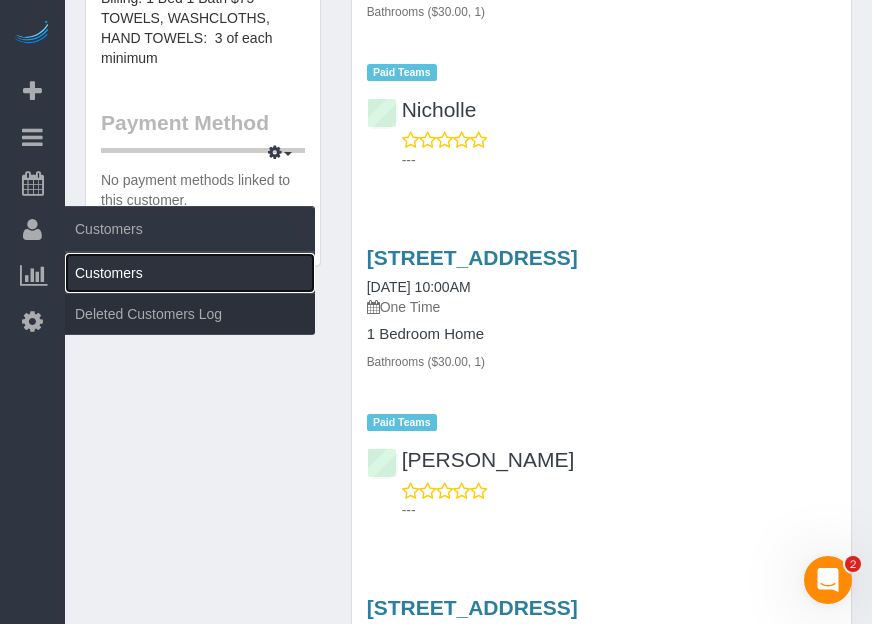 click on "Customers" at bounding box center (190, 273) 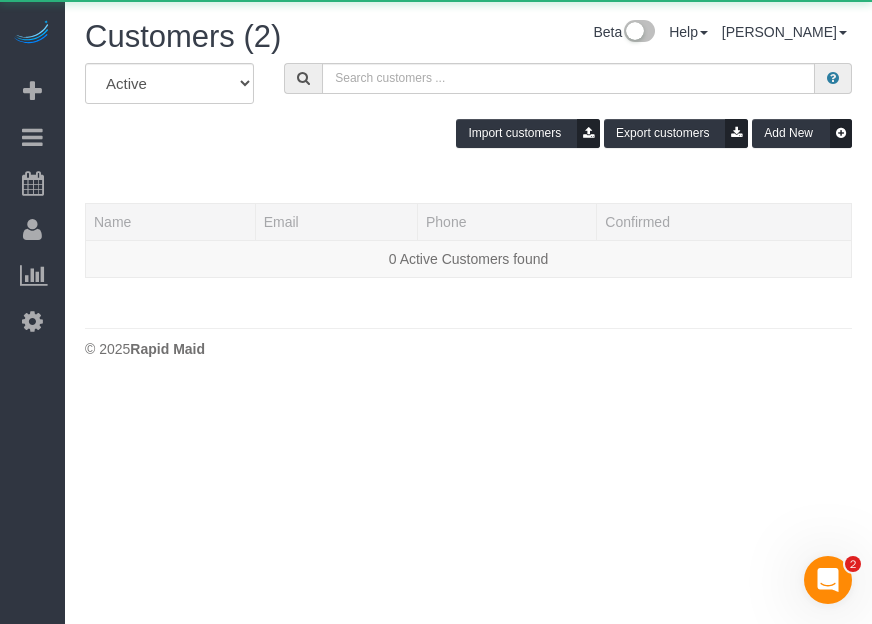 scroll, scrollTop: 0, scrollLeft: 0, axis: both 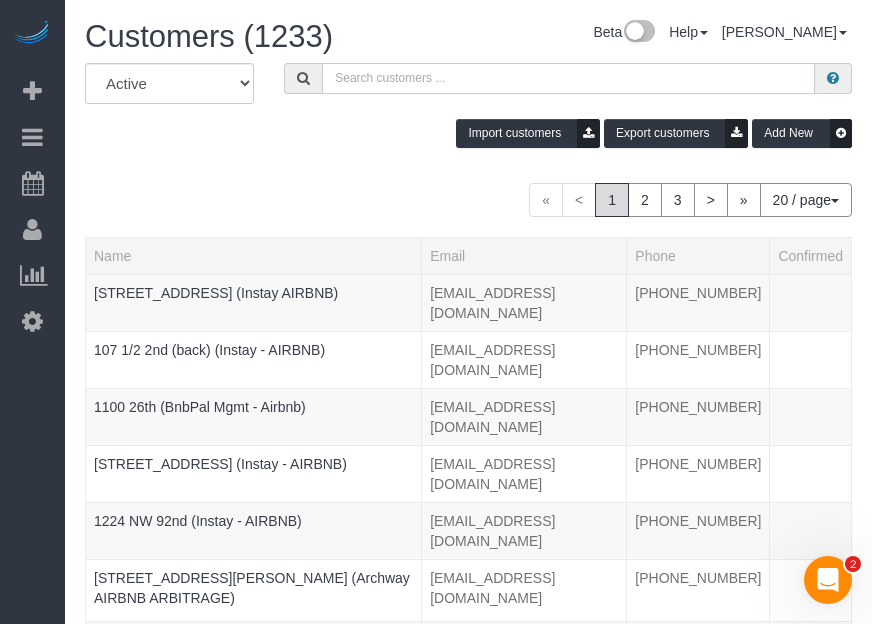 paste on "5300 [PERSON_NAME]" 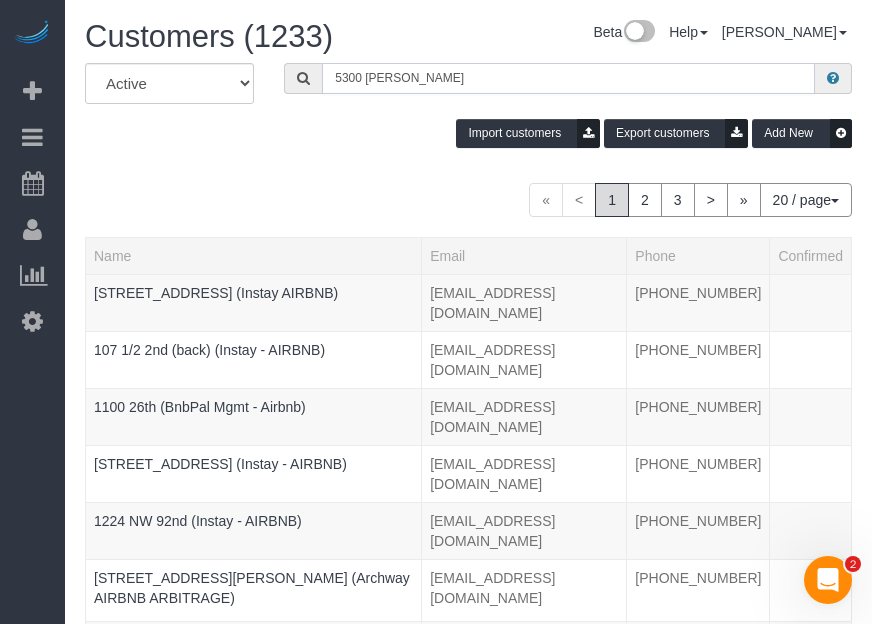 click on "5300 [PERSON_NAME]" at bounding box center (568, 78) 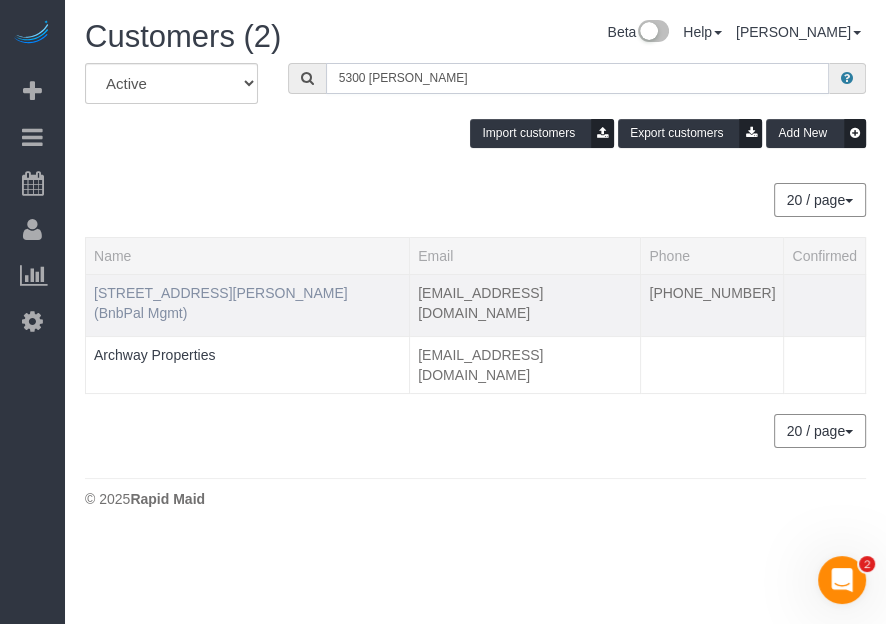 type on "5300 [PERSON_NAME]" 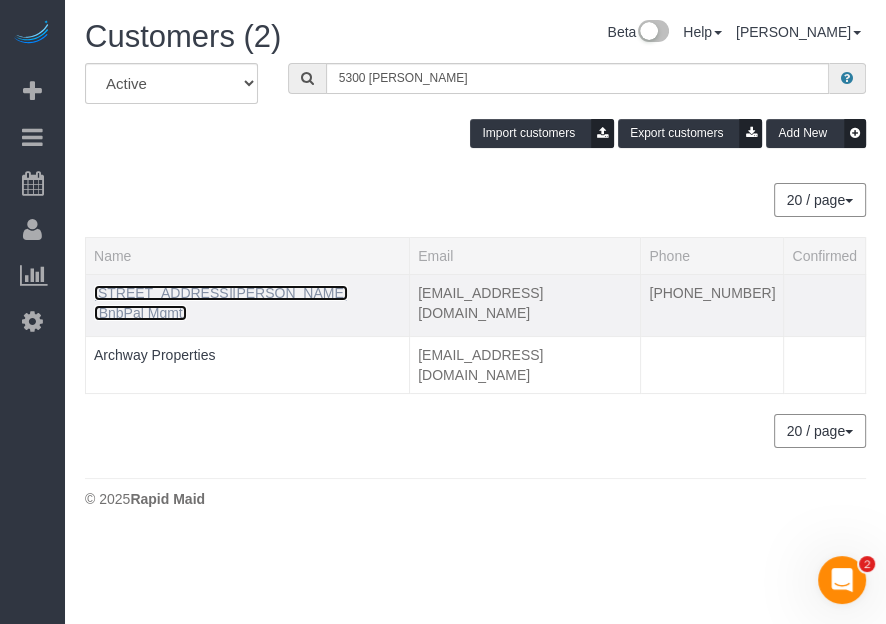 click on "[STREET_ADDRESS][PERSON_NAME] (BnbPal Mgmt)" at bounding box center (221, 303) 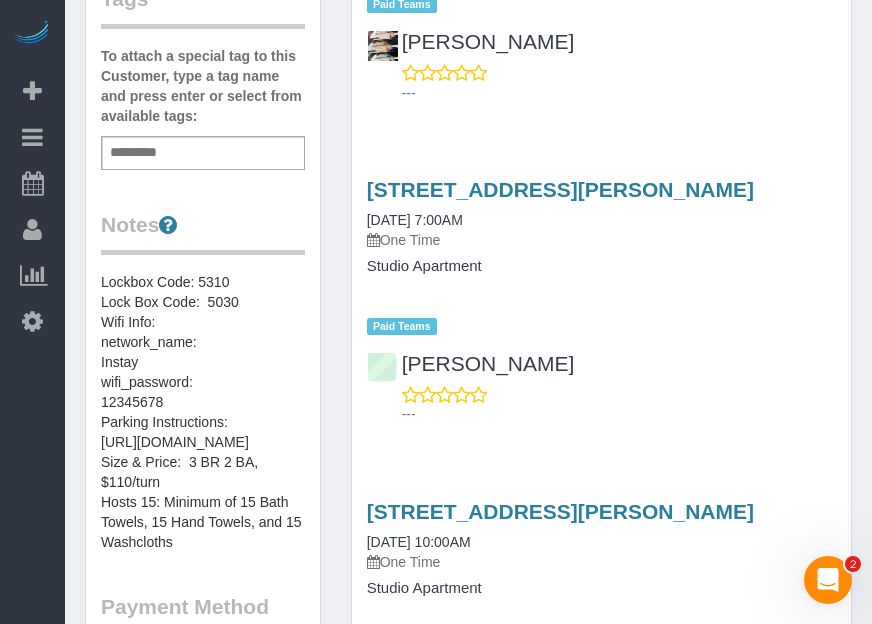 scroll, scrollTop: 775, scrollLeft: 0, axis: vertical 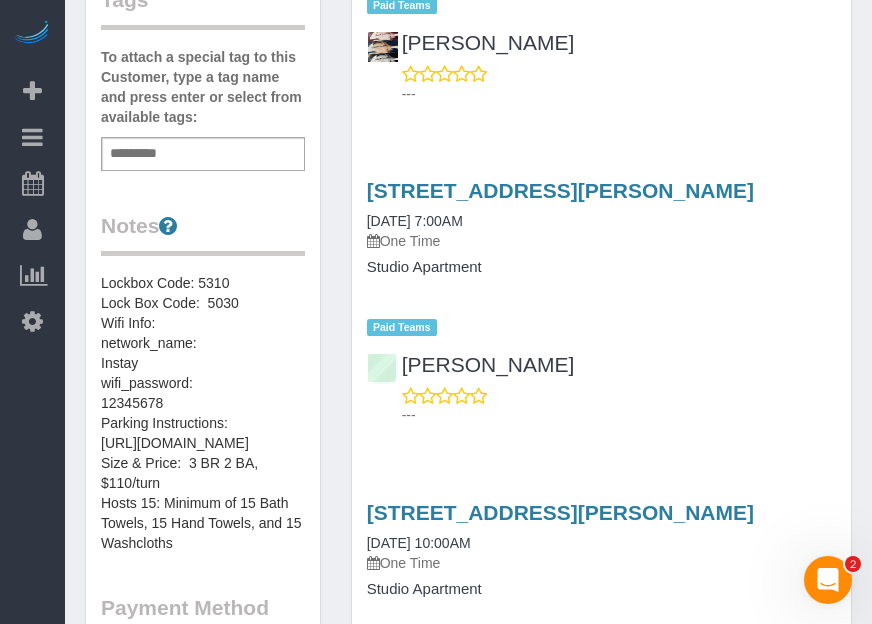 click on "Beta
Add Booking
Bookings
Active Bookings
Cancelled Bookings
Quote Inquiries
Download CSV
Scheduler
Customers
Customers
Deleted Customers Log
Payments
Charge Customers
Pay Teams
Payments Report" at bounding box center (32, 312) 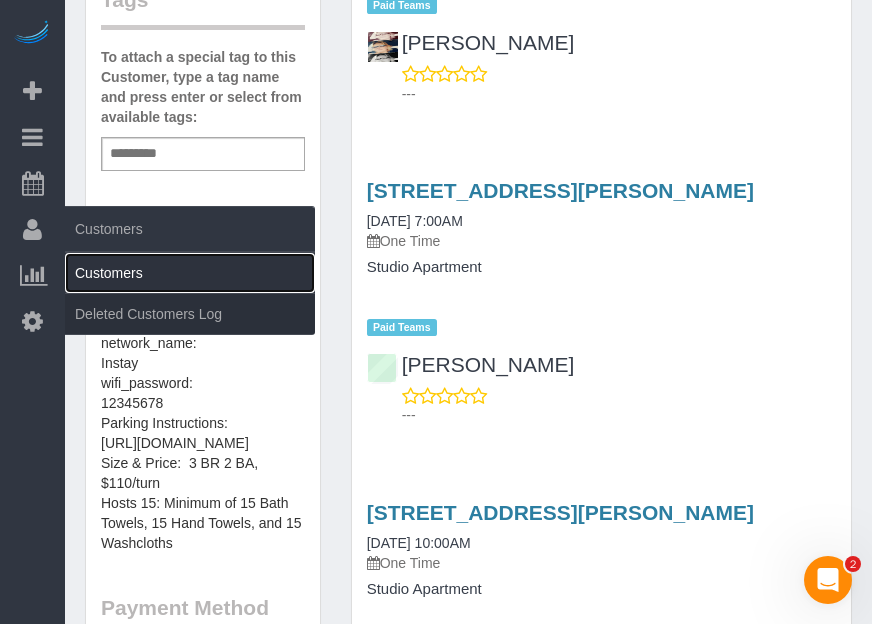 click on "Customers" at bounding box center (190, 273) 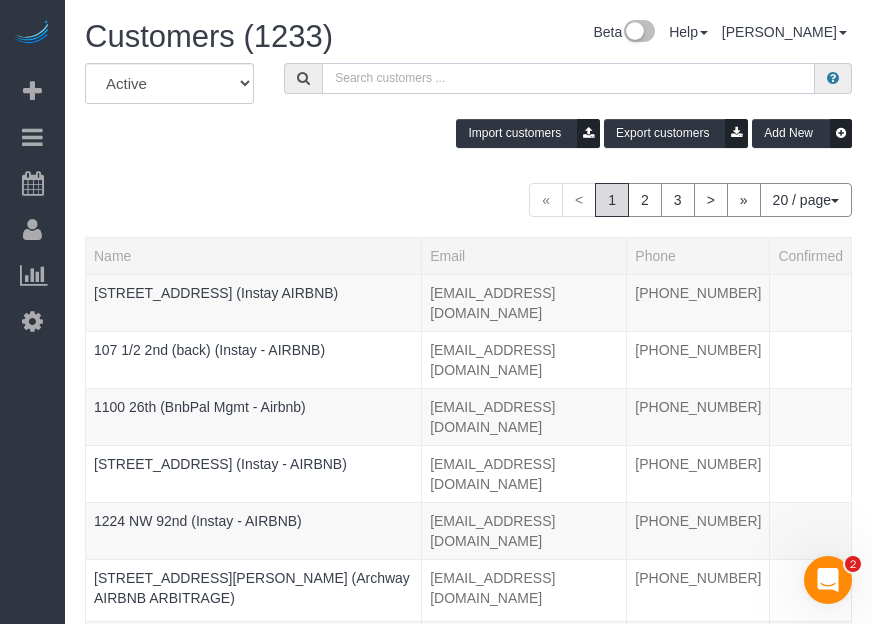 click at bounding box center (568, 78) 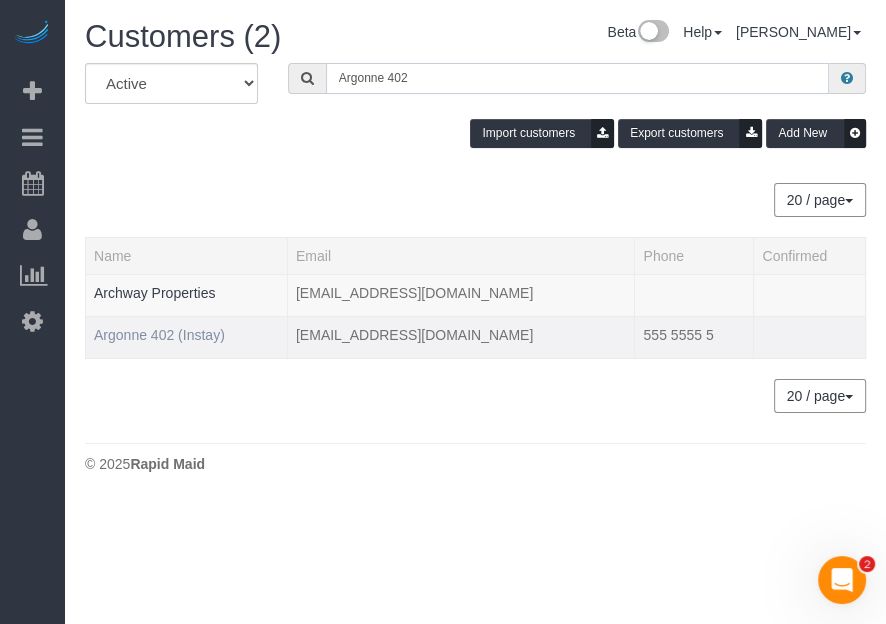 type on "Argonne 402" 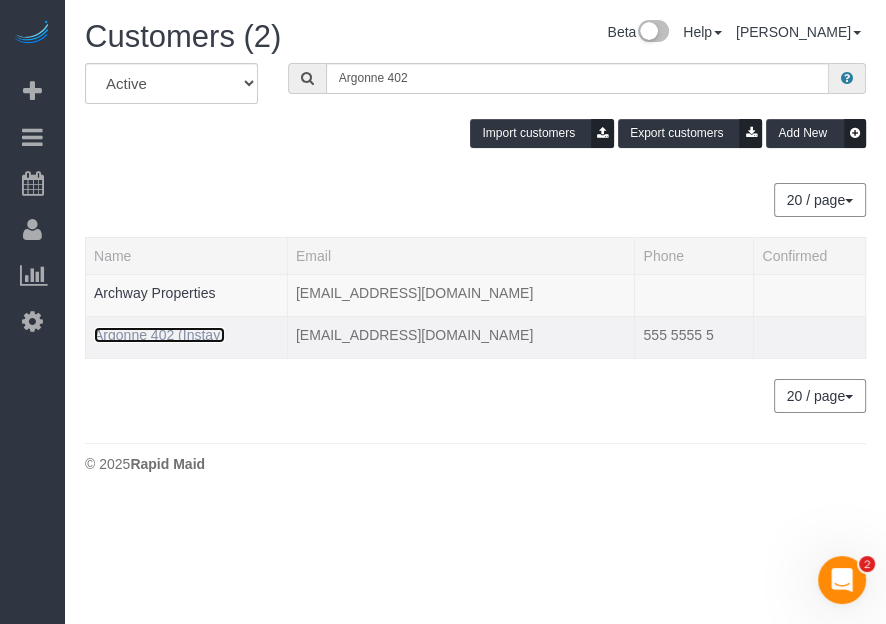 click on "Argonne 402 (Instay)" at bounding box center (159, 335) 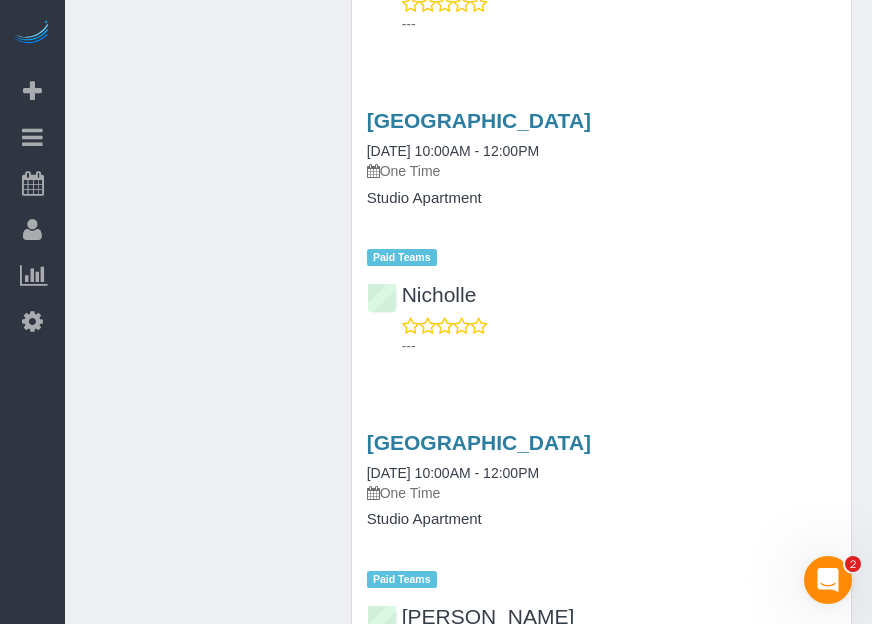 scroll, scrollTop: 1696, scrollLeft: 0, axis: vertical 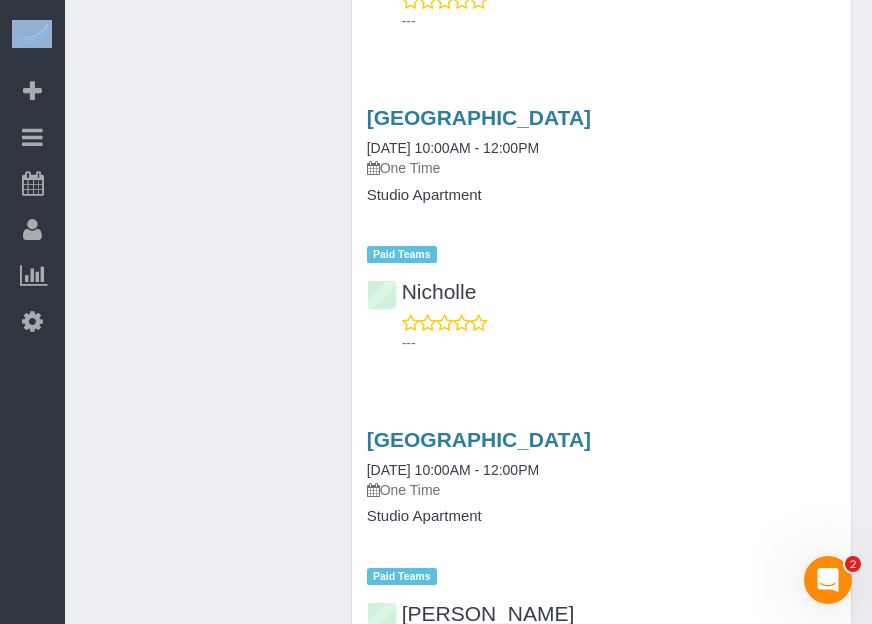click on "Beta
Add Booking
Bookings
Active Bookings
Cancelled Bookings
Quote Inquiries
Download CSV
Scheduler
Customers
Customers
Deleted Customers Log
Payments
Charge Customers" at bounding box center (436, -1384) 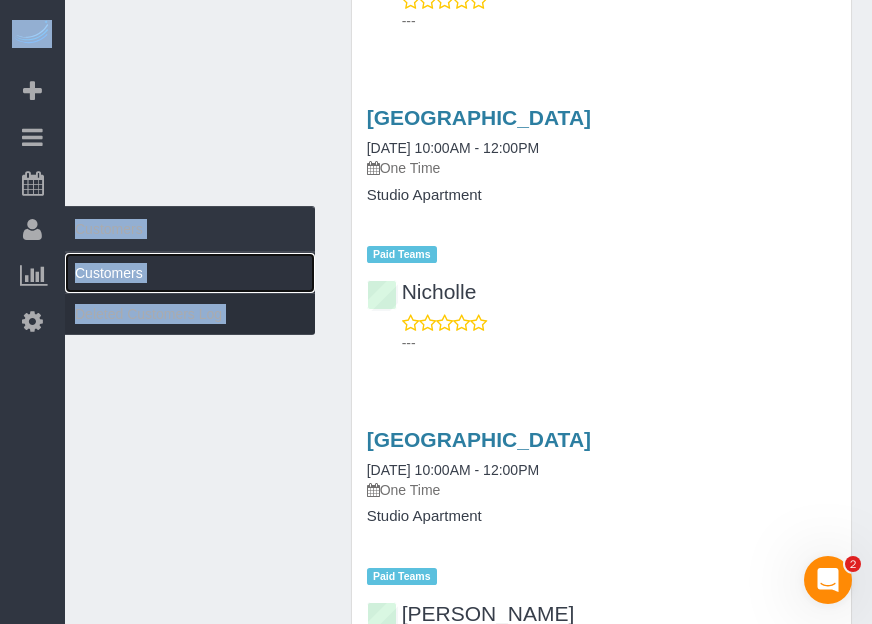 click on "Customers" at bounding box center [190, 273] 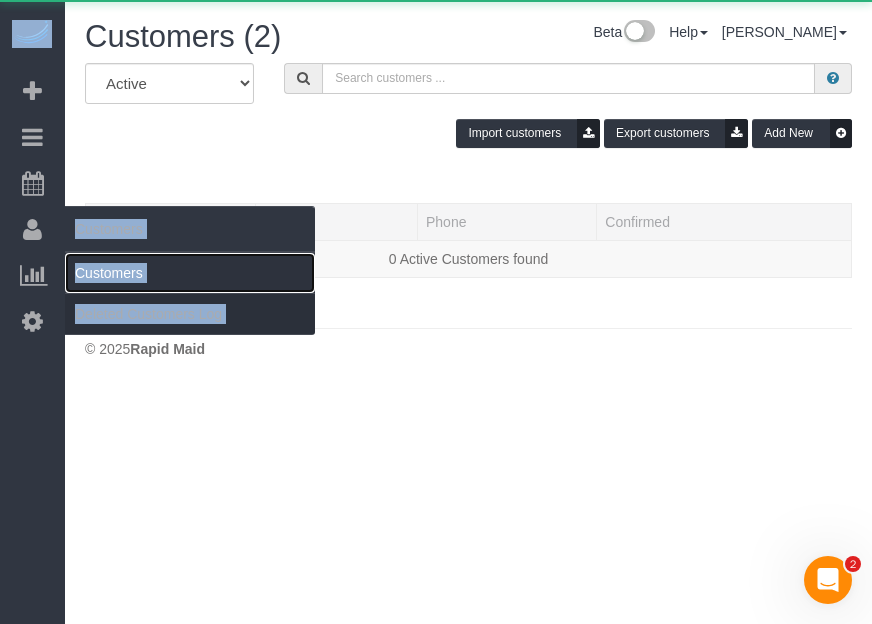 scroll, scrollTop: 0, scrollLeft: 0, axis: both 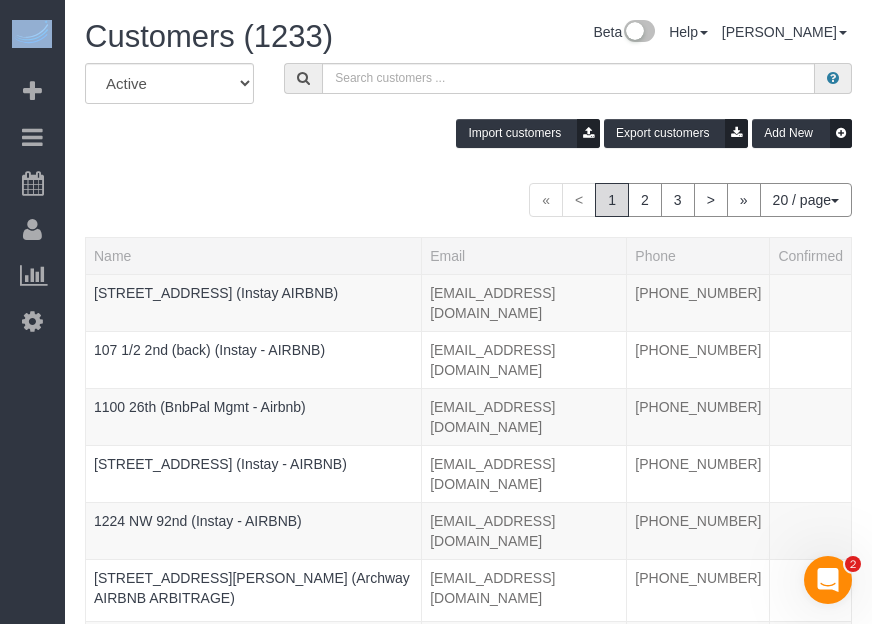 click on "Beta
Add Booking
Bookings
Active Bookings
Cancelled Bookings
Quote Inquiries
Download CSV
Scheduler
Customers
Customers
Deleted Customers Log
Payments
Charge Customers
Pay Teams
Payments Report" at bounding box center [32, 312] 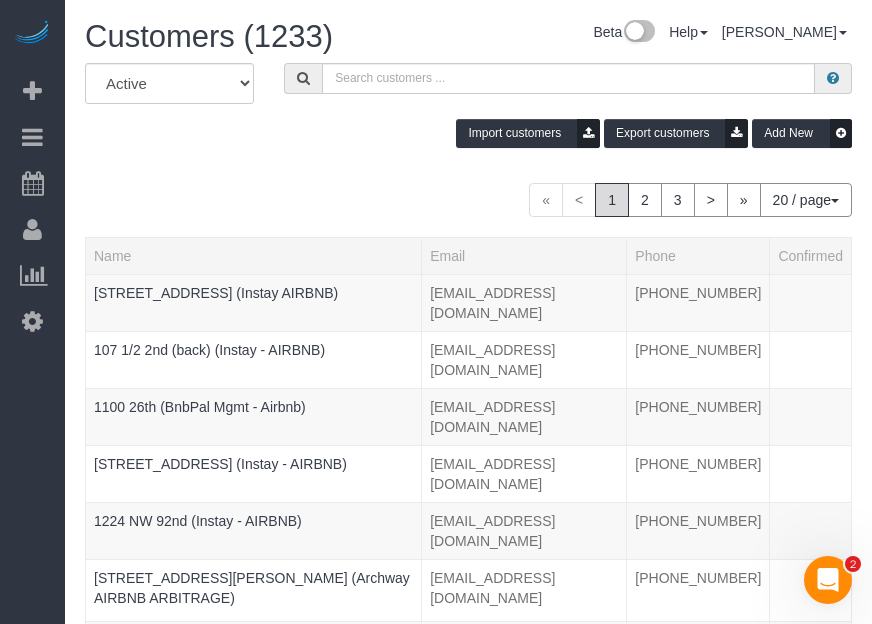 click on "Beta
Add Booking
Bookings
Active Bookings
Cancelled Bookings
Quote Inquiries
Download CSV
Scheduler
Customers
Customers
Deleted Customers Log
Payments
Charge Customers
Pay Teams
Payments Report" at bounding box center [32, 312] 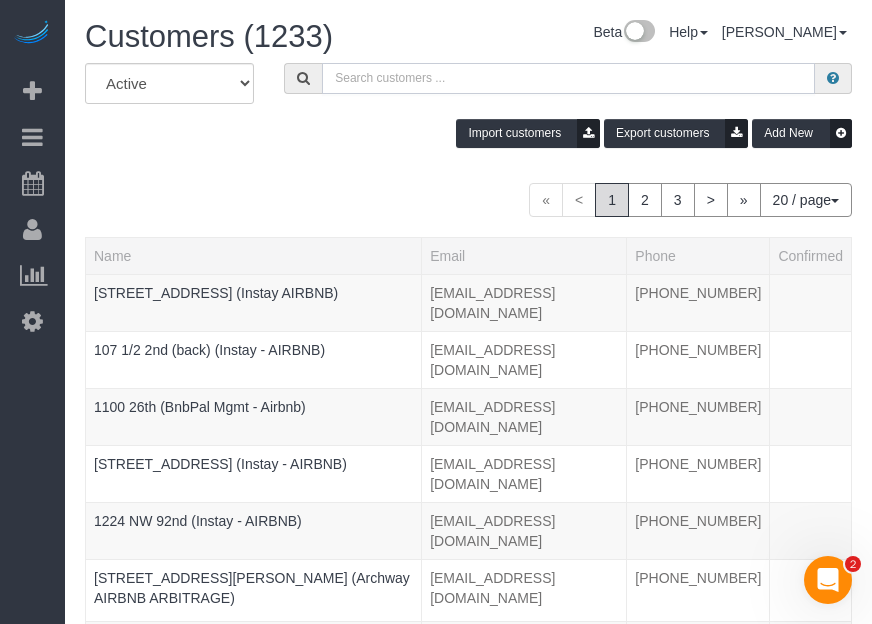 click at bounding box center [568, 78] 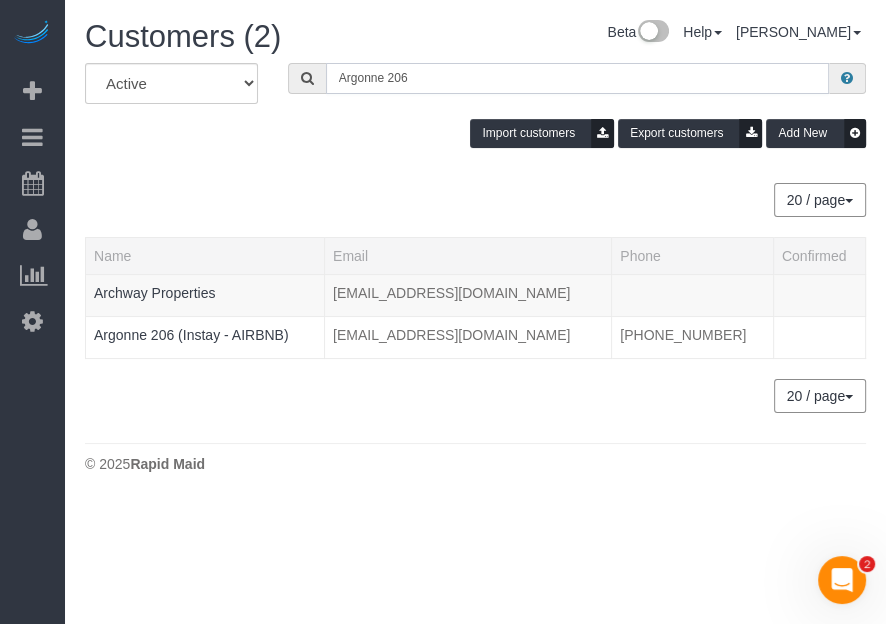 type on "Argonne 206" 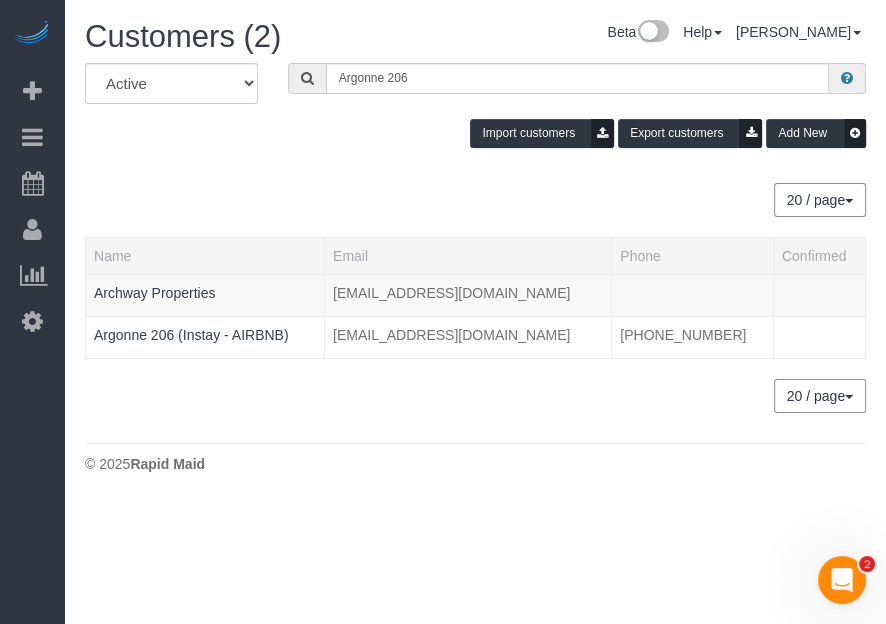 drag, startPoint x: 132, startPoint y: 517, endPoint x: 118, endPoint y: 368, distance: 149.65627 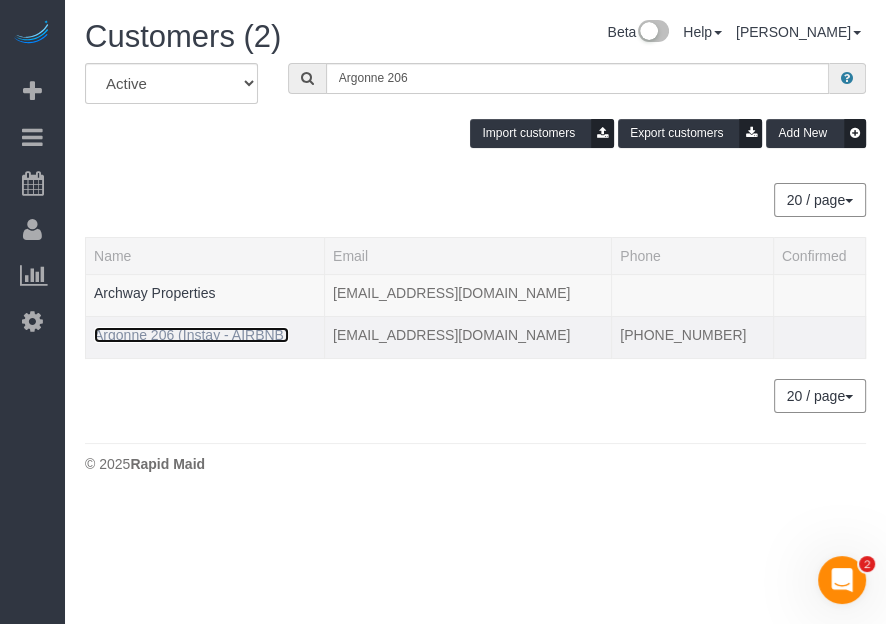 click on "Argonne 206 (Instay - AIRBNB)" at bounding box center [191, 335] 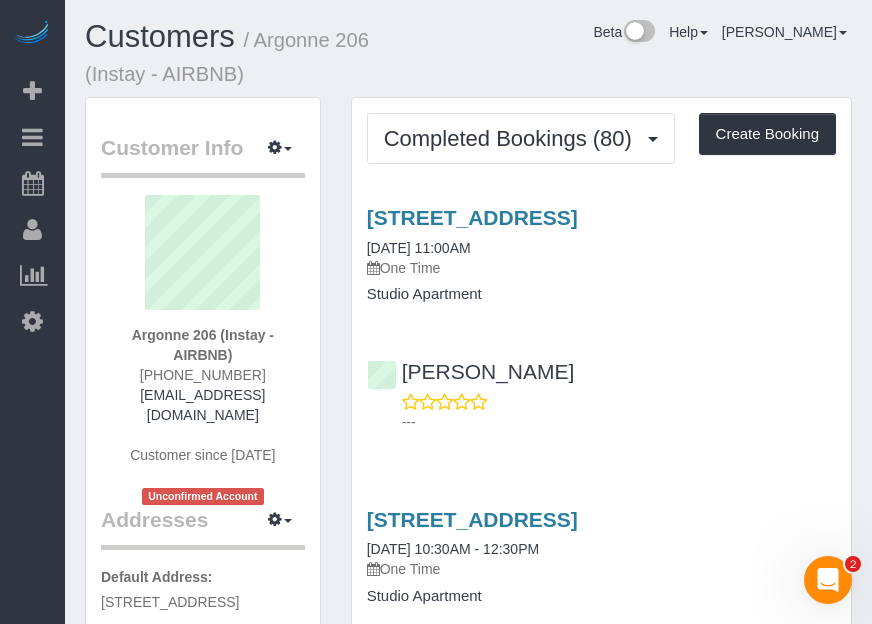 click on "Beta
Add Booking
Bookings
Active Bookings
Cancelled Bookings
Quote Inquiries
Download CSV
Scheduler
Customers
Customers
Deleted Customers Log
Payments
Charge Customers
Pay Teams
Payments Report" at bounding box center [32, 312] 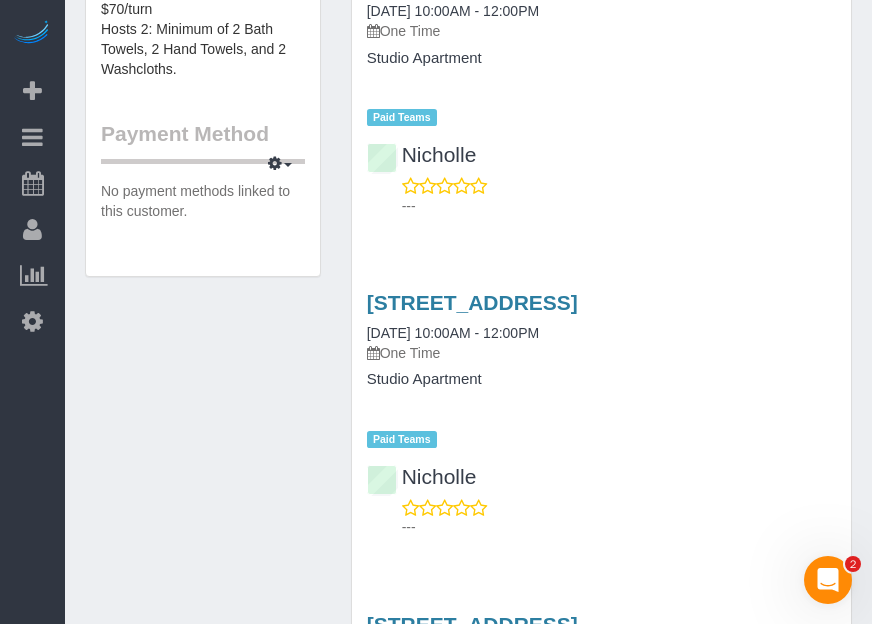 scroll, scrollTop: 1181, scrollLeft: 0, axis: vertical 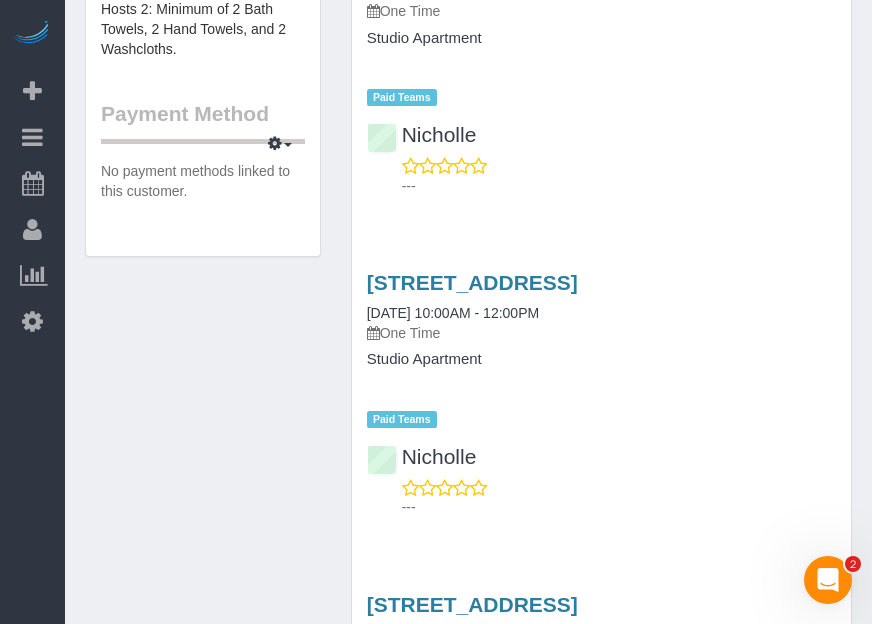 click on "Beta
Add Booking
Bookings
Active Bookings
Cancelled Bookings
Quote Inquiries
Download CSV
Scheduler
Customers
Customers
Deleted Customers Log
Payments
Charge Customers
Pay Teams
Payments Report" at bounding box center [32, 312] 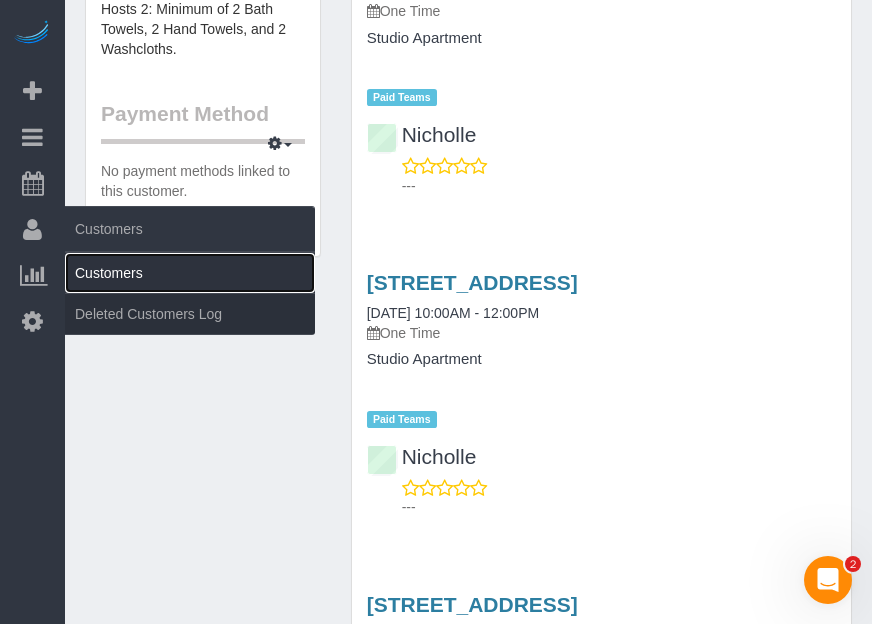 click on "Customers" at bounding box center [190, 273] 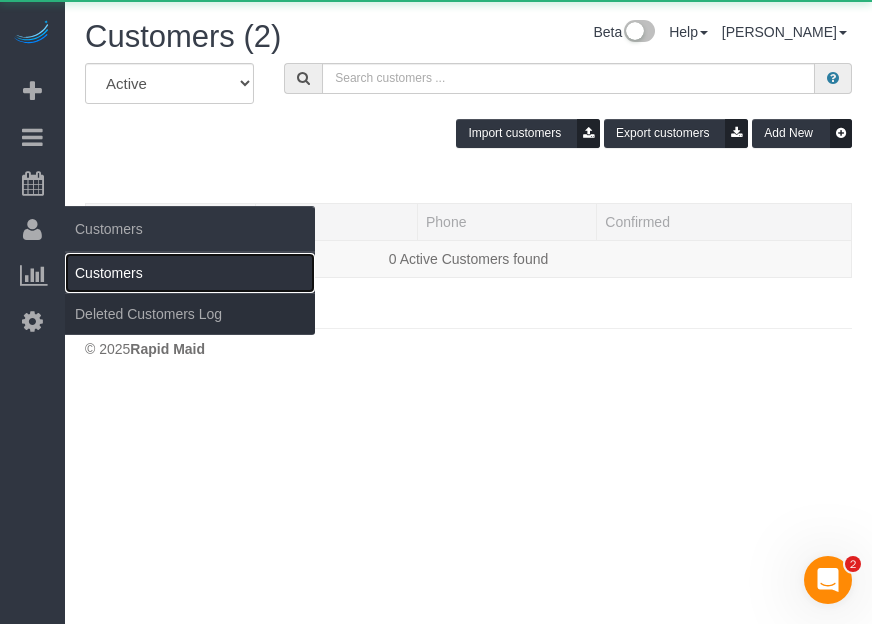 scroll, scrollTop: 0, scrollLeft: 0, axis: both 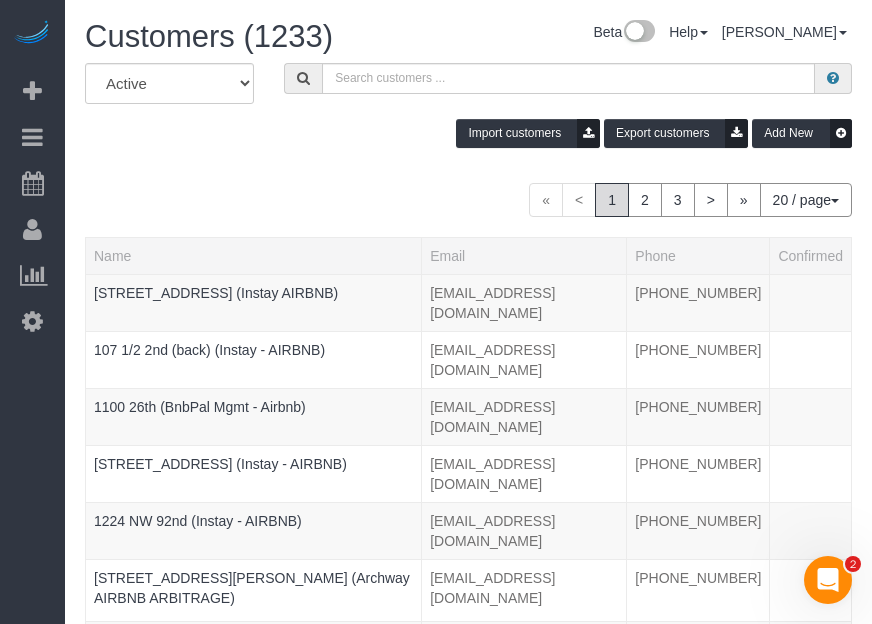 click on "Beta
Add Booking
Bookings
Active Bookings
Cancelled Bookings
Quote Inquiries
Download CSV
Scheduler
Customers
Customers
Deleted Customers Log
Payments
Charge Customers
Pay Teams
Payments Report" at bounding box center [32, 312] 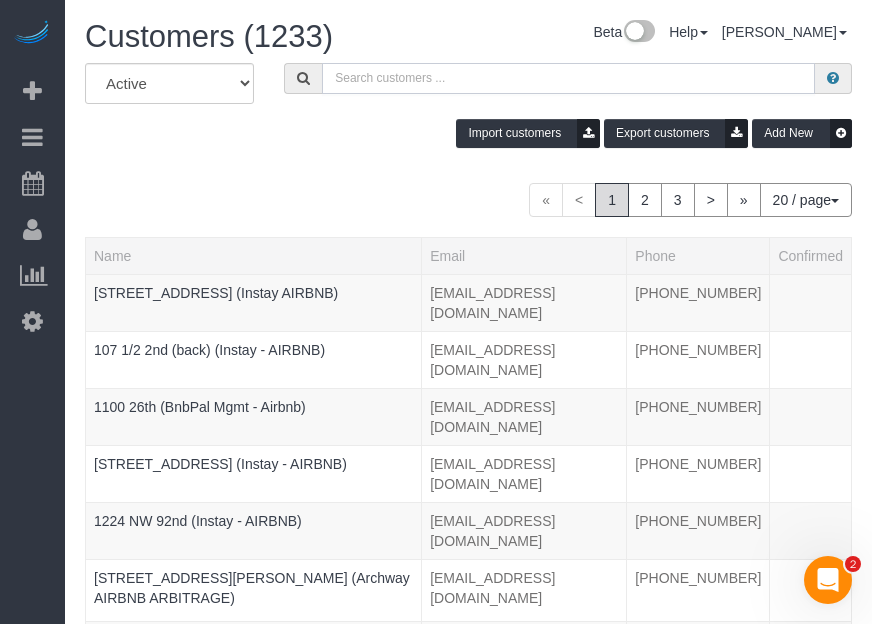 click at bounding box center (568, 78) 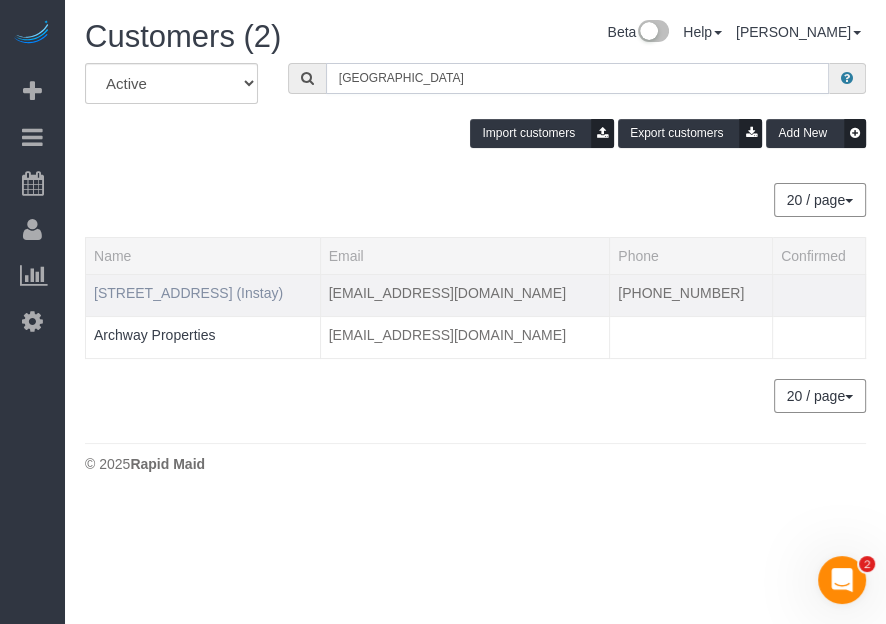 type on "[GEOGRAPHIC_DATA]" 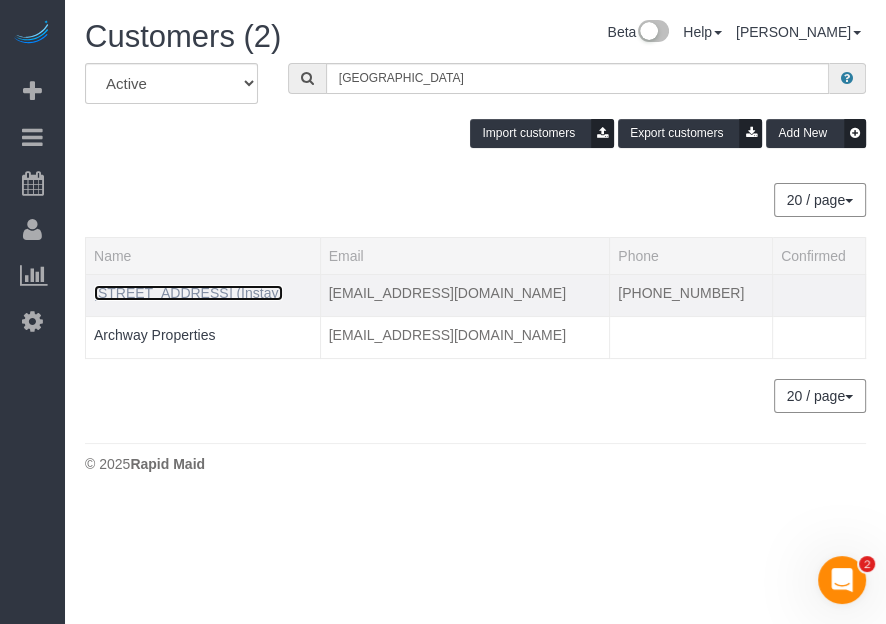 click on "[STREET_ADDRESS] (Instay)" at bounding box center [188, 293] 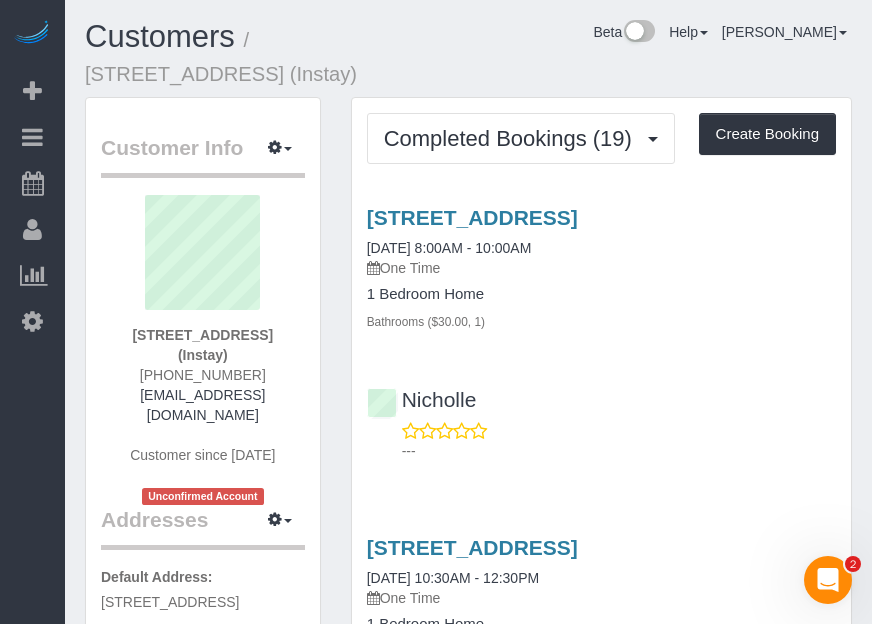 click on "Beta
Add Booking
Bookings
Active Bookings
Cancelled Bookings
Quote Inquiries
Download CSV
Scheduler
Customers
Customers
Deleted Customers Log
Payments
Charge Customers
Pay Teams
Payments Report" at bounding box center [32, 312] 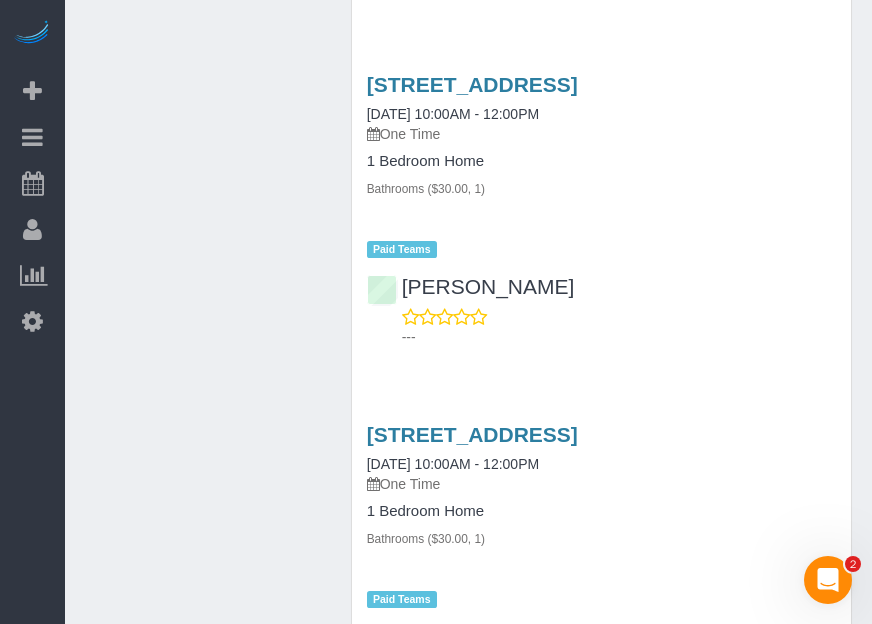 scroll, scrollTop: 2175, scrollLeft: 0, axis: vertical 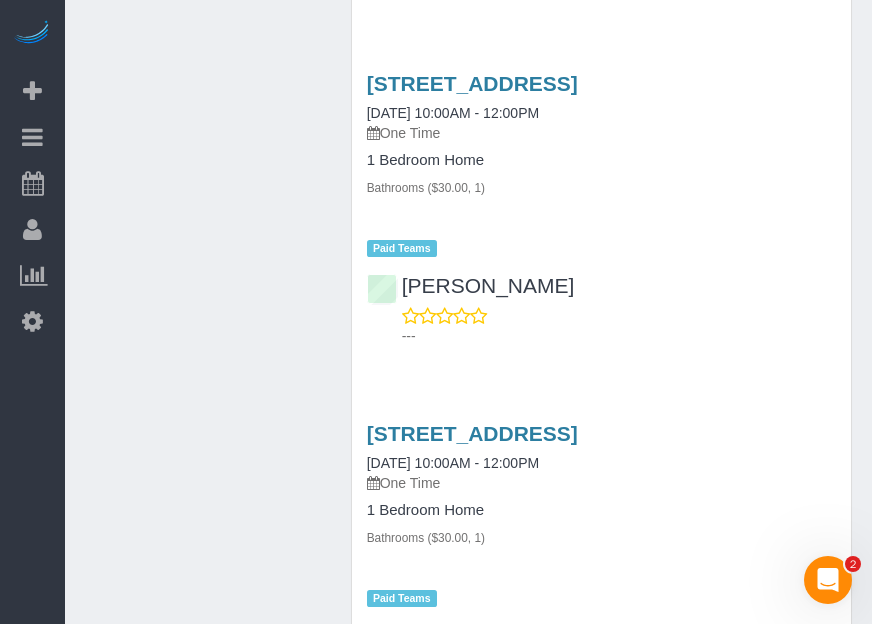 click on "Beta
Add Booking
Bookings
Active Bookings
Cancelled Bookings
Quote Inquiries
Download CSV
Scheduler
Customers
Customers
Deleted Customers Log
Payments
Charge Customers
Pay Teams
Payments Report" at bounding box center [32, 312] 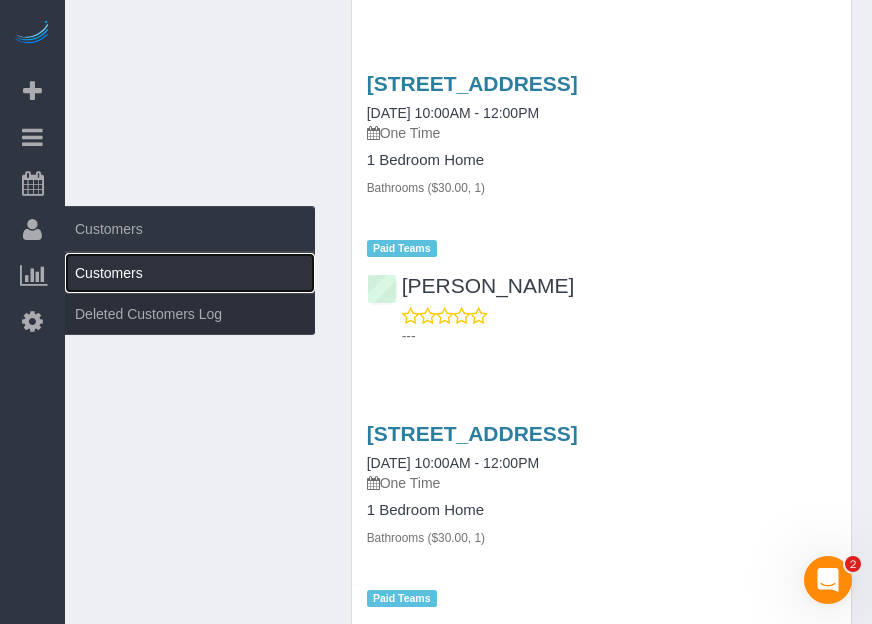 click on "Customers" at bounding box center [190, 273] 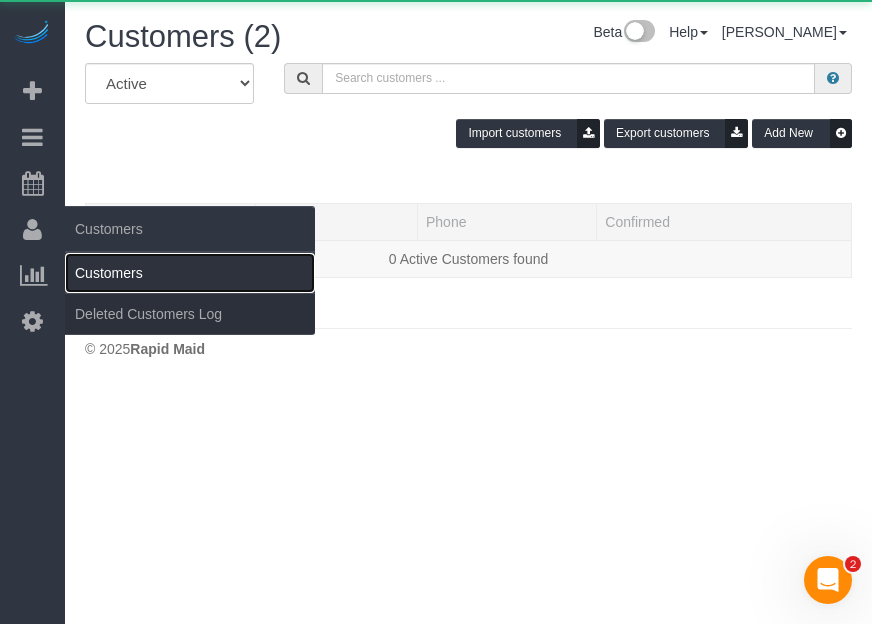 scroll, scrollTop: 0, scrollLeft: 0, axis: both 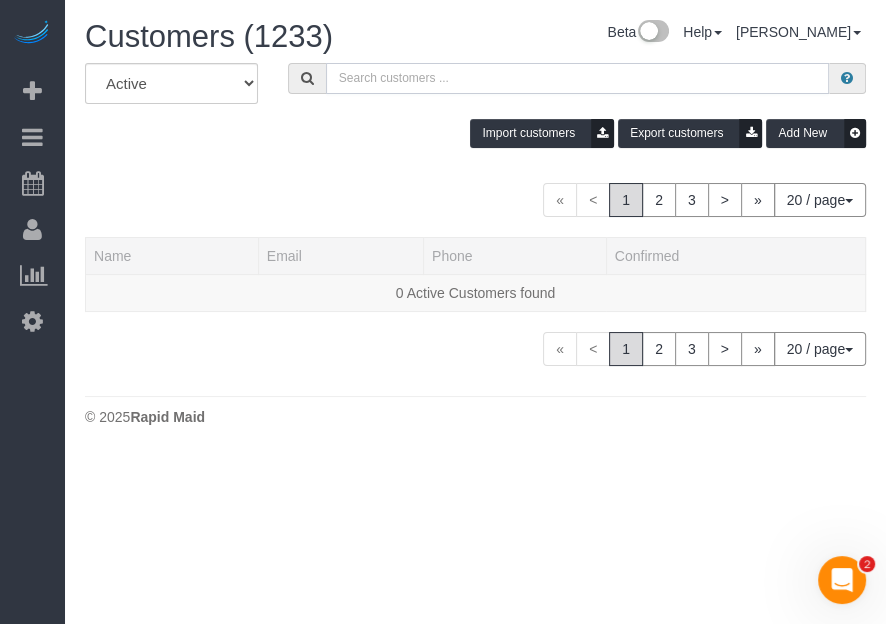 click at bounding box center [577, 78] 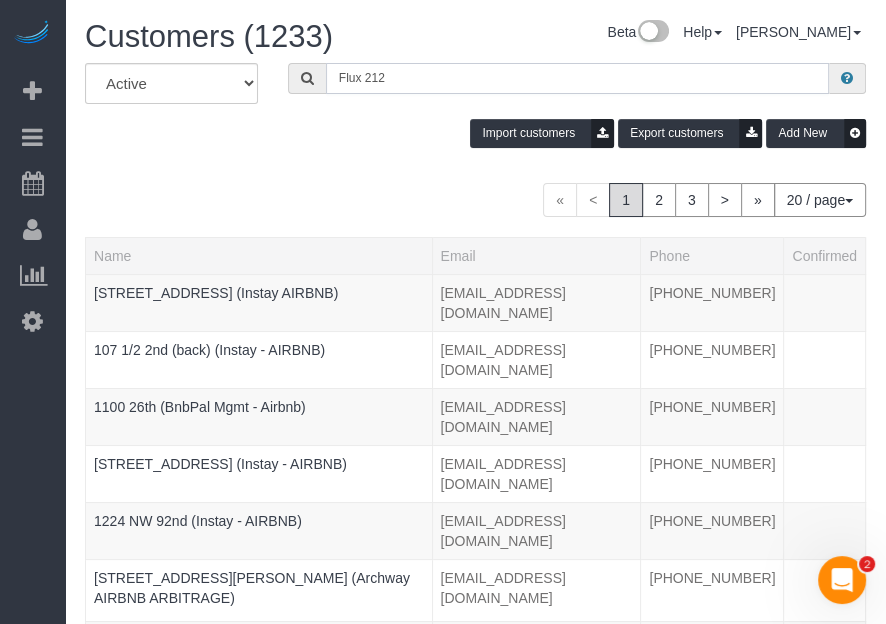 click on "Flux 212" at bounding box center (577, 78) 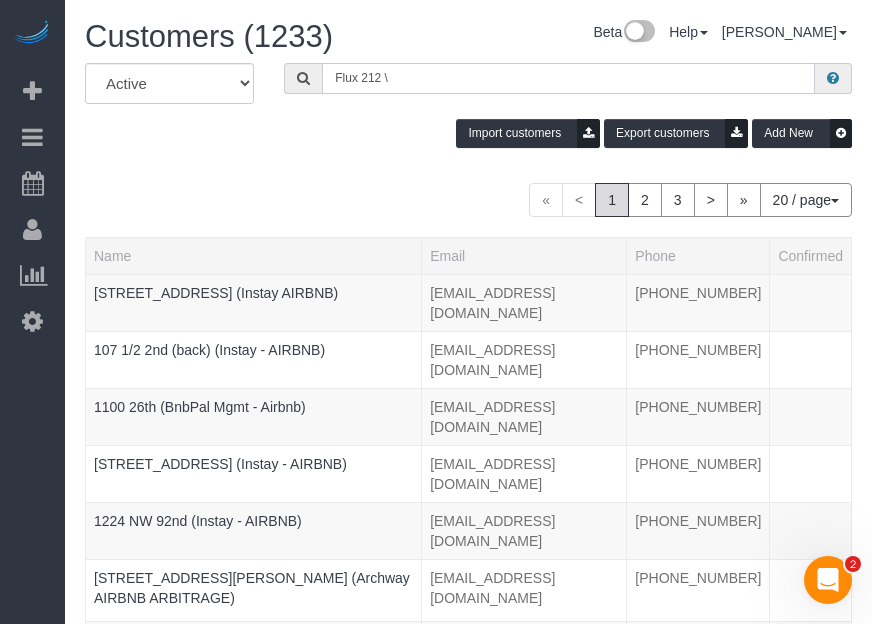 type on "Flux 212" 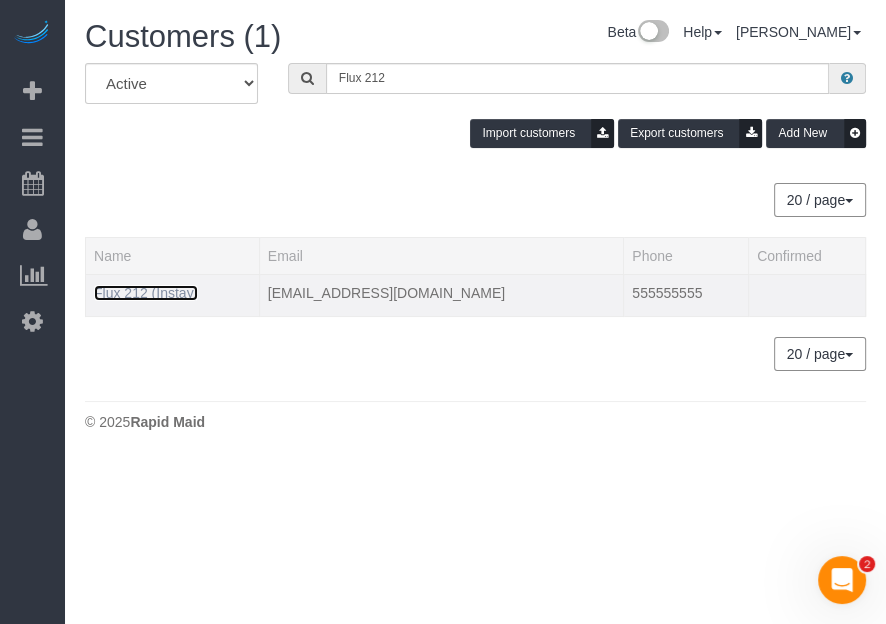 click on "Flux 212 (Instay)" at bounding box center (146, 293) 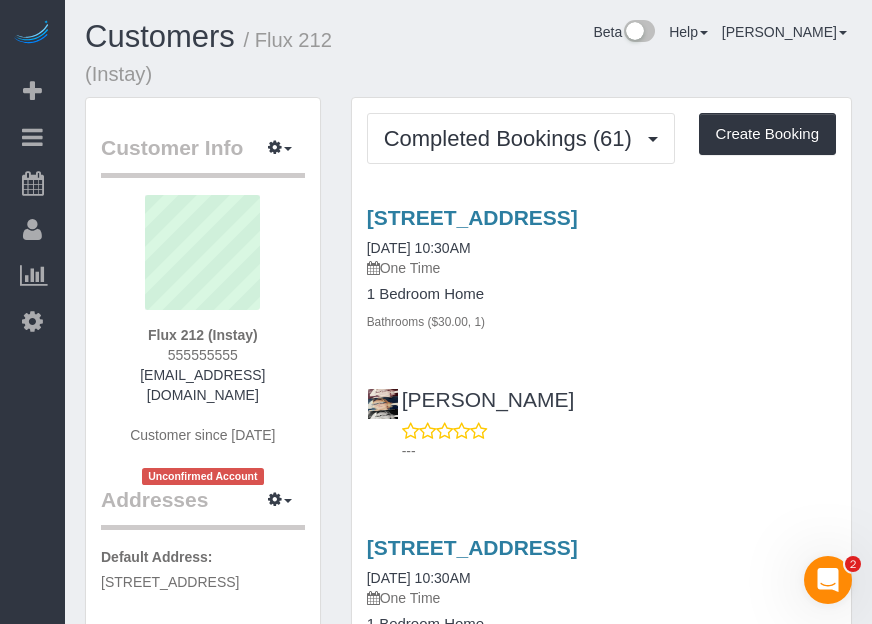 click on "Beta
Add Booking
Bookings
Active Bookings
Cancelled Bookings
Quote Inquiries
Download CSV
Scheduler
Customers
Customers
Deleted Customers Log
Payments
Charge Customers
Pay Teams
Payments Report" at bounding box center (32, 312) 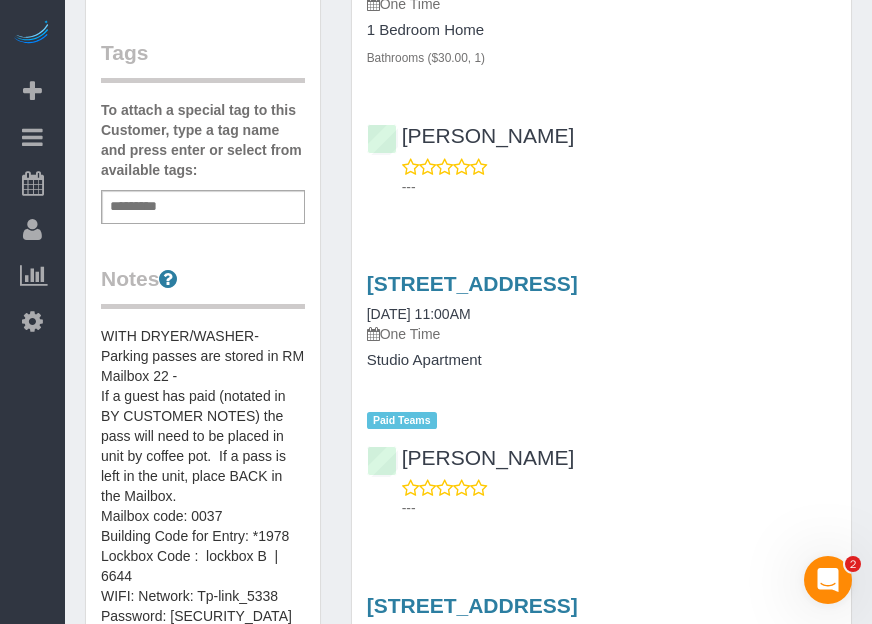 scroll, scrollTop: 1018, scrollLeft: 0, axis: vertical 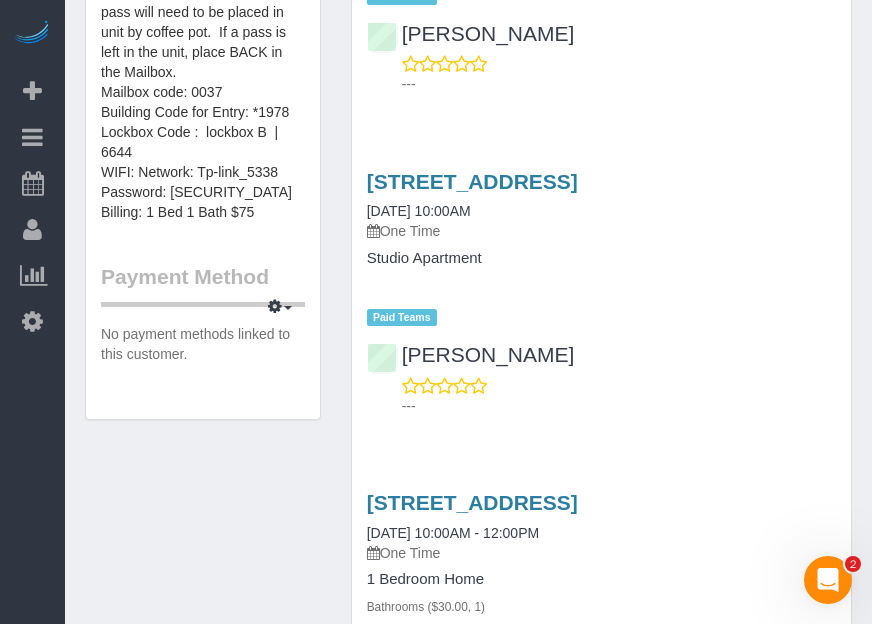 click on "Beta
Add Booking
Bookings
Active Bookings
Cancelled Bookings
Quote Inquiries
Download CSV
Scheduler
Customers
Customers
Deleted Customers Log
Payments
Charge Customers
Pay Teams
Payments Report" at bounding box center (32, 312) 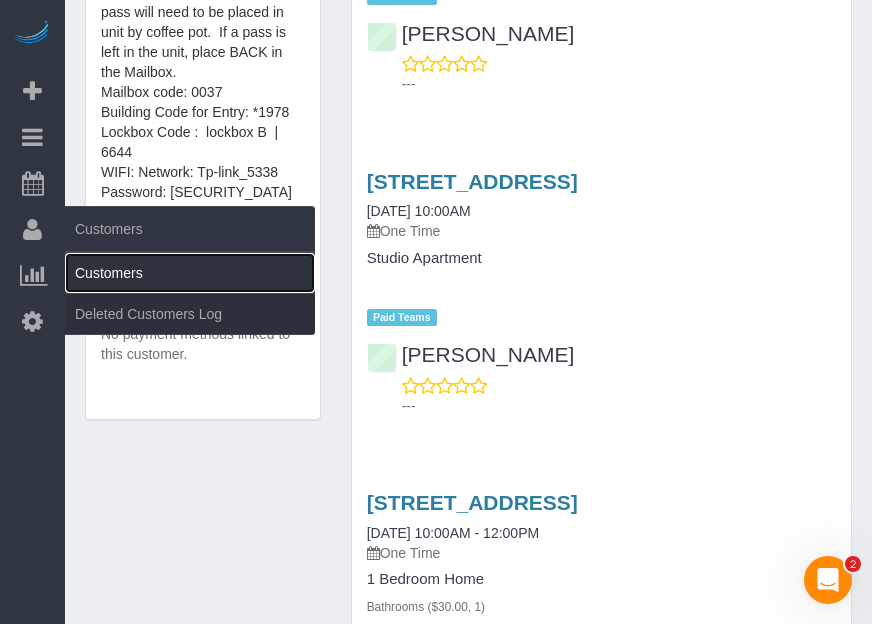 click on "Customers" at bounding box center (190, 273) 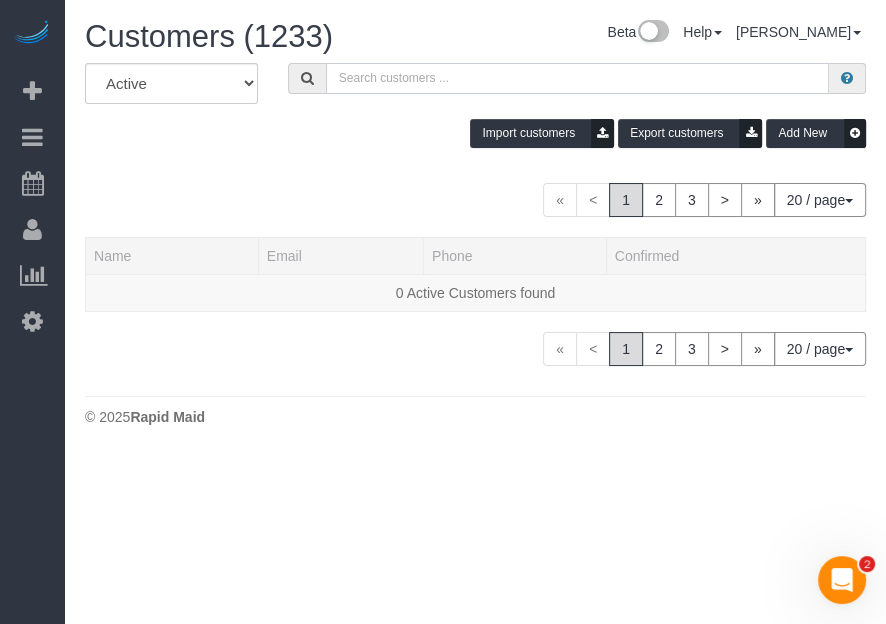 click at bounding box center (577, 78) 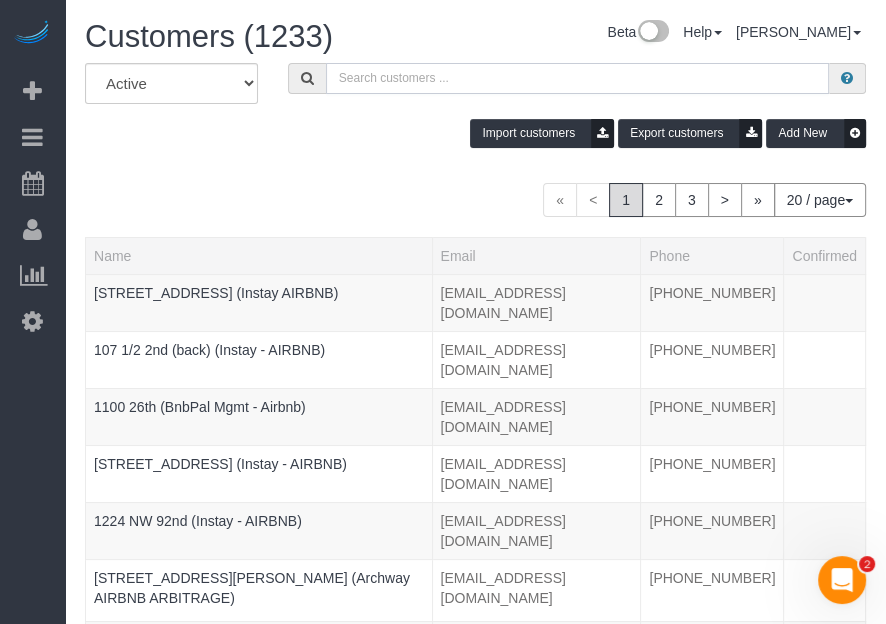 paste on "[GEOGRAPHIC_DATA] 318" 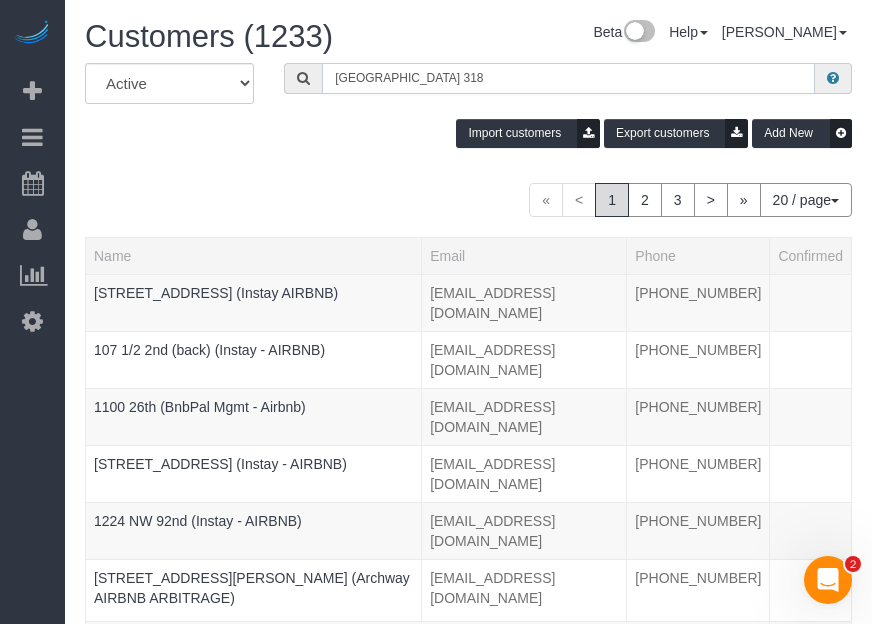 click on "[GEOGRAPHIC_DATA] 318" at bounding box center (568, 78) 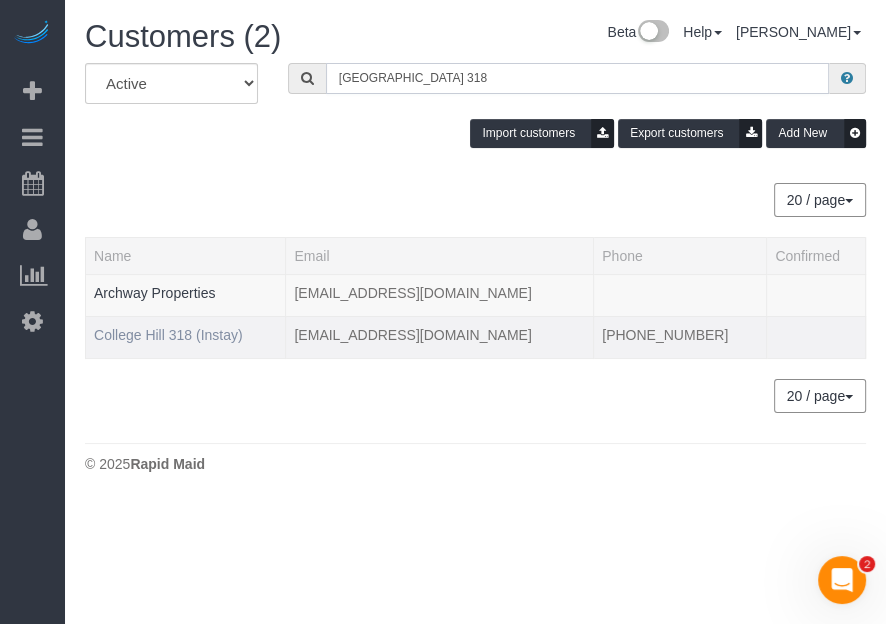 type on "[GEOGRAPHIC_DATA] 318" 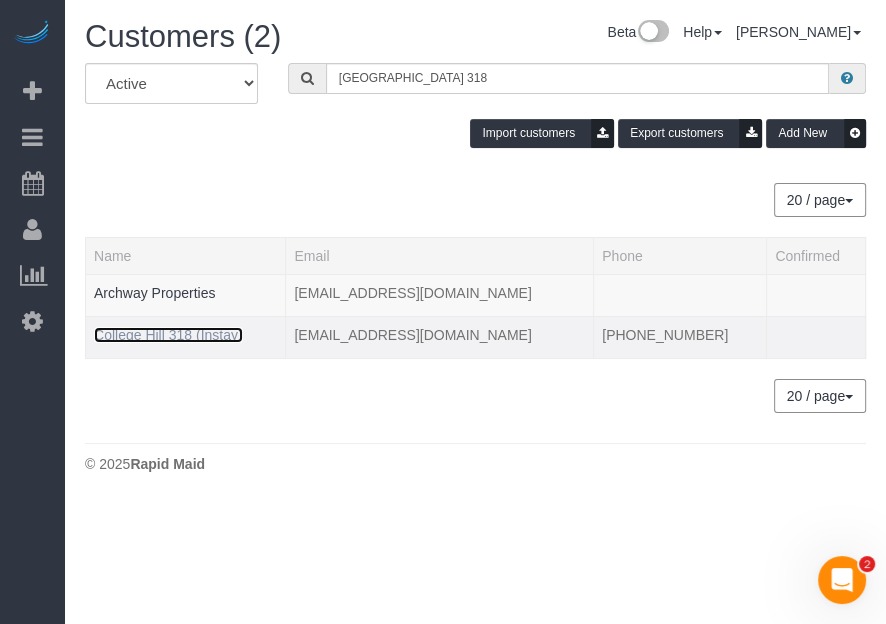click on "College Hill 318 (Instay)" at bounding box center (168, 335) 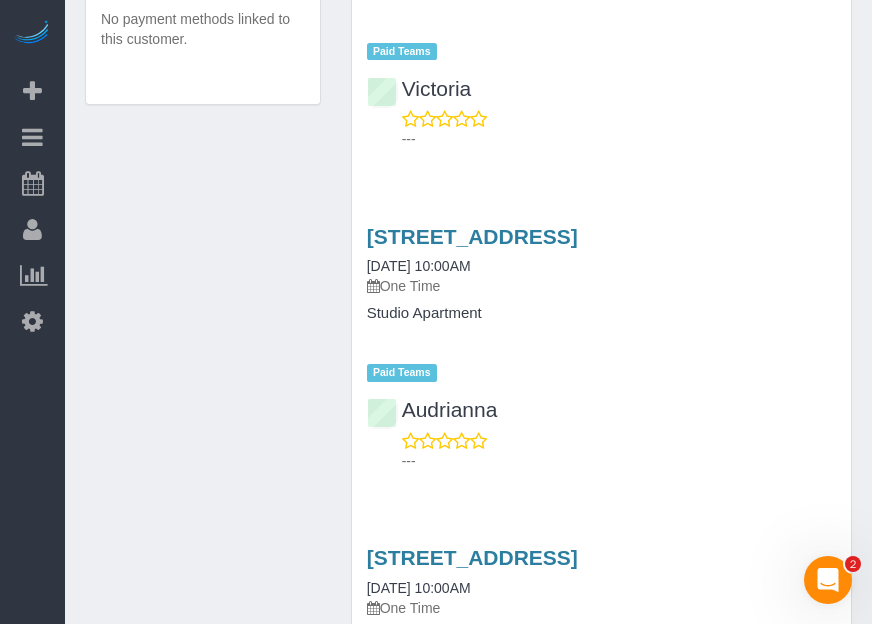 scroll, scrollTop: 1331, scrollLeft: 0, axis: vertical 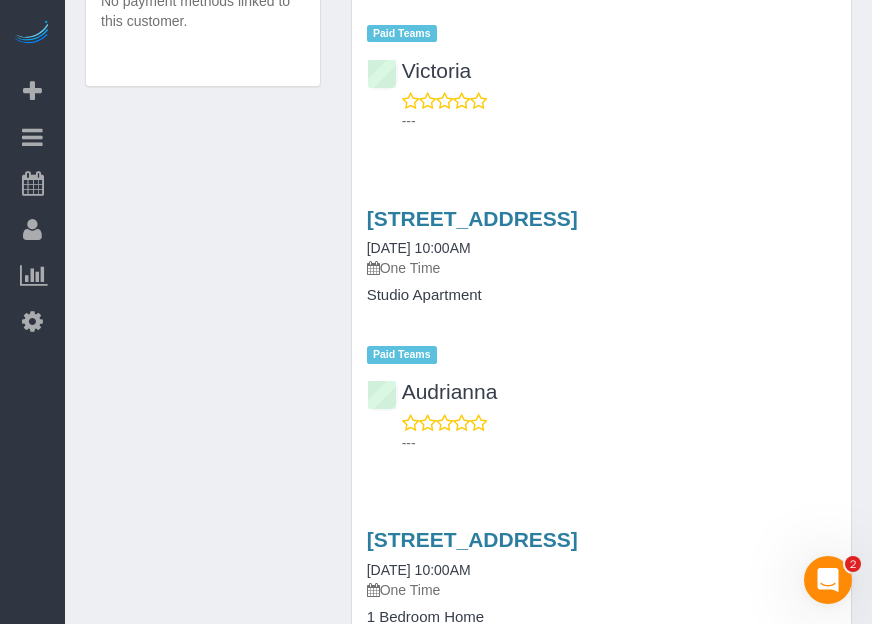 click on "Beta
Add Booking
Bookings
Active Bookings
Cancelled Bookings
Quote Inquiries
Download CSV
Scheduler
Customers
Customers
Deleted Customers Log
Payments
Charge Customers
Pay Teams
Payments Report" at bounding box center (32, 312) 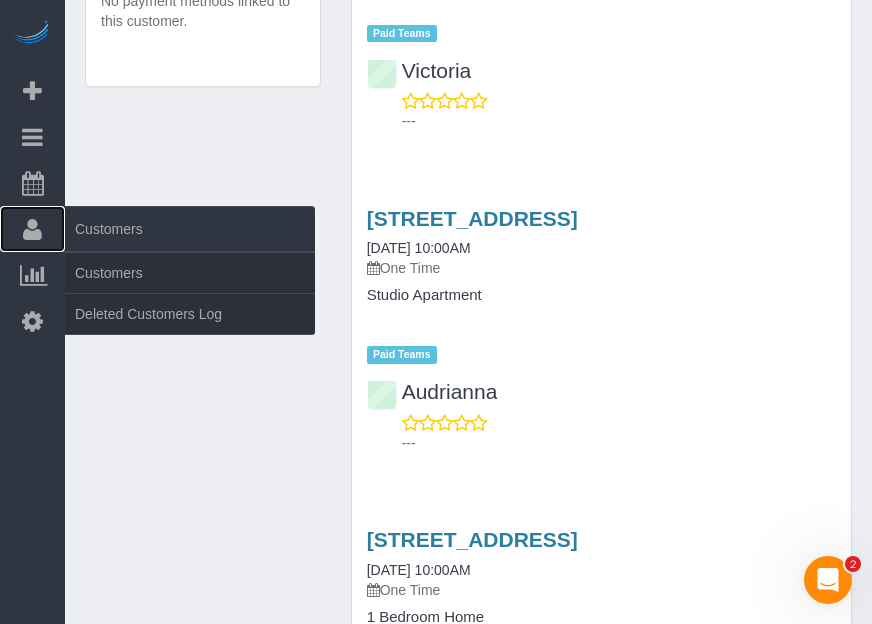 click at bounding box center [32, 229] 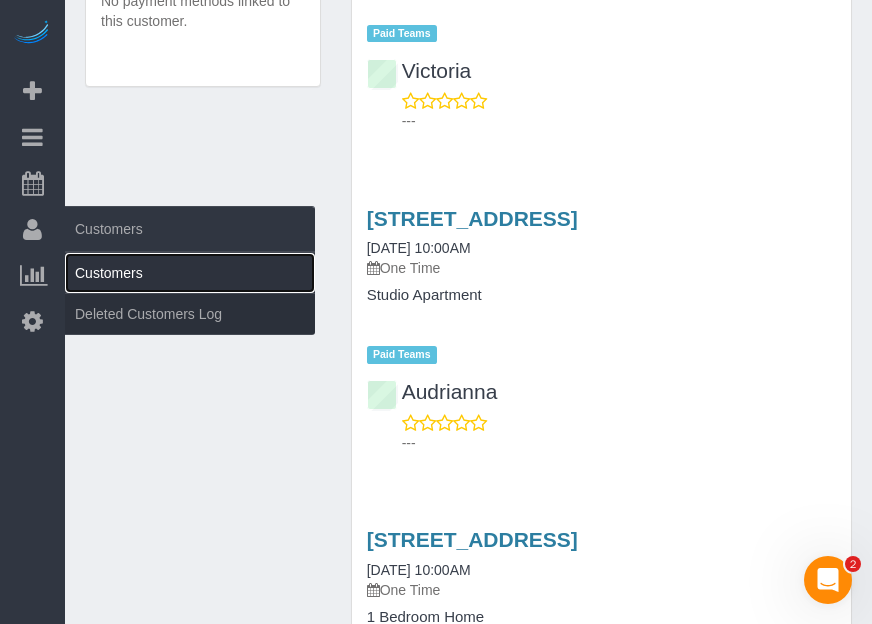 click on "Customers" at bounding box center [190, 273] 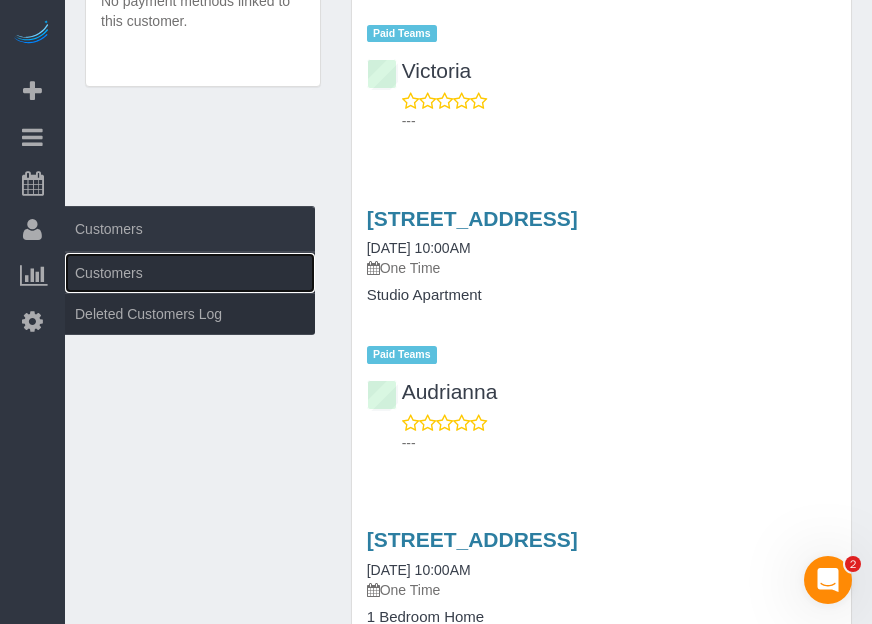 scroll, scrollTop: 0, scrollLeft: 0, axis: both 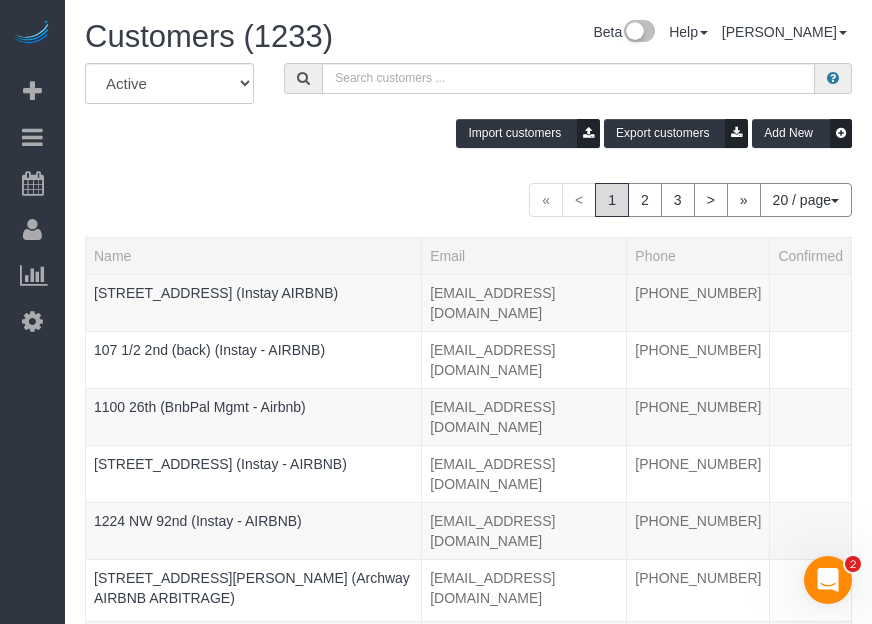 click on "Beta
Add Booking
Bookings
Active Bookings
Cancelled Bookings
Quote Inquiries
Download CSV
Scheduler
Customers
Customers
Deleted Customers Log
Payments
Charge Customers
Pay Teams
Payments Report" at bounding box center (32, 312) 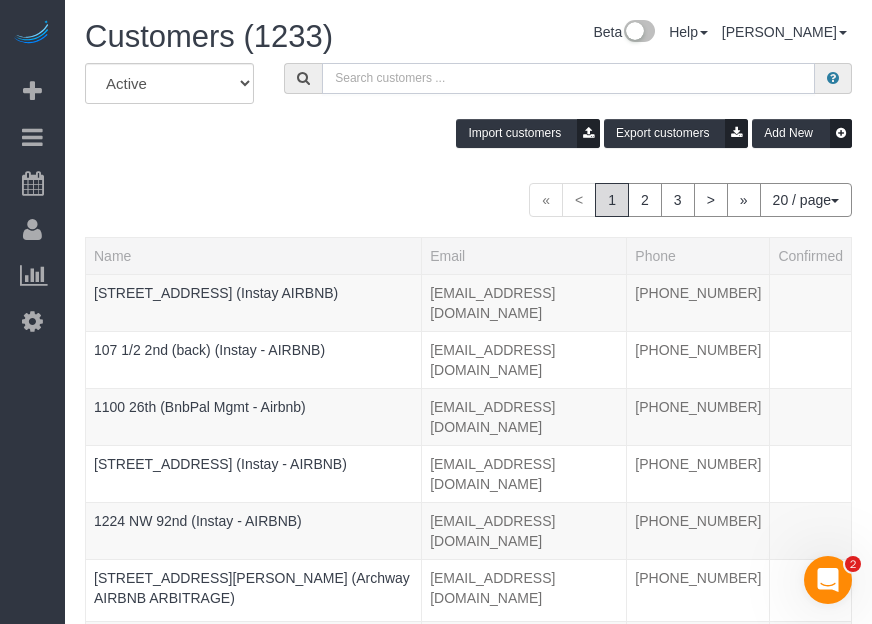click at bounding box center (568, 78) 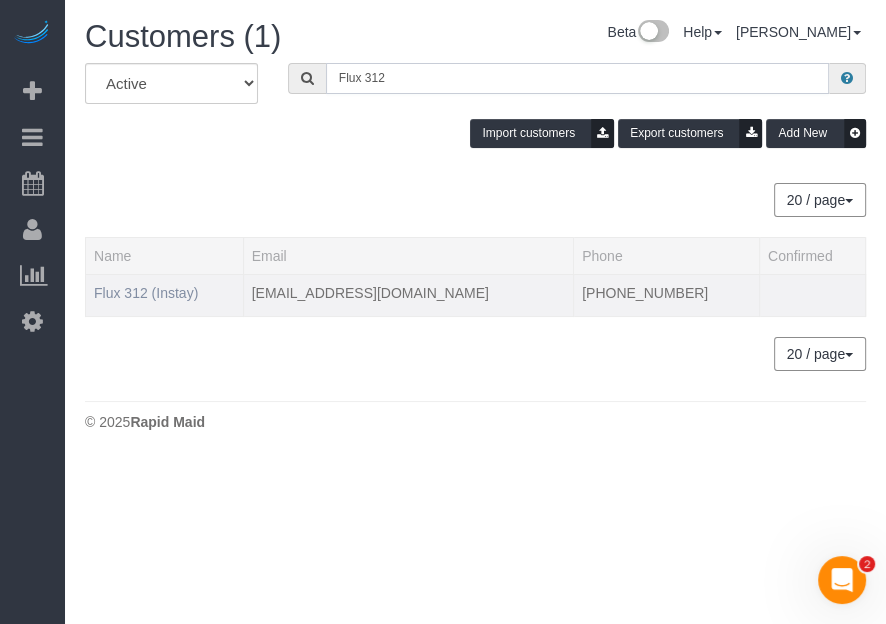 type on "Flux 312" 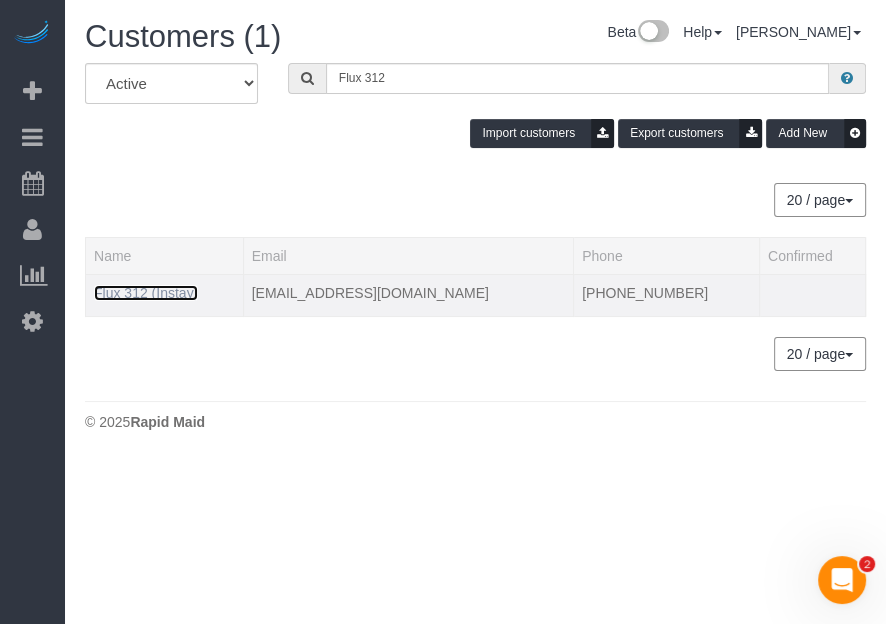 click on "Flux 312 (Instay)" at bounding box center [146, 293] 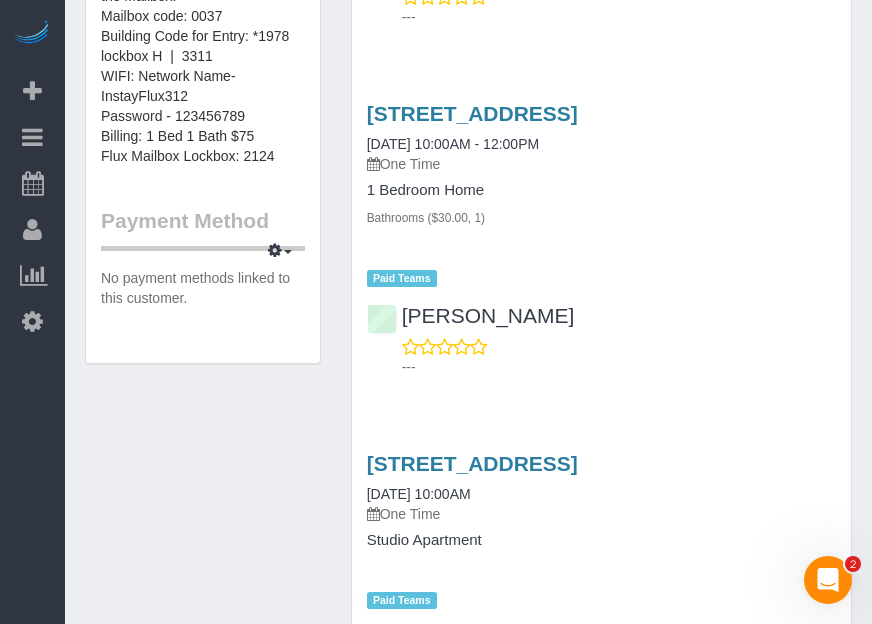 scroll, scrollTop: 1108, scrollLeft: 0, axis: vertical 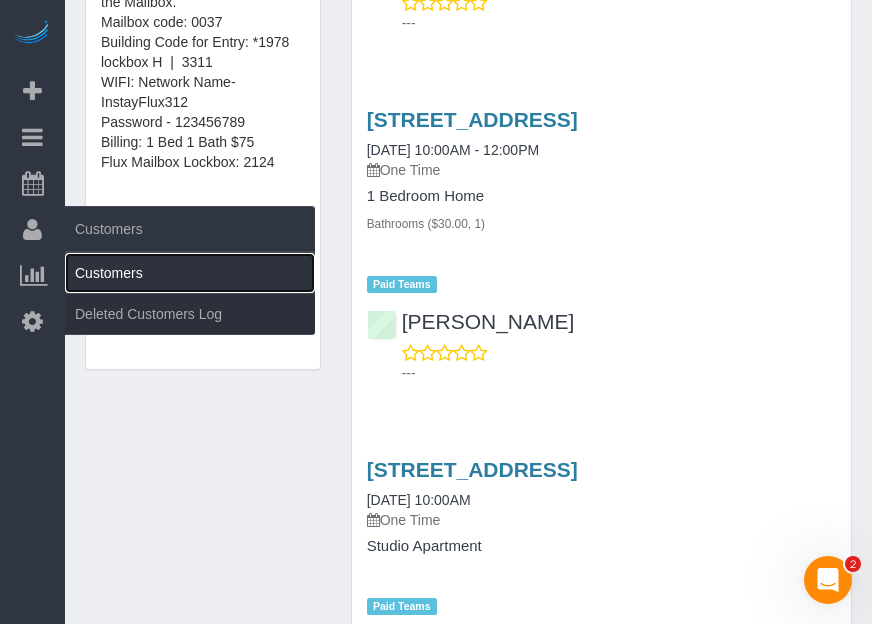 click on "Customers" at bounding box center [190, 273] 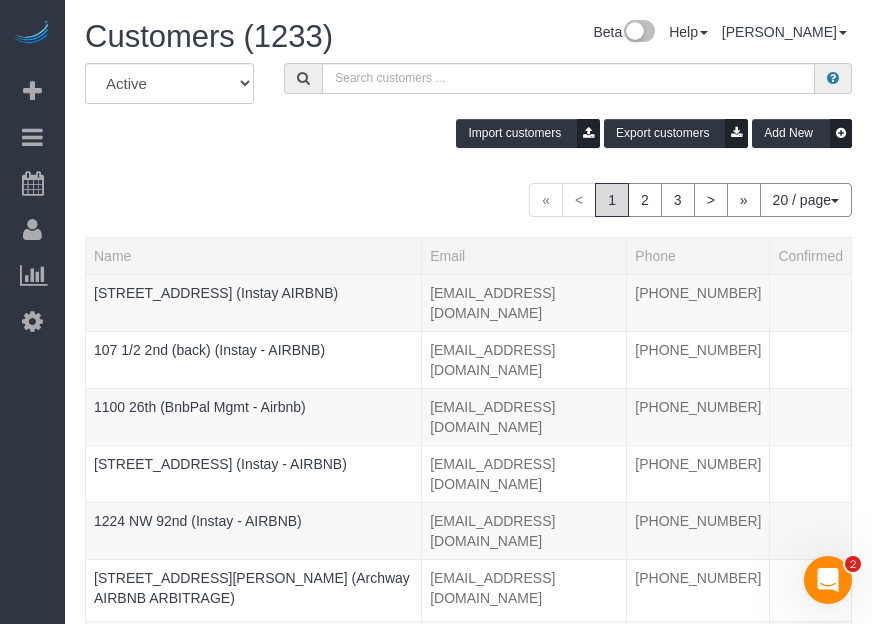 click on "Beta
Add Booking
Bookings
Active Bookings
Cancelled Bookings
Quote Inquiries
Download CSV
Scheduler
Customers
Customers
Deleted Customers Log
Payments
Charge Customers
Pay Teams
Payments Report" at bounding box center (32, 312) 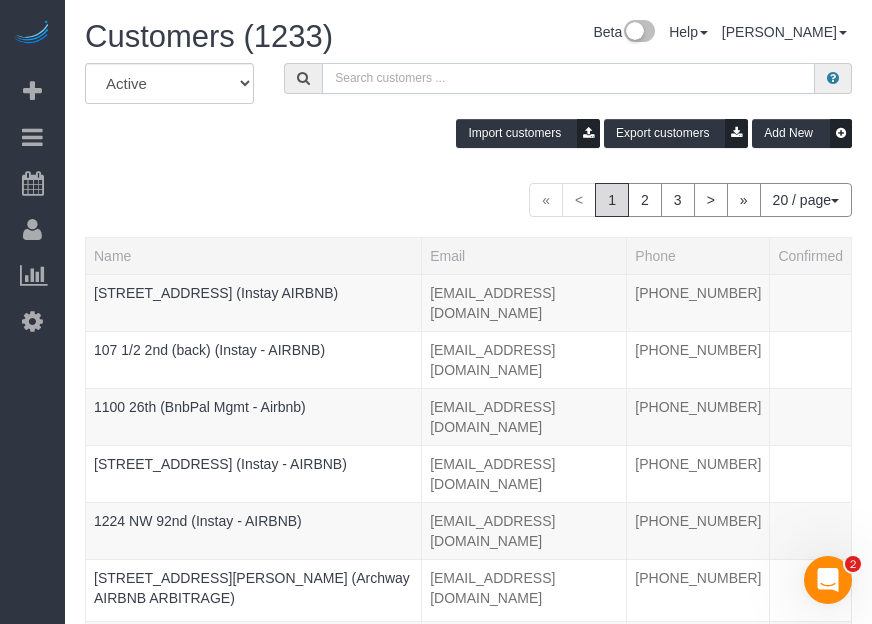 paste on "Flux 404" 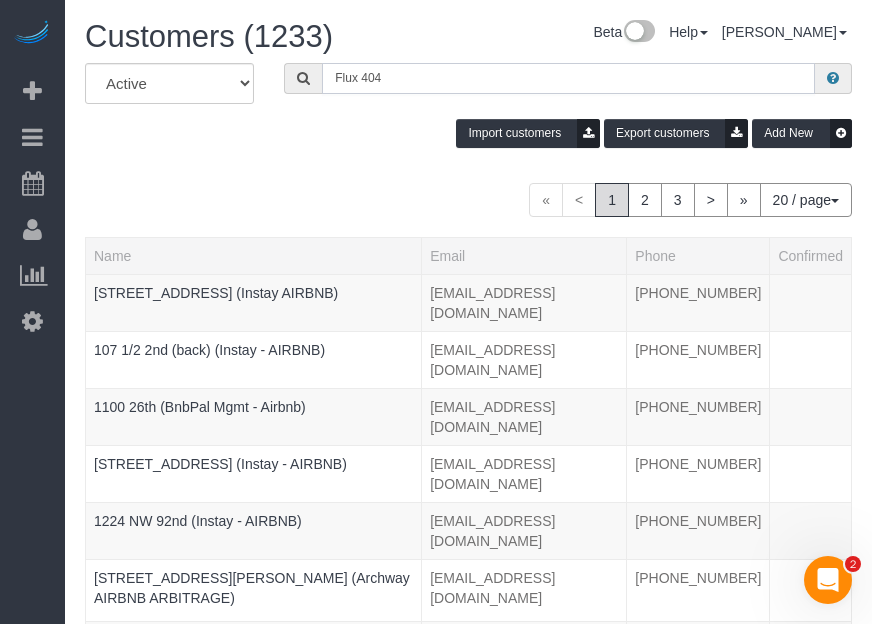 click on "Flux 404" at bounding box center (568, 78) 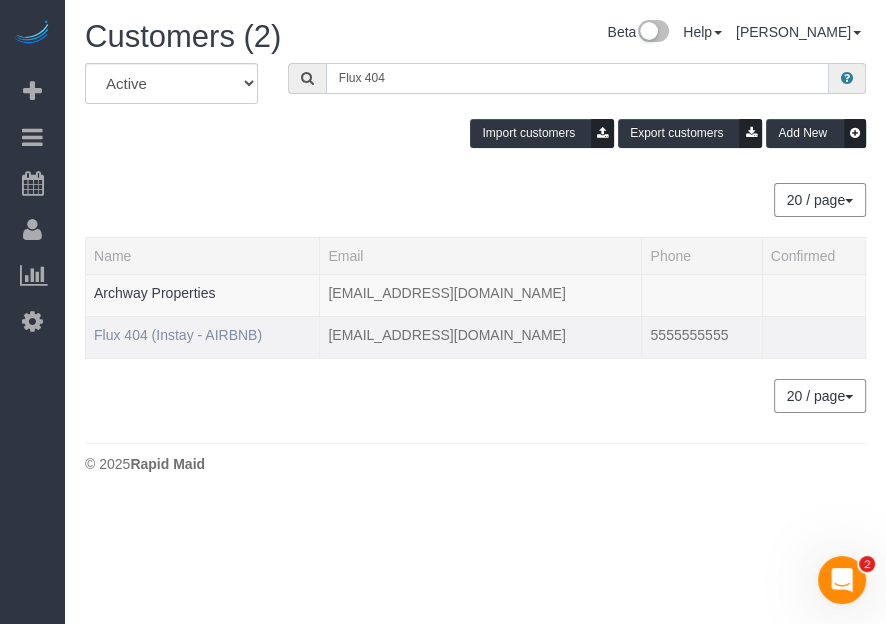 type on "Flux 404" 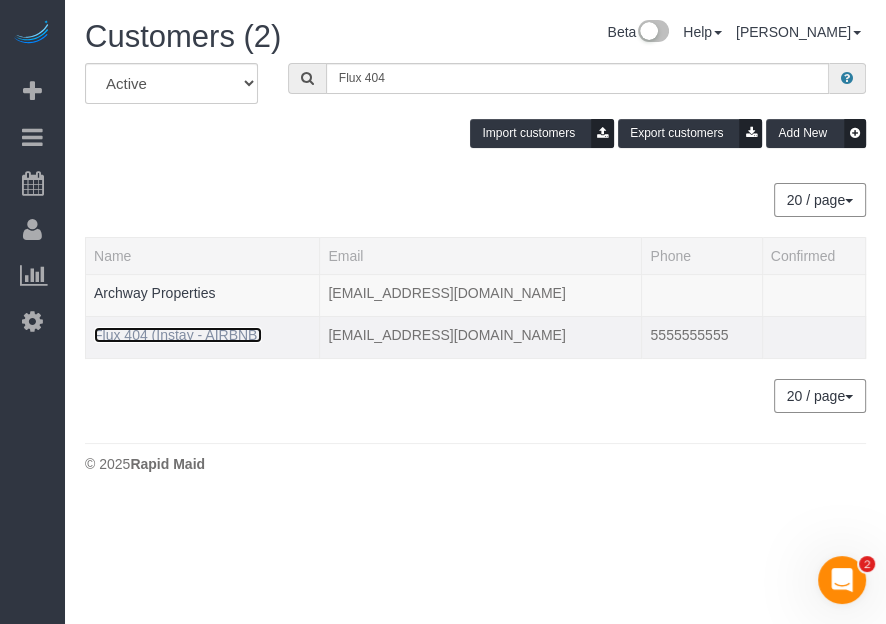 click on "Flux 404 (Instay - AIRBNB)" at bounding box center [178, 335] 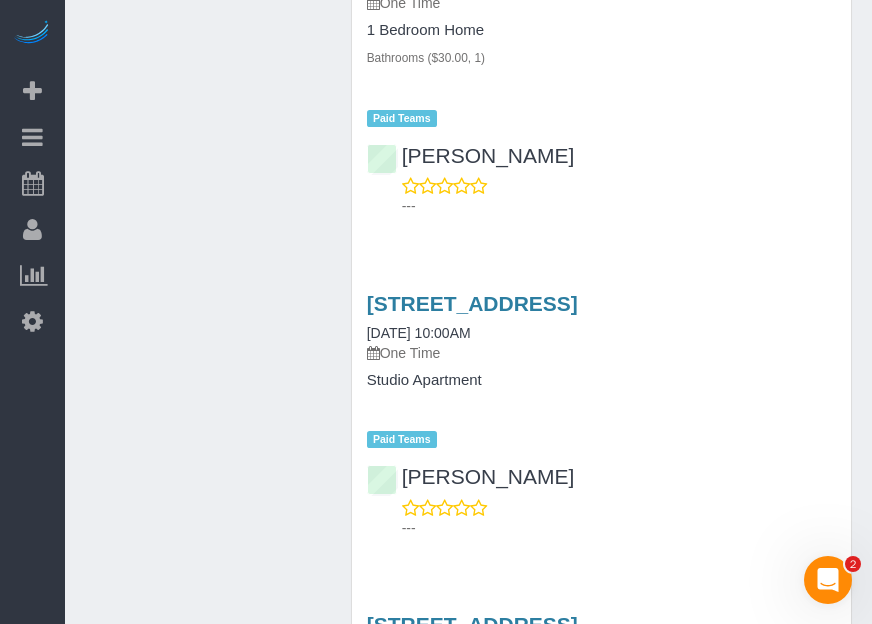 scroll, scrollTop: 2513, scrollLeft: 0, axis: vertical 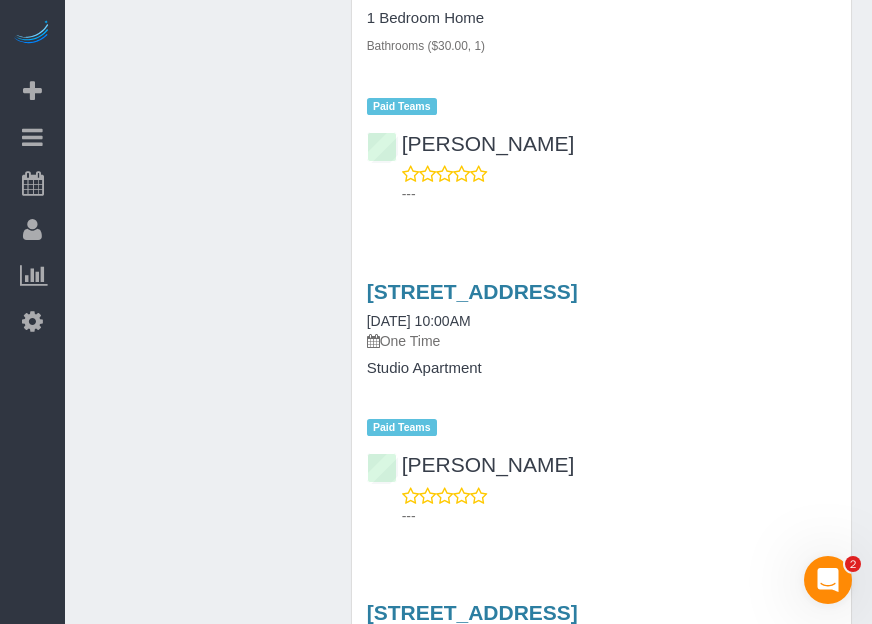 click on "Beta
Add Booking
Bookings
Active Bookings
Cancelled Bookings
Quote Inquiries
Download CSV
Scheduler
Customers
Customers
Deleted Customers Log
Payments
Charge Customers
Pay Teams
Payments Report" at bounding box center (32, 312) 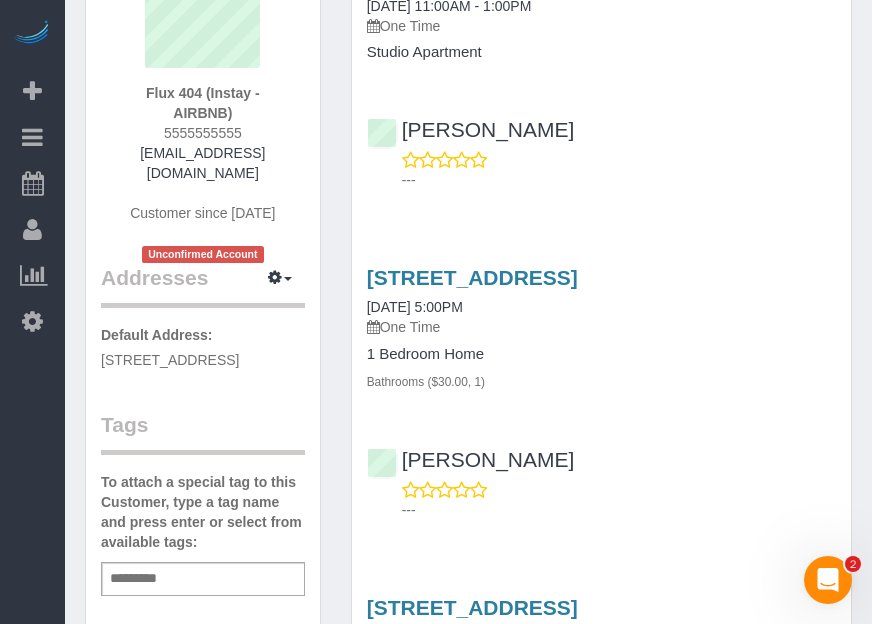 scroll, scrollTop: 0, scrollLeft: 0, axis: both 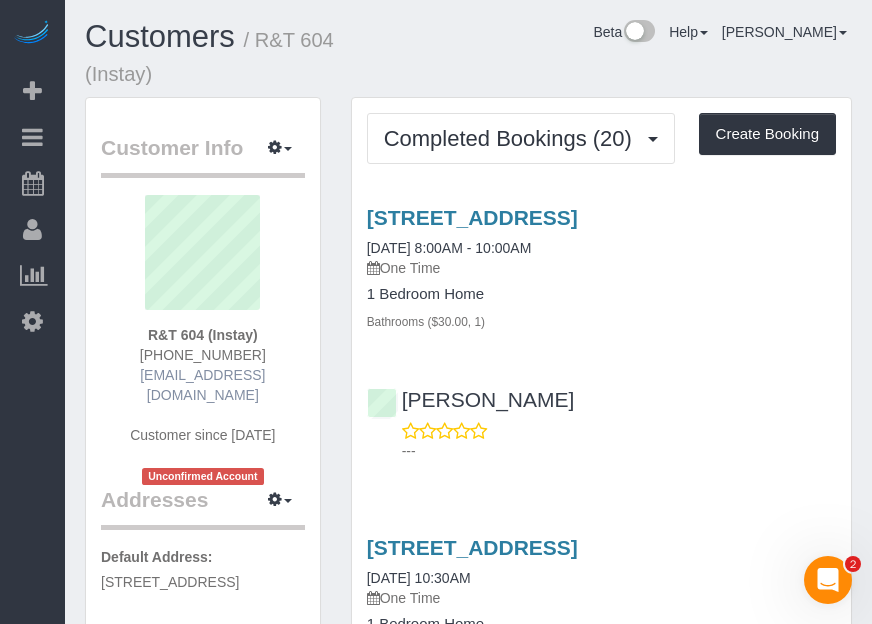 drag, startPoint x: 16, startPoint y: 510, endPoint x: 232, endPoint y: 365, distance: 260.15573 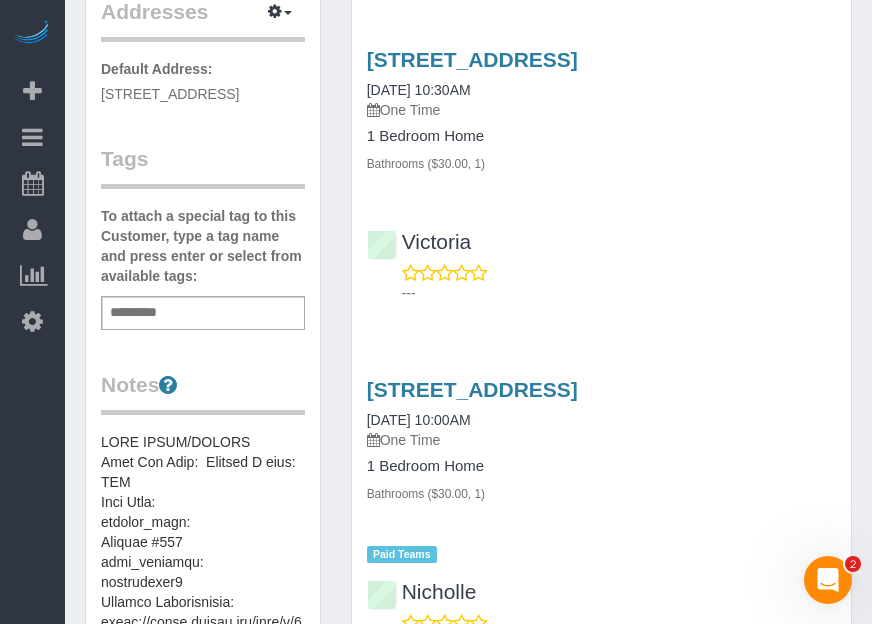 scroll, scrollTop: 545, scrollLeft: 0, axis: vertical 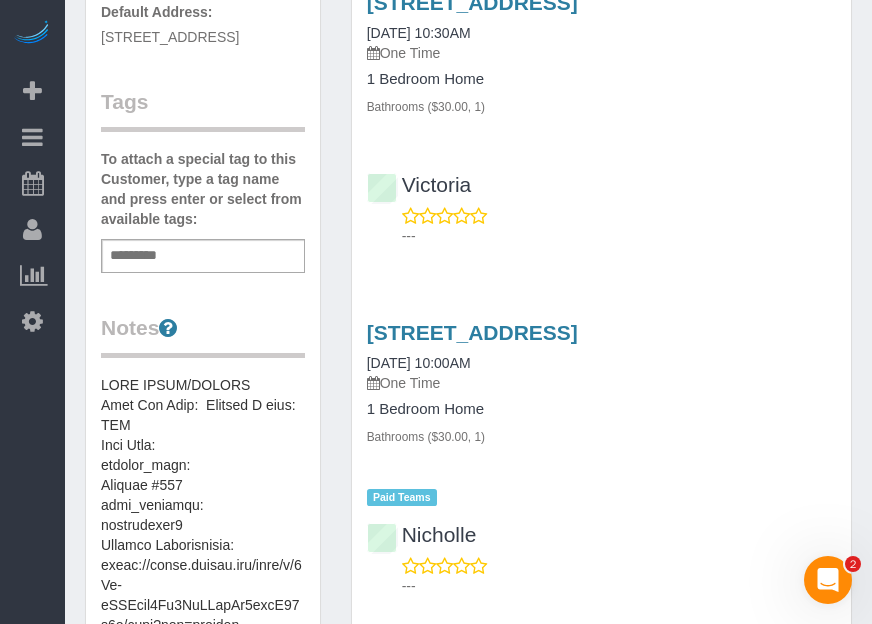 drag, startPoint x: 22, startPoint y: 491, endPoint x: 124, endPoint y: 472, distance: 103.75452 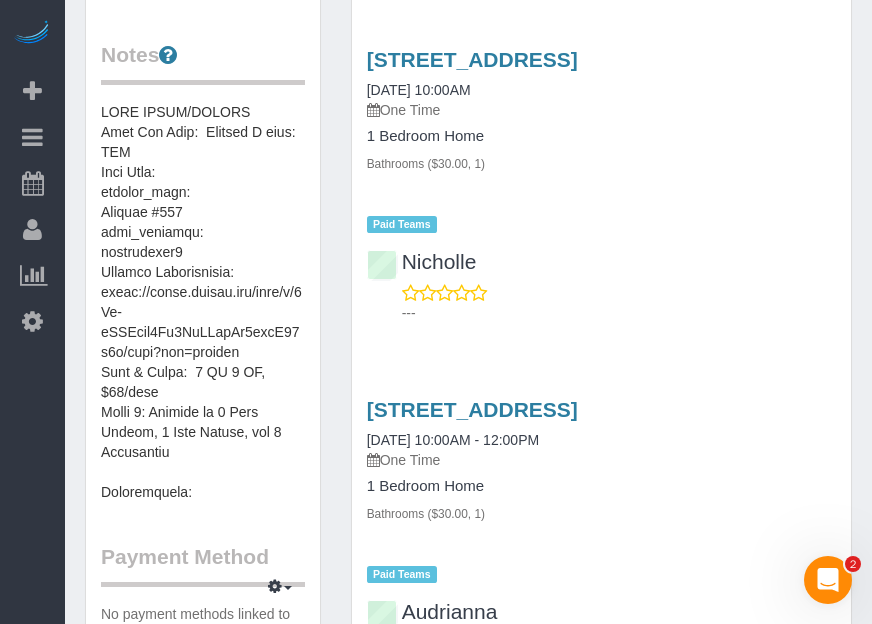scroll, scrollTop: 727, scrollLeft: 0, axis: vertical 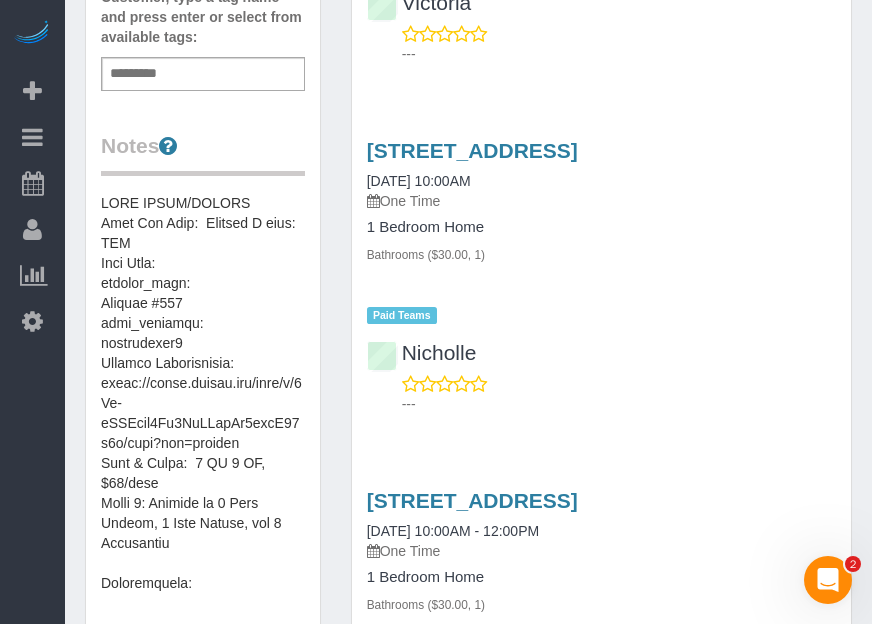 click on "Beta
Add Booking
Bookings
Active Bookings
Cancelled Bookings
Quote Inquiries
Download CSV
Scheduler
Customers
Customers
Deleted Customers Log
Payments
Charge Customers
Pay Teams
Payments Report" at bounding box center [32, 312] 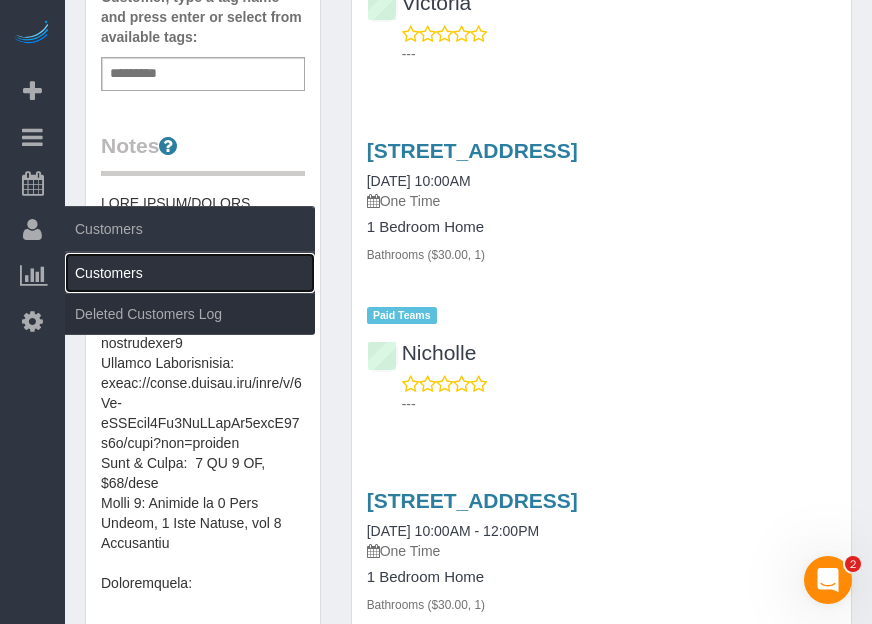 click on "Customers" at bounding box center (190, 273) 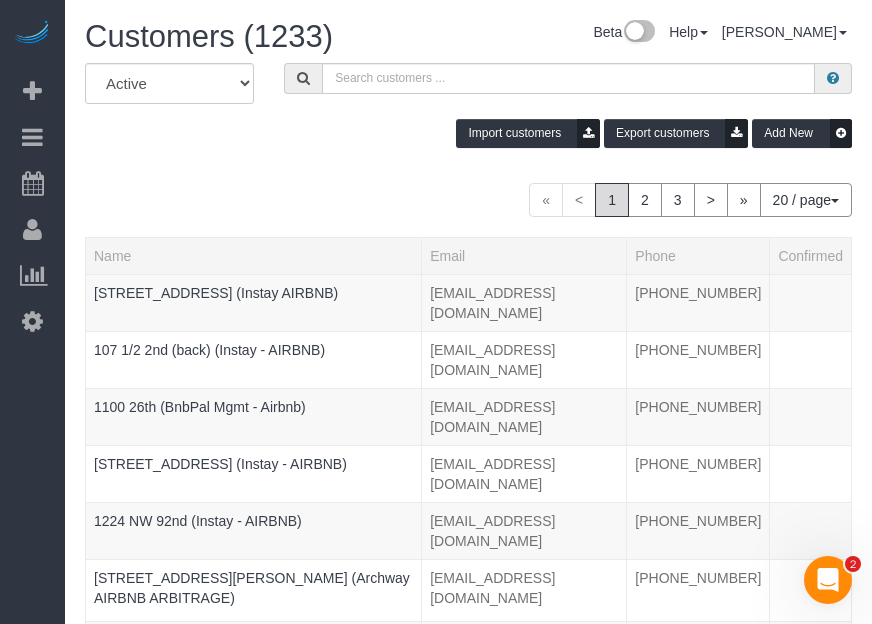 click on "Beta
Add Booking
Bookings
Active Bookings
Cancelled Bookings
Quote Inquiries
Download CSV
Scheduler
Customers
Customers
Deleted Customers Log
Payments
Charge Customers
Pay Teams
Payments Report" at bounding box center [32, 312] 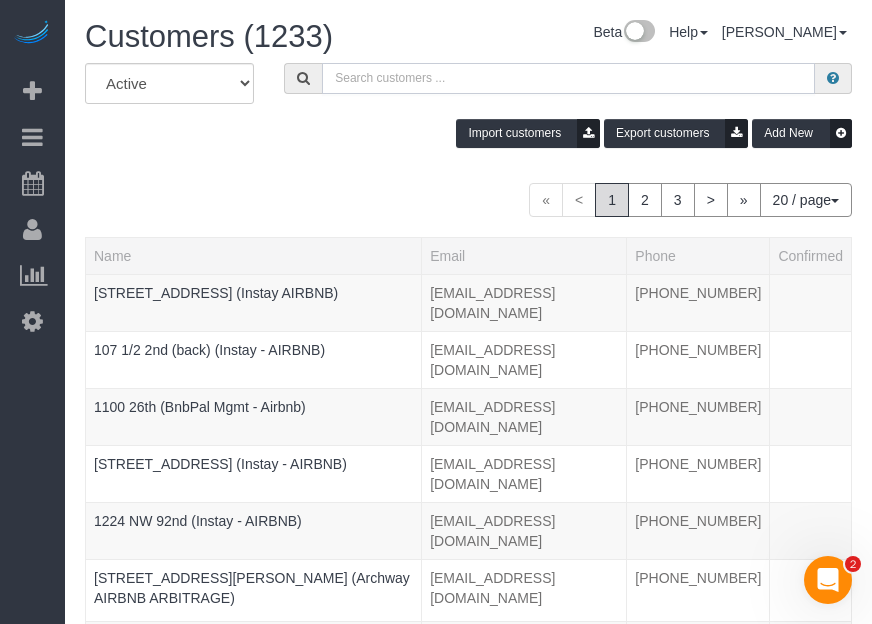 drag, startPoint x: 493, startPoint y: 85, endPoint x: 554, endPoint y: 77, distance: 61.522354 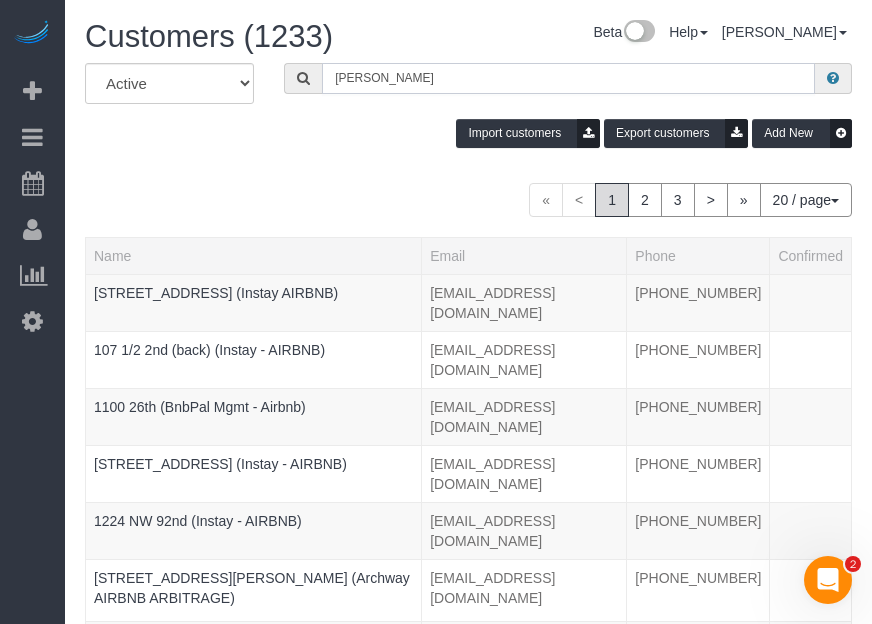 type on "[PERSON_NAME]" 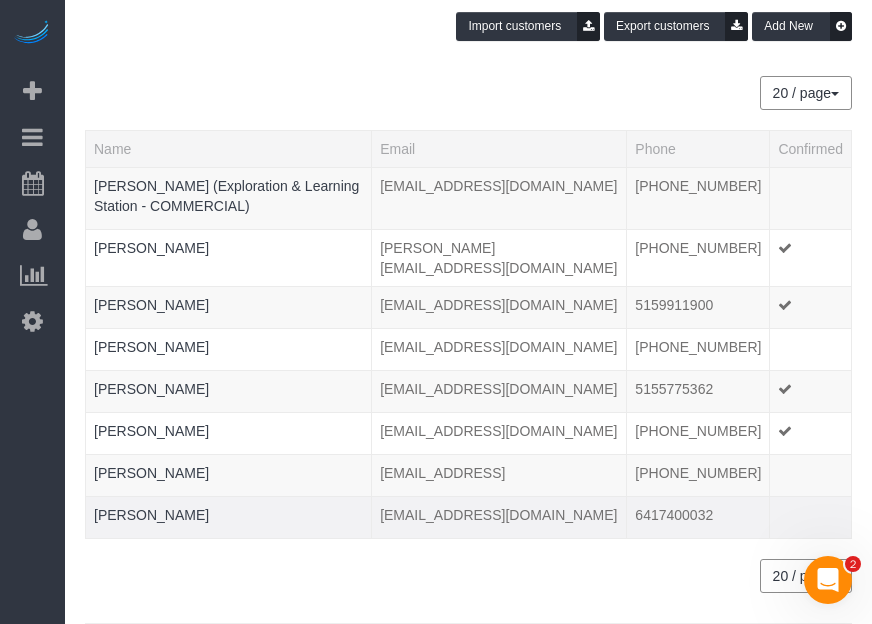 scroll, scrollTop: 162, scrollLeft: 0, axis: vertical 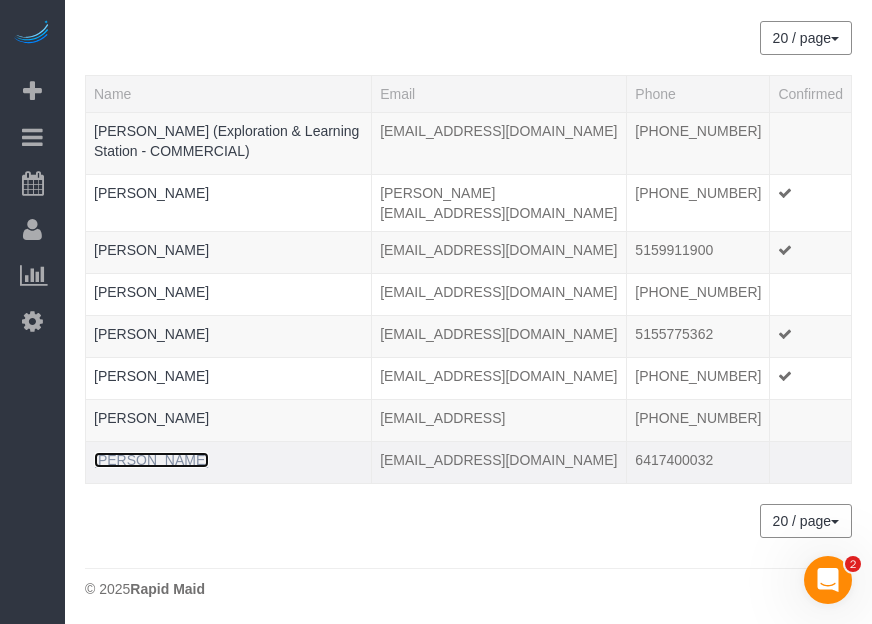 click on "[PERSON_NAME]" at bounding box center [151, 460] 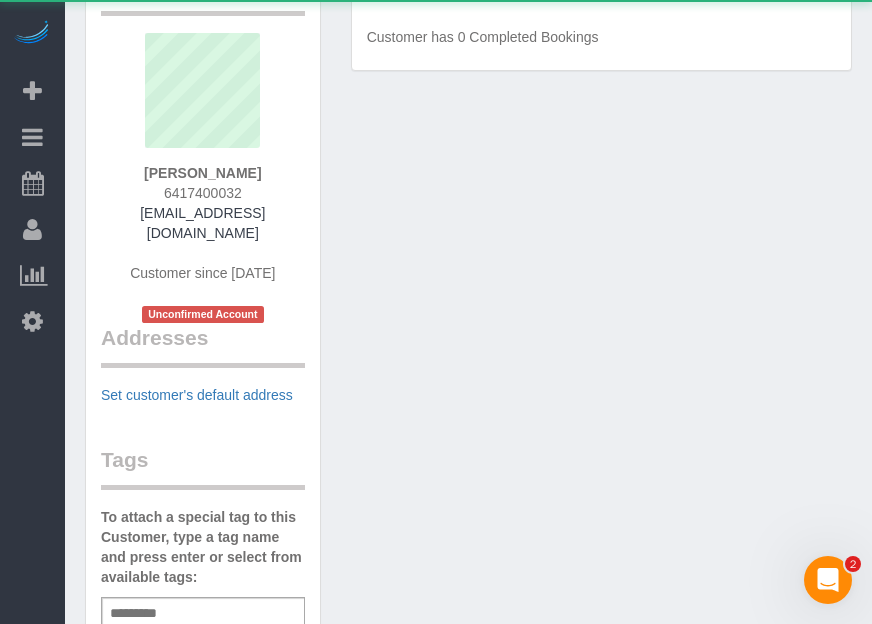 scroll, scrollTop: 0, scrollLeft: 0, axis: both 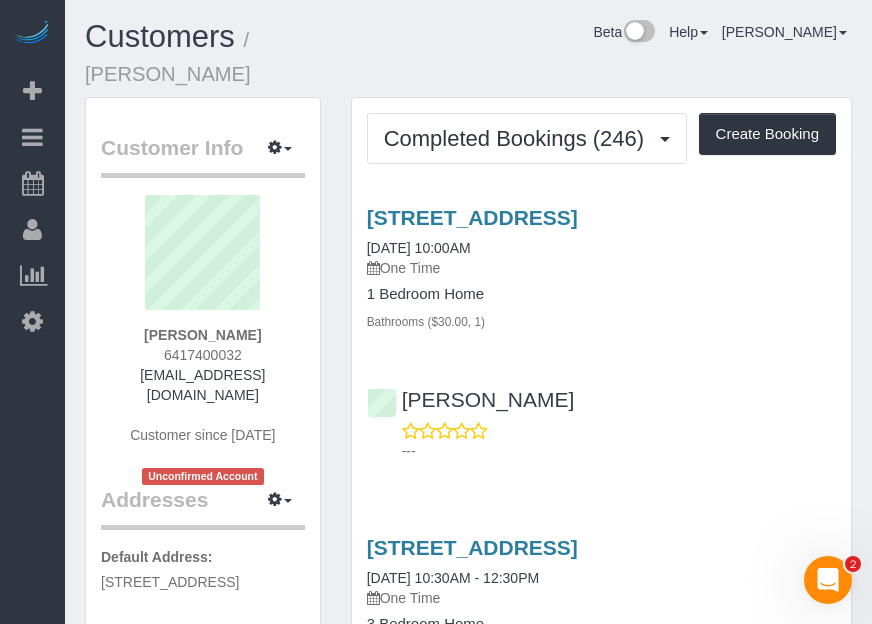 click on "Beta
Add Booking
Bookings
Active Bookings
Cancelled Bookings
Quote Inquiries
Download CSV
Scheduler
Customers
Customers
Deleted Customers Log
Payments
Charge Customers
Pay Teams
Payments Report" at bounding box center [32, 312] 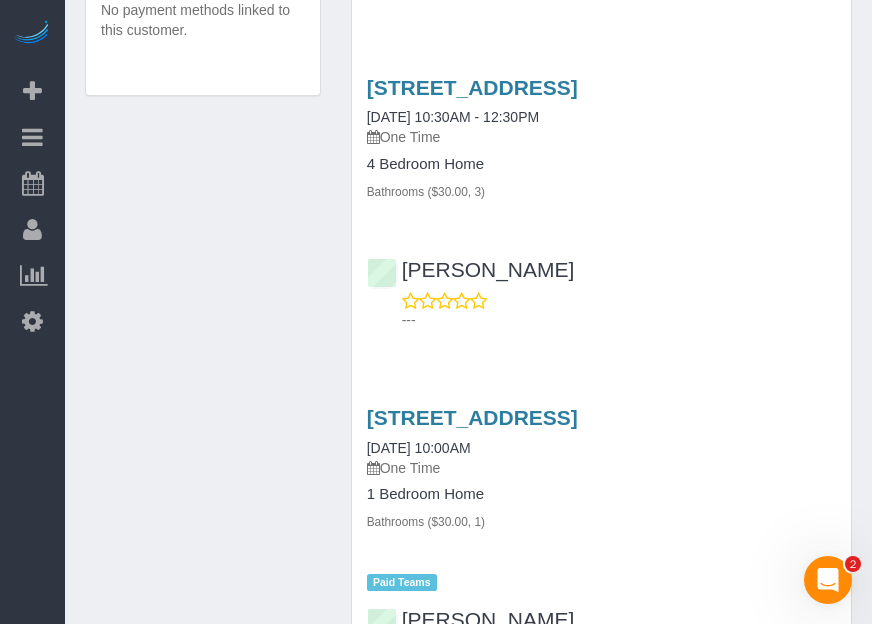 scroll, scrollTop: 1454, scrollLeft: 0, axis: vertical 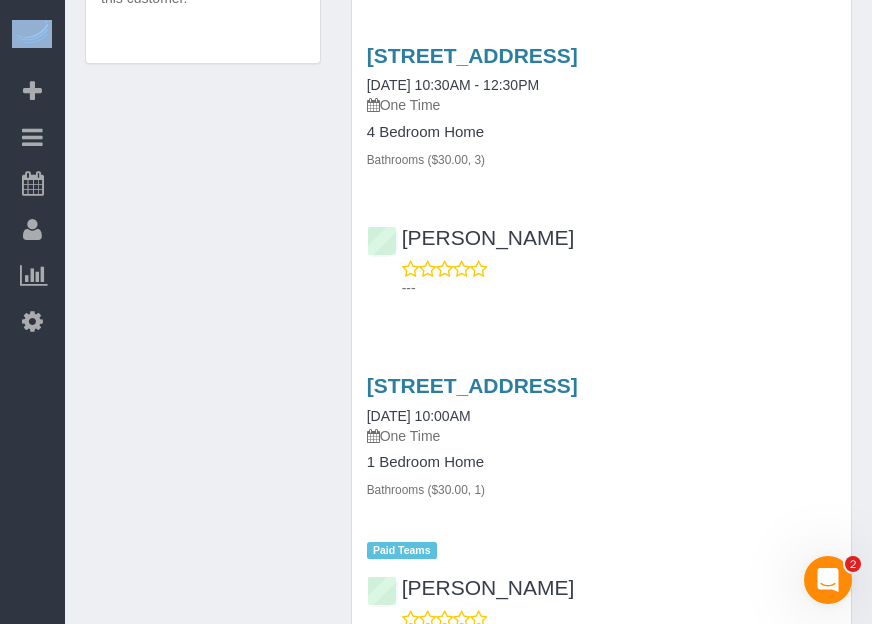 click on "Beta
Add Booking
Bookings
Active Bookings
Cancelled Bookings
Quote Inquiries
Download CSV
Scheduler
Customers
Customers
Deleted Customers Log
Payments
Charge Customers" at bounding box center (436, -1142) 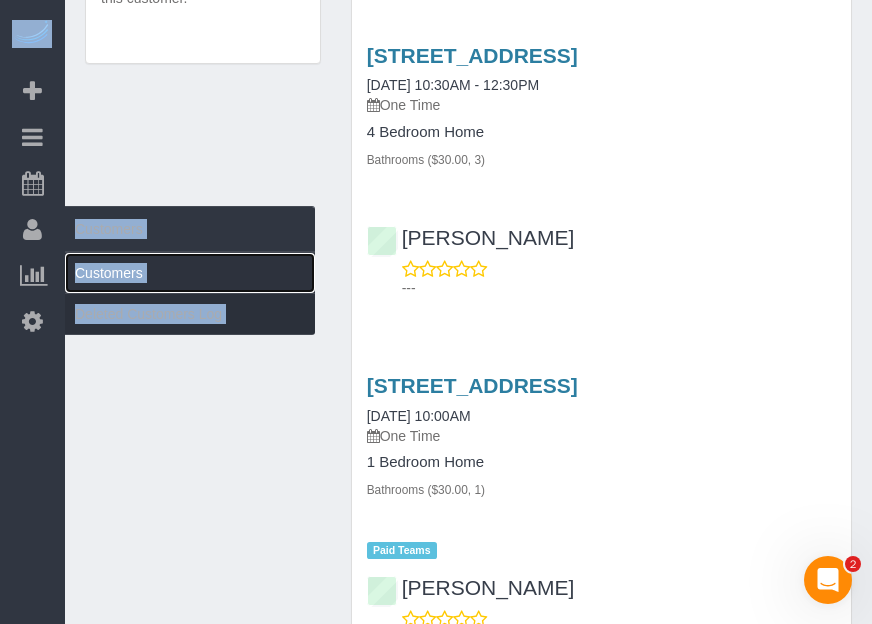 click on "Customers" at bounding box center [190, 273] 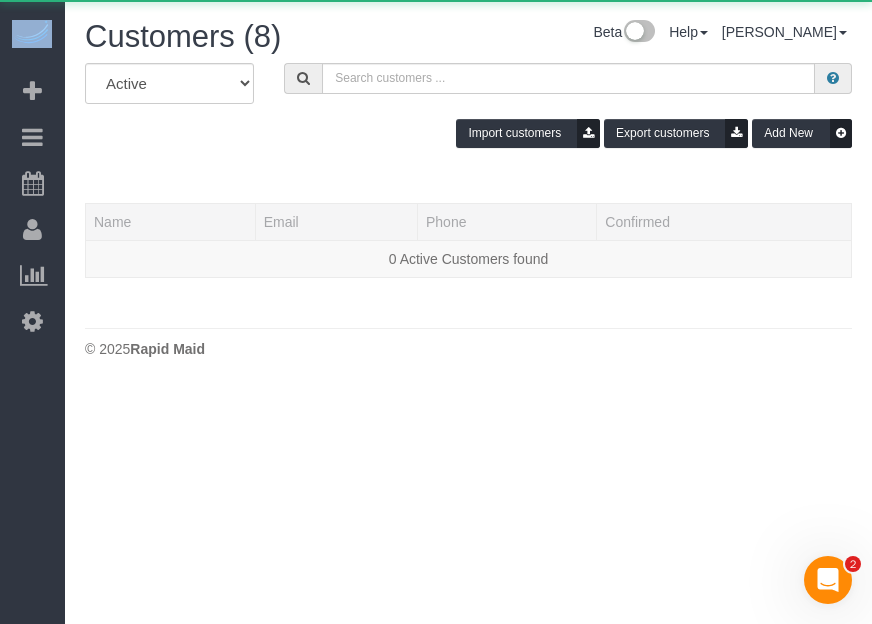 scroll, scrollTop: 0, scrollLeft: 0, axis: both 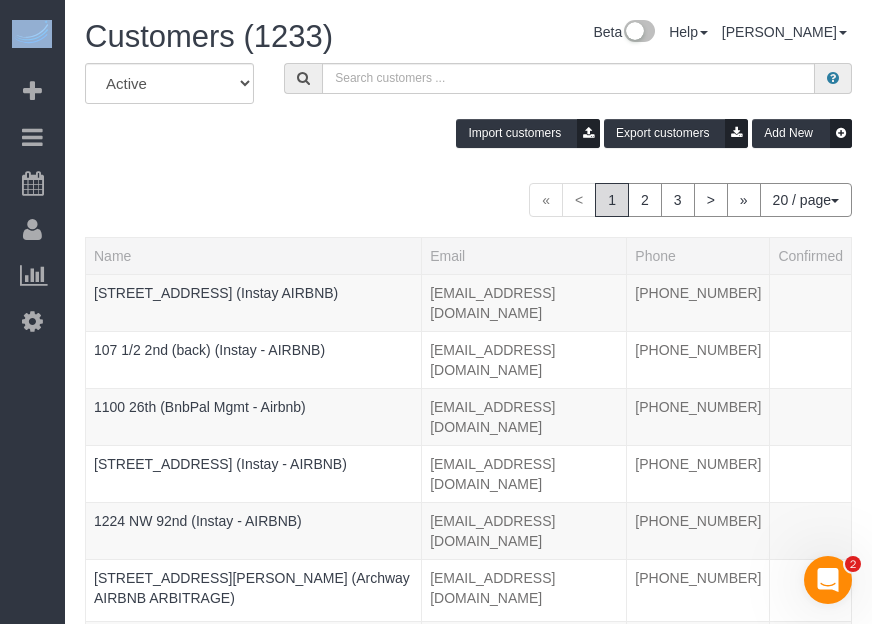 click on "Beta
Add Booking
Bookings
Active Bookings
Cancelled Bookings
Quote Inquiries
Download CSV
Scheduler
Customers
Customers
Deleted Customers Log
Payments
Charge Customers
Pay Teams
Payments Report" at bounding box center [32, 312] 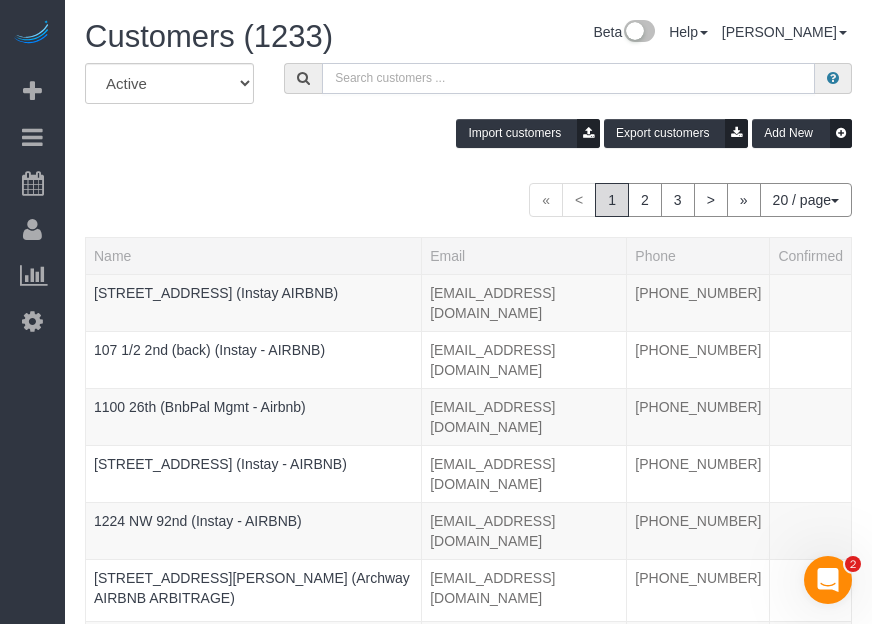 click at bounding box center [568, 78] 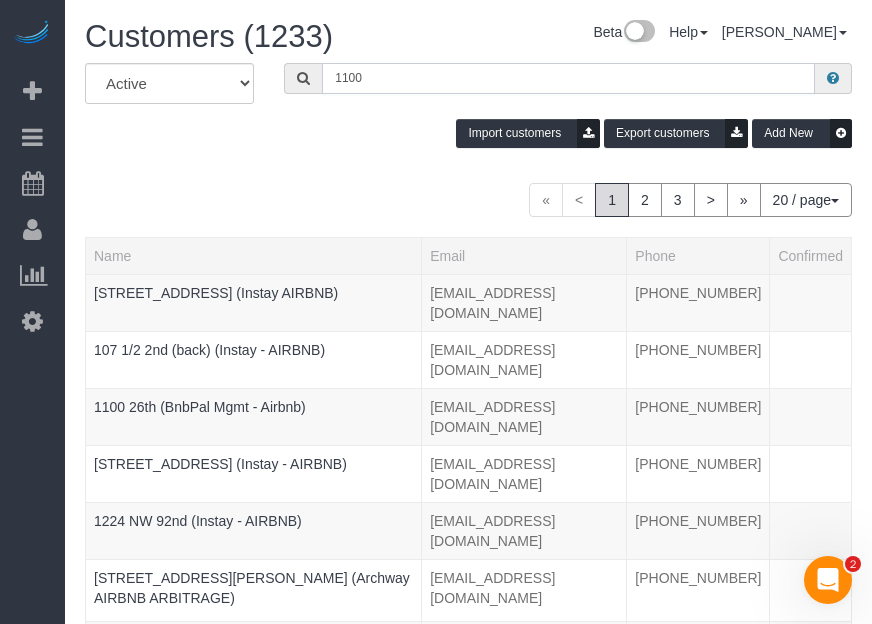 type on "1100 26th" 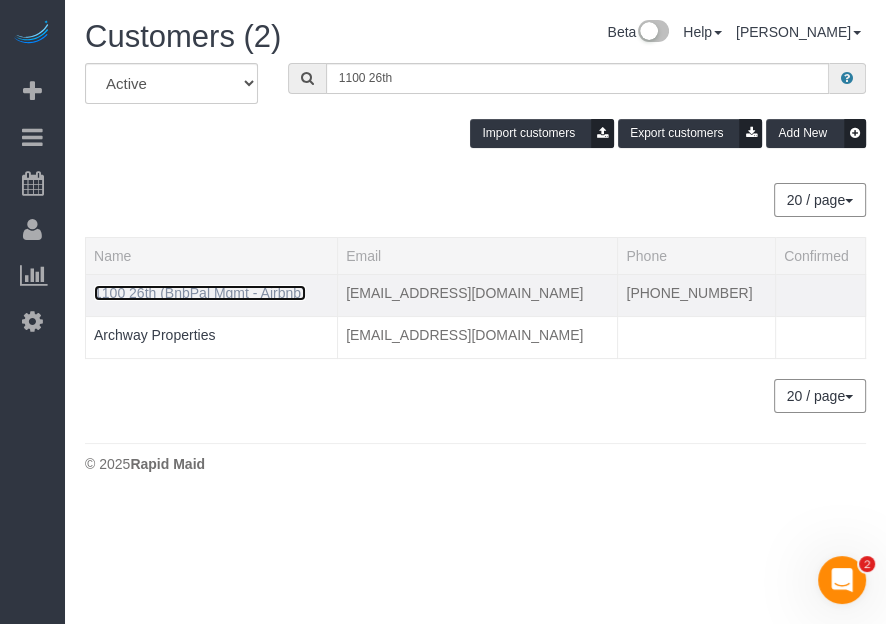 click on "1100 26th (BnbPal Mgmt - Airbnb)" at bounding box center (200, 293) 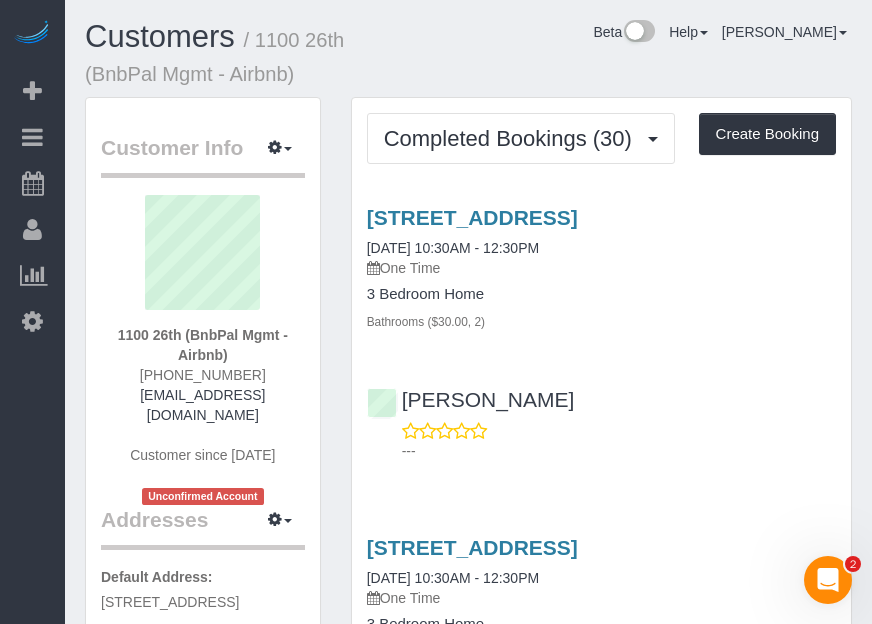 click on "Beta
Add Booking
Bookings
Active Bookings
Cancelled Bookings
Quote Inquiries
Download CSV
Scheduler
Customers
Customers
Deleted Customers Log
Payments
Charge Customers
Pay Teams
Payments Report" at bounding box center [32, 312] 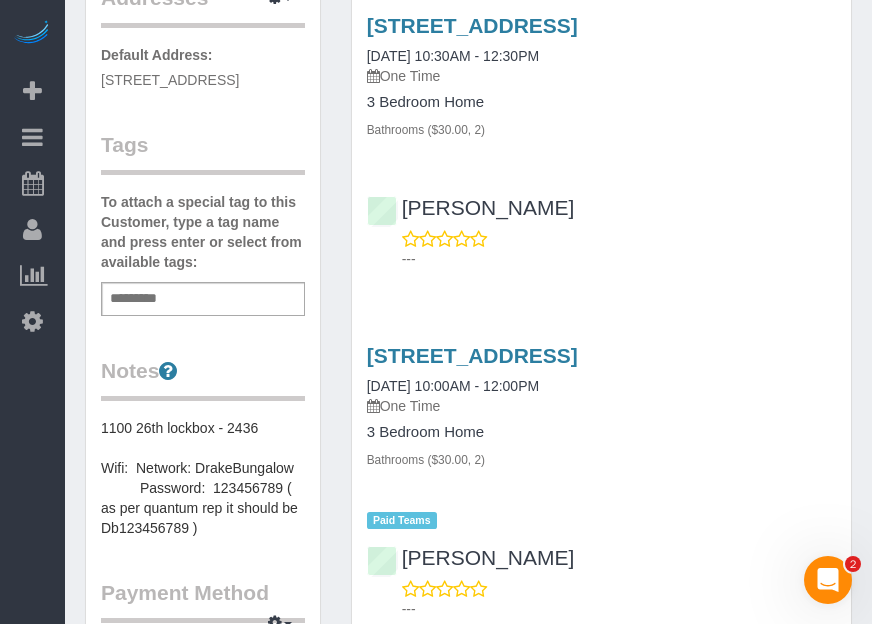 scroll, scrollTop: 636, scrollLeft: 0, axis: vertical 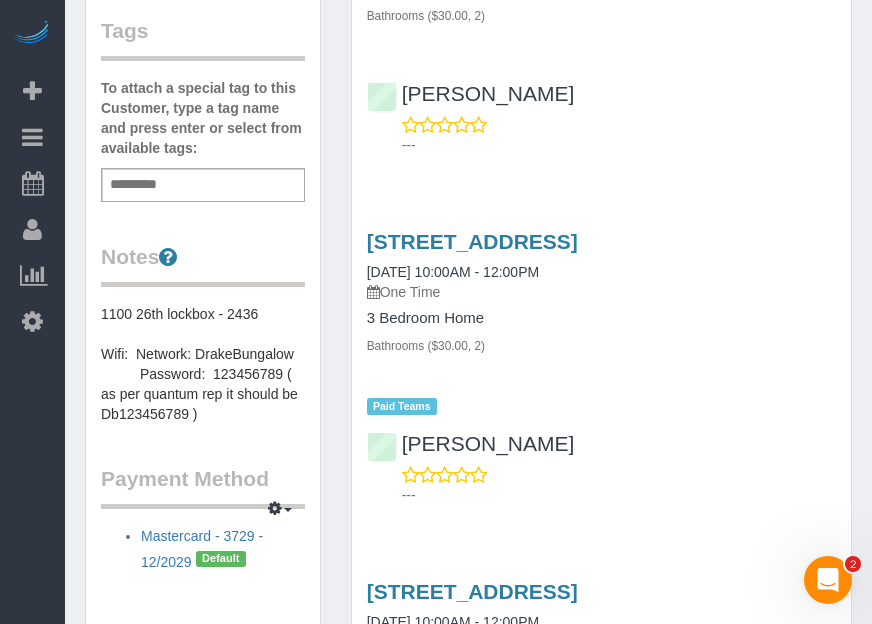 click on "Beta
Add Booking
Bookings
Active Bookings
Cancelled Bookings
Quote Inquiries
Download CSV
Scheduler
Customers
Customers
Deleted Customers Log
Payments
Charge Customers
Pay Teams
Payments Report" at bounding box center [32, 312] 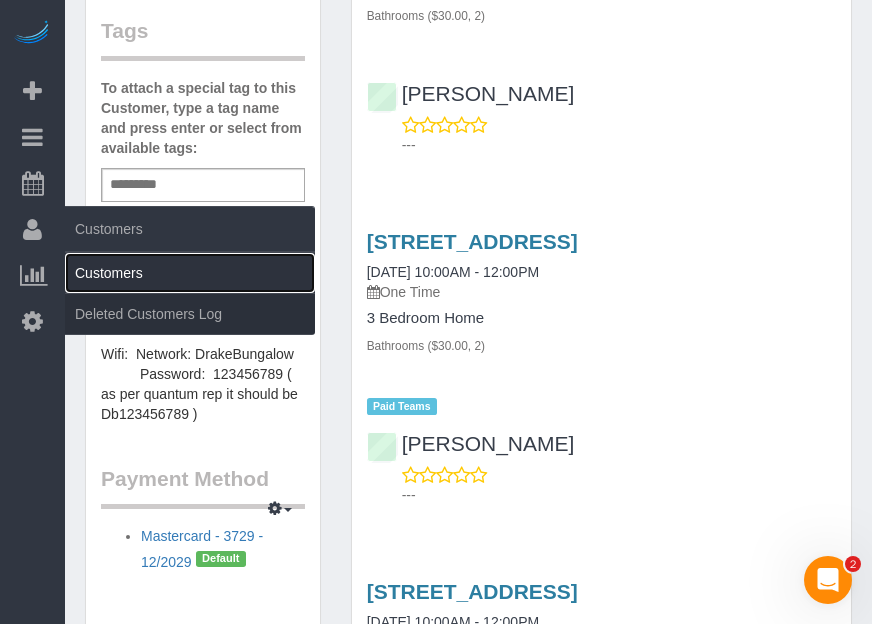 click on "Customers" at bounding box center [190, 273] 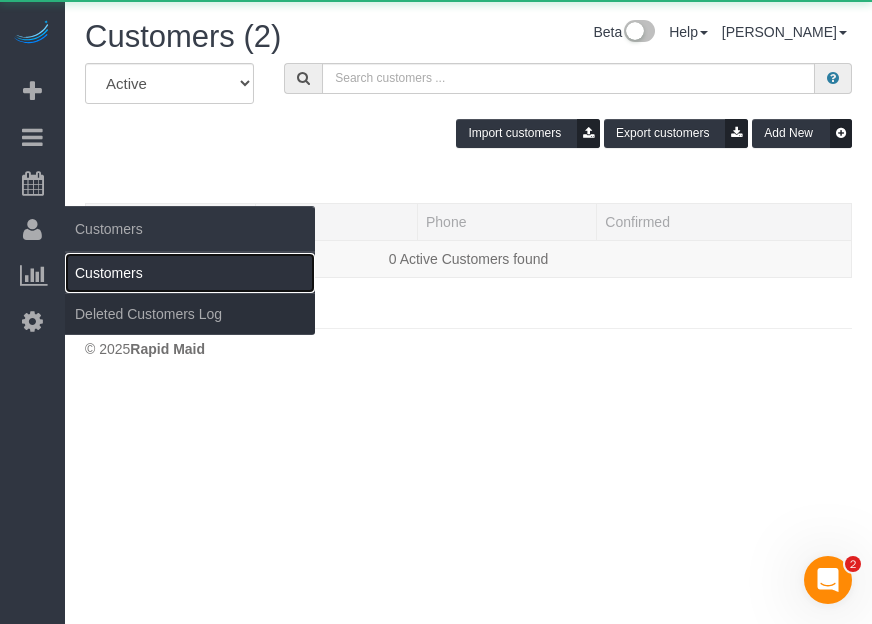 scroll, scrollTop: 0, scrollLeft: 0, axis: both 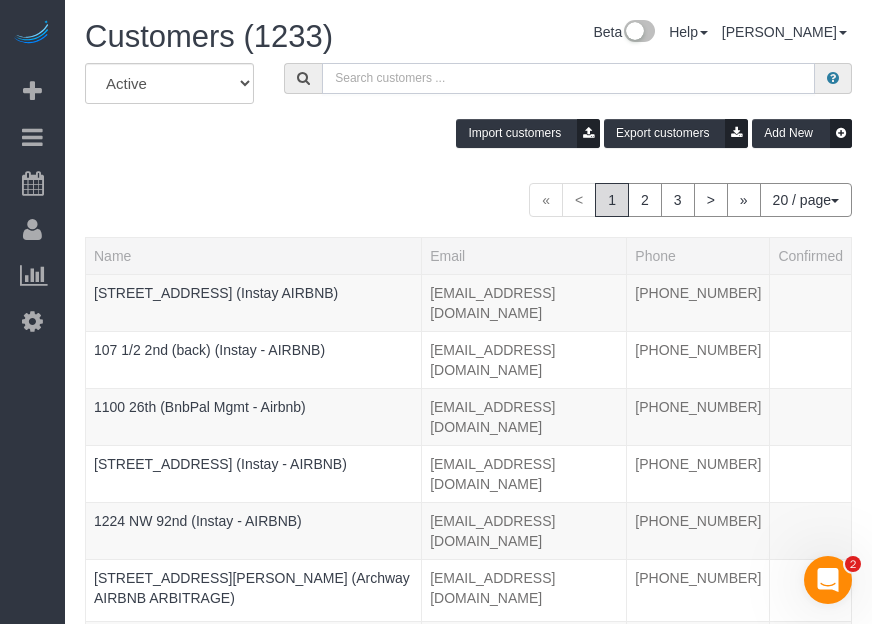 click at bounding box center (568, 78) 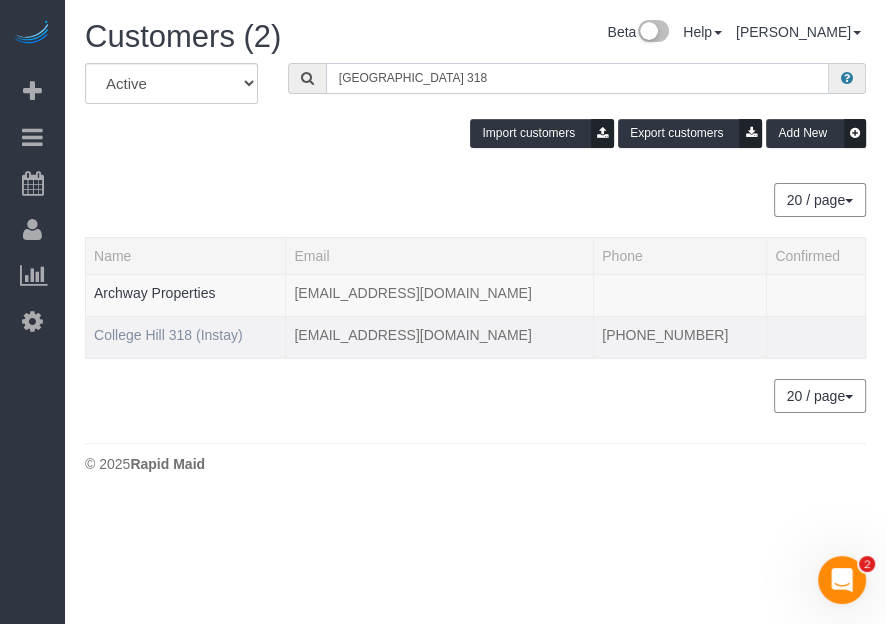 type on "[GEOGRAPHIC_DATA] 318" 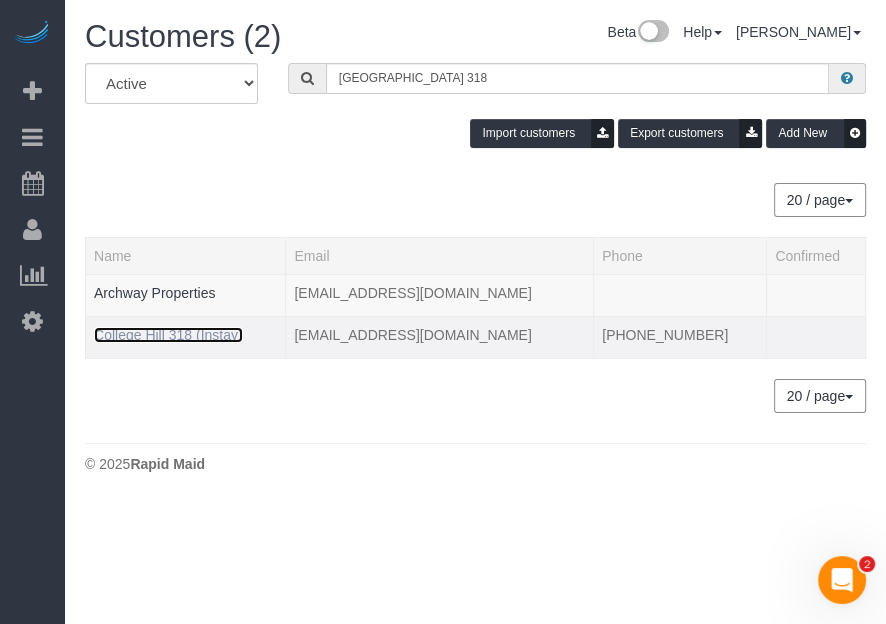 click on "College Hill 318 (Instay)" at bounding box center (168, 335) 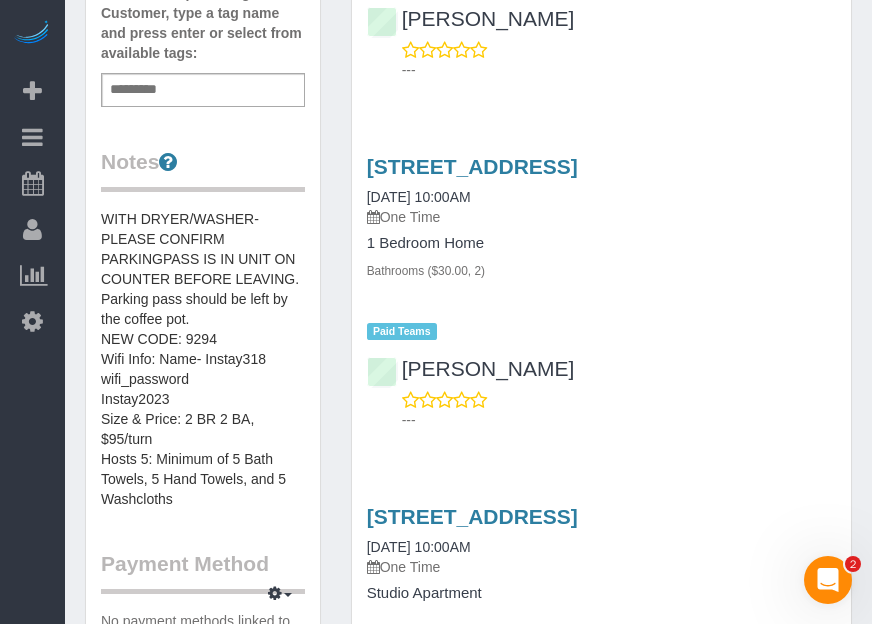 scroll, scrollTop: 909, scrollLeft: 0, axis: vertical 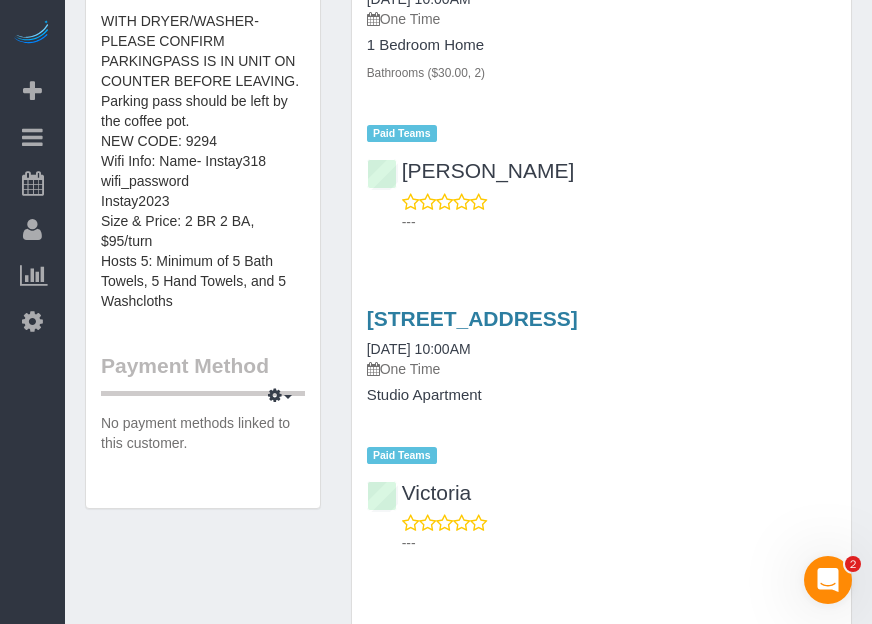 drag, startPoint x: 9, startPoint y: 438, endPoint x: 74, endPoint y: 387, distance: 82.61961 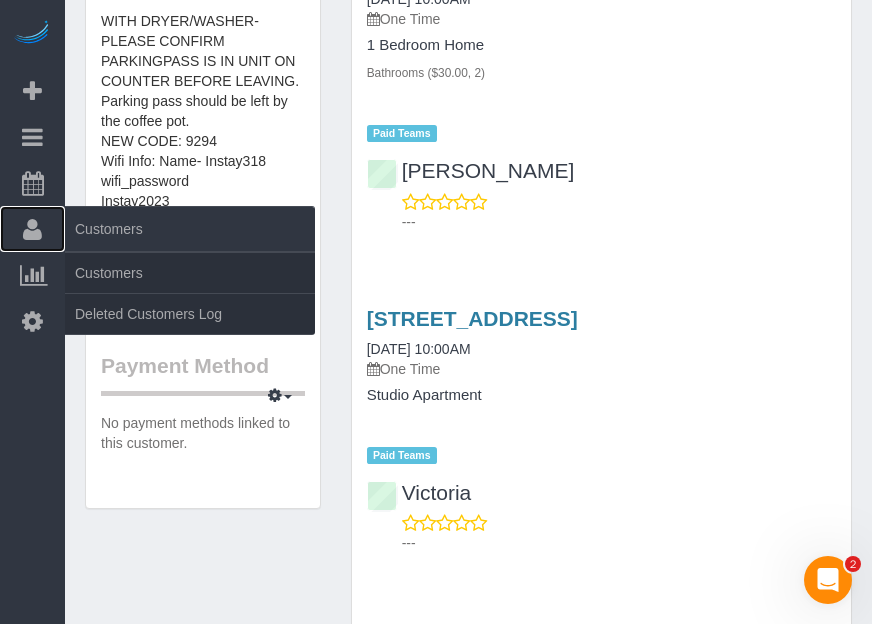drag, startPoint x: 34, startPoint y: 219, endPoint x: 70, endPoint y: 225, distance: 36.496574 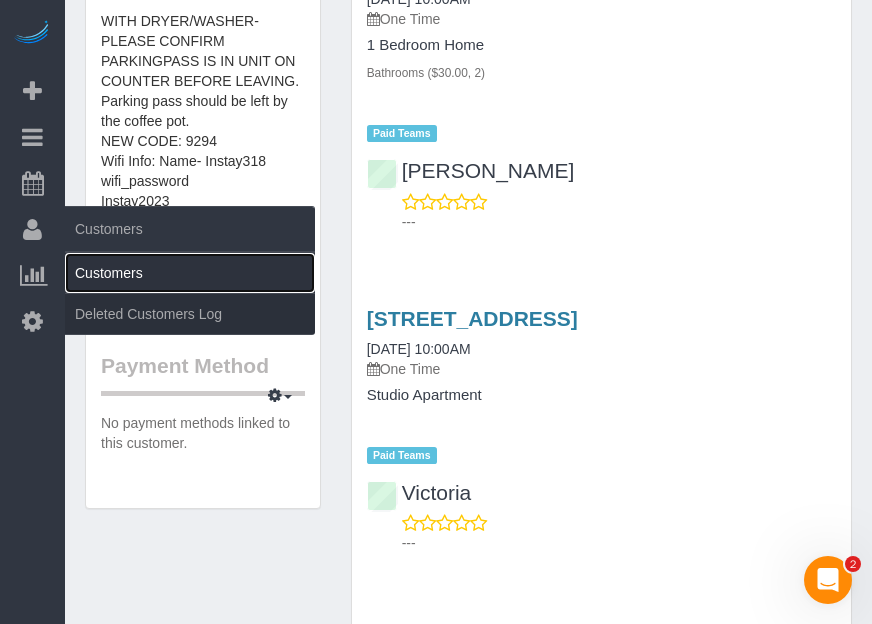 click on "Customers" at bounding box center [190, 273] 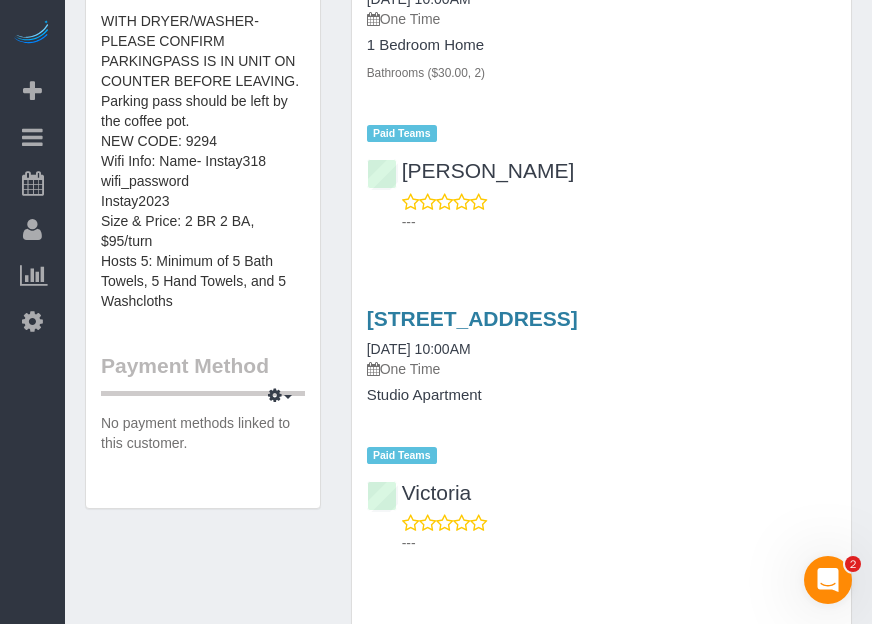 scroll, scrollTop: 0, scrollLeft: 0, axis: both 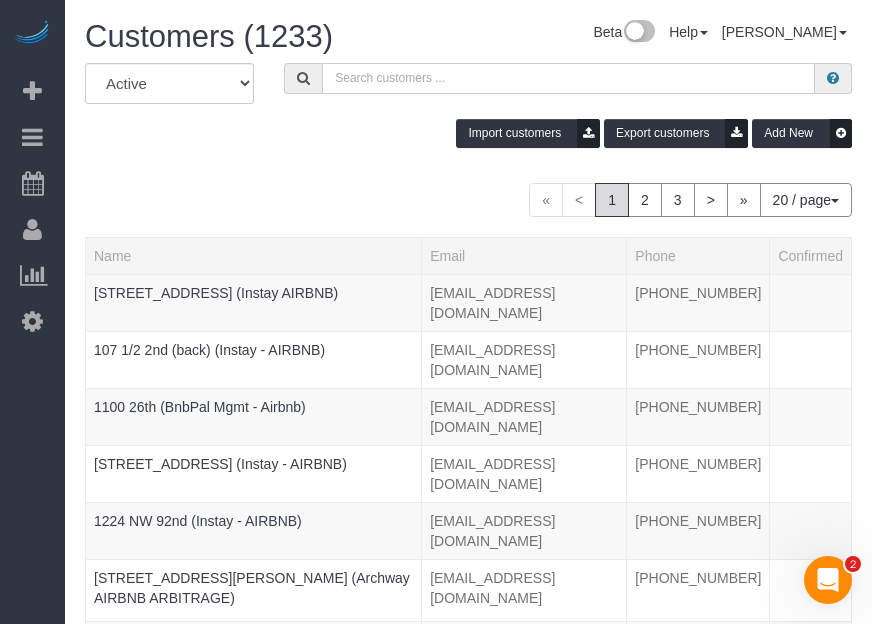 click at bounding box center [568, 78] 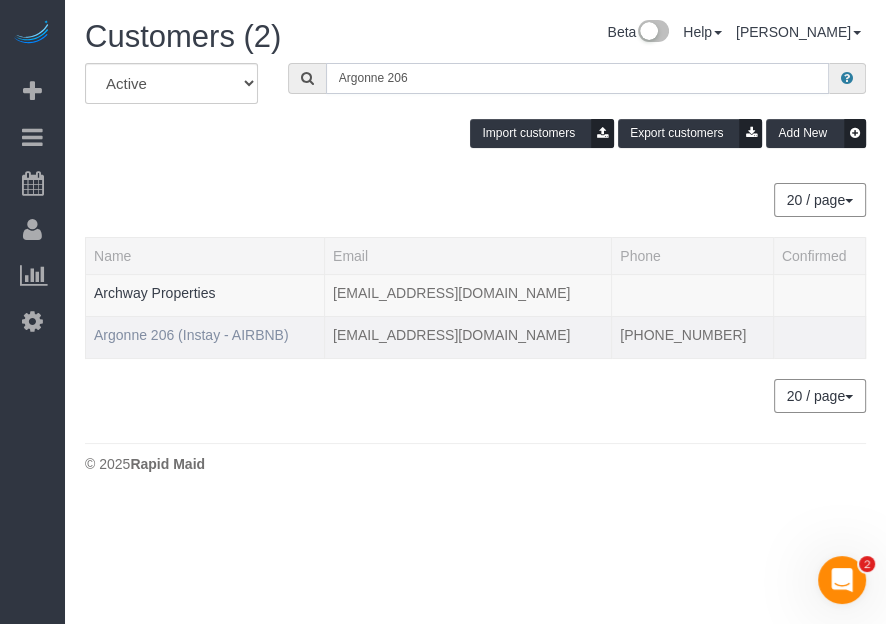 type on "Argonne 206" 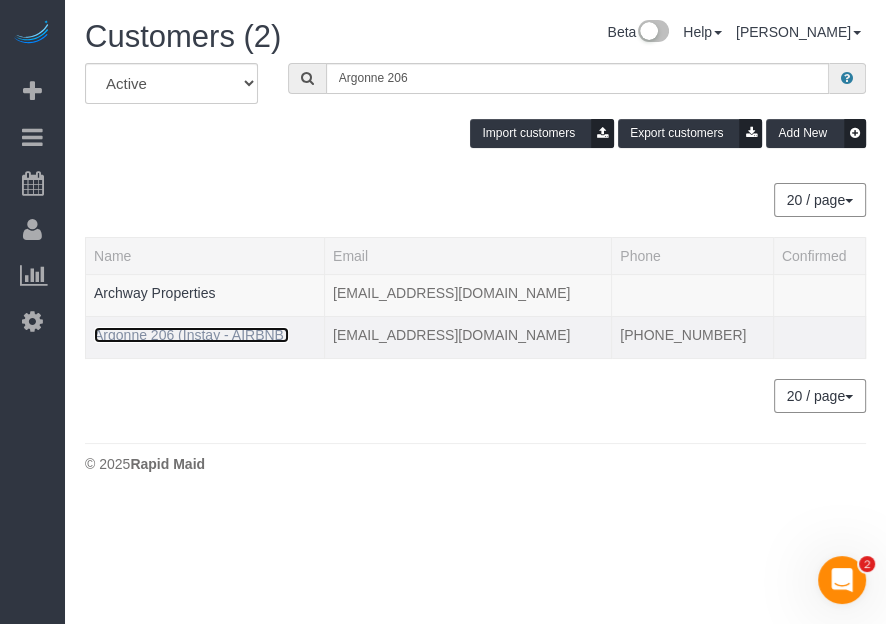 click on "Argonne 206 (Instay - AIRBNB)" at bounding box center [191, 335] 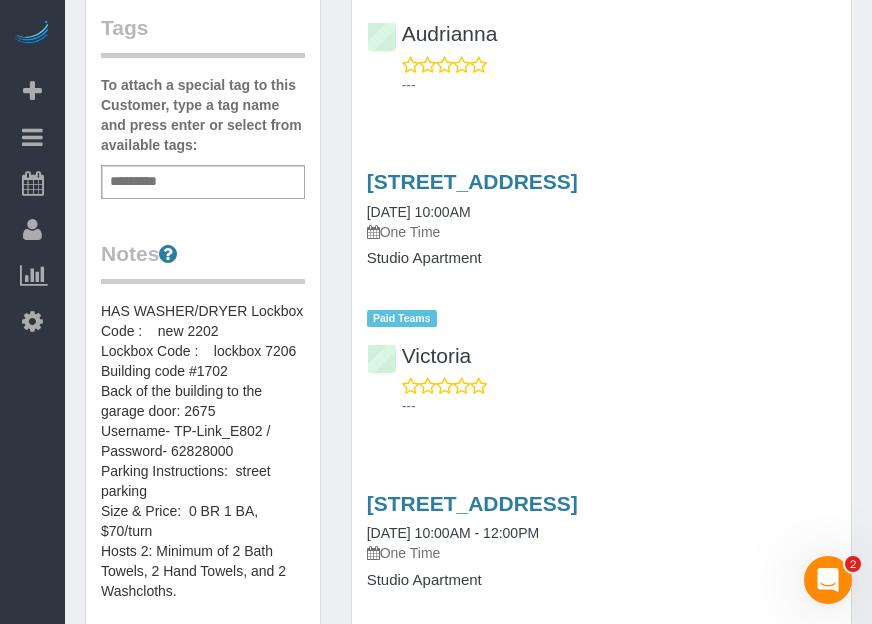 scroll, scrollTop: 636, scrollLeft: 0, axis: vertical 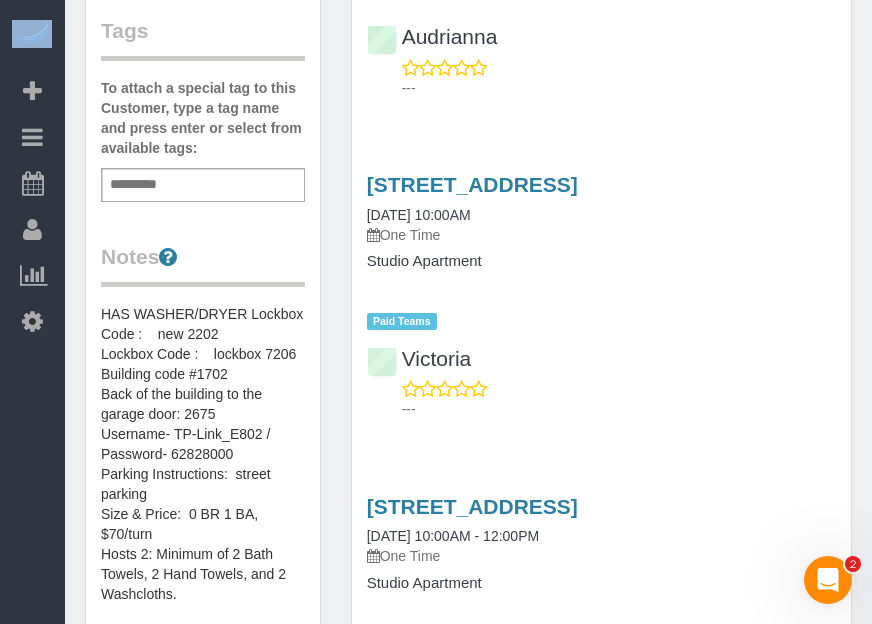 click on "Beta
Add Booking
Bookings
Active Bookings
Cancelled Bookings
Quote Inquiries
Download CSV
Scheduler
Customers
Customers
Deleted Customers Log
Payments
Charge Customers" at bounding box center (436, -324) 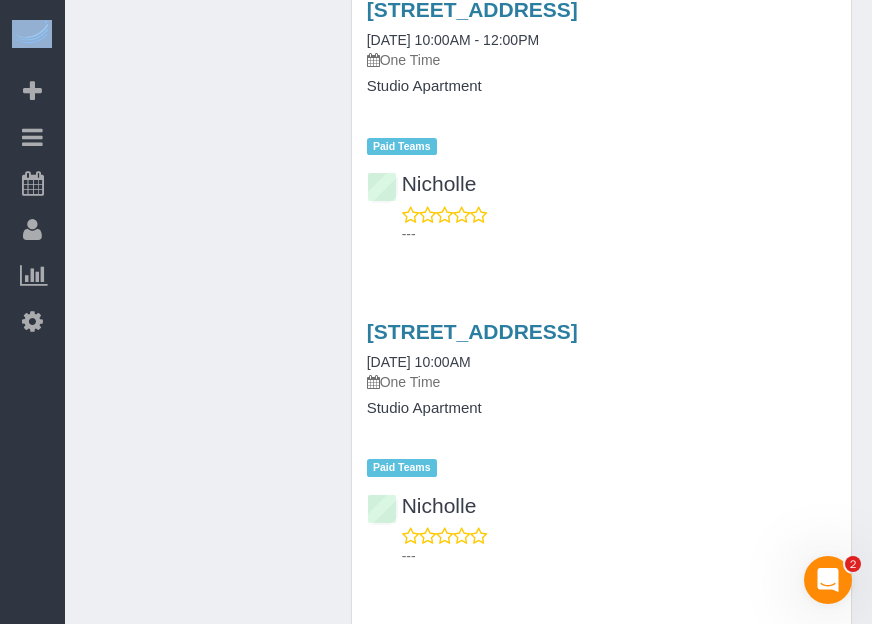 scroll, scrollTop: 1636, scrollLeft: 0, axis: vertical 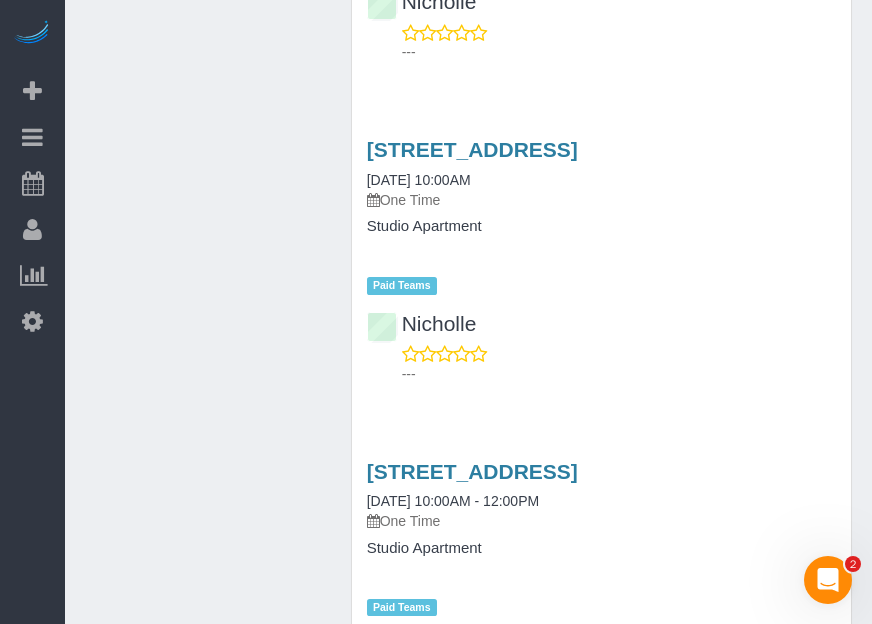 drag, startPoint x: 283, startPoint y: 157, endPoint x: 277, endPoint y: 148, distance: 10.816654 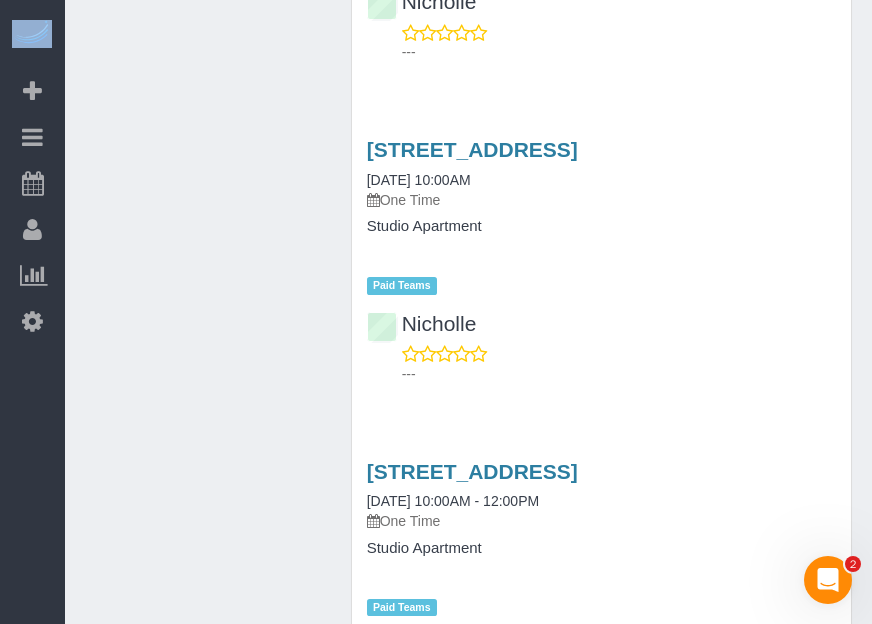 click on "Beta
Add Booking
Bookings
Active Bookings
Cancelled Bookings
Quote Inquiries
Download CSV
Scheduler
Customers
Customers
Deleted Customers Log
Payments
Charge Customers" at bounding box center [436, -1324] 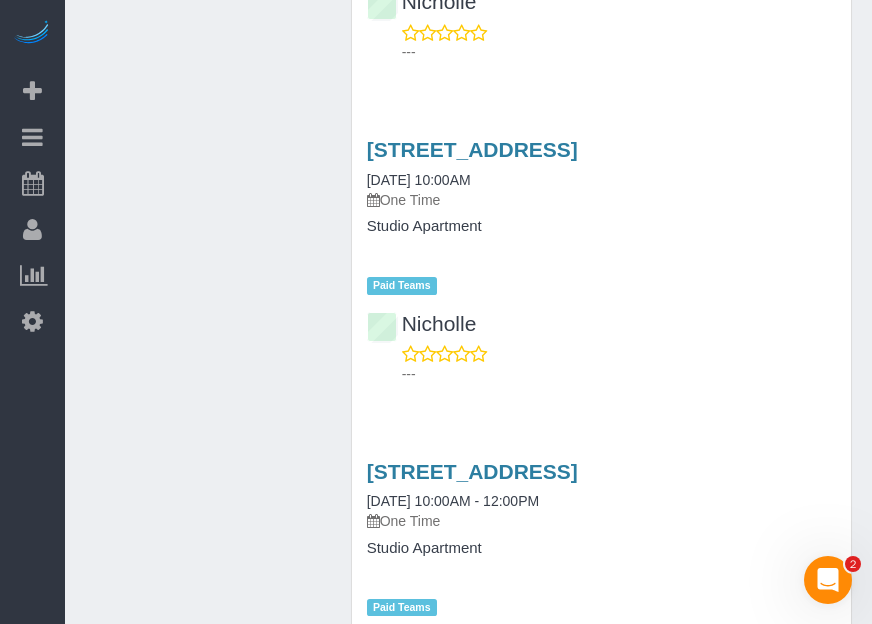 click on "Customer Info
Edit Contact Info
Send Message
Email Preferences
Special Sales Tax
View Changes
Send Confirm Account email
Block this Customer
Archive Account
Argonne 206 (Instay - AIRBNB)
[PHONE_NUMBER]" at bounding box center [468, 2505] 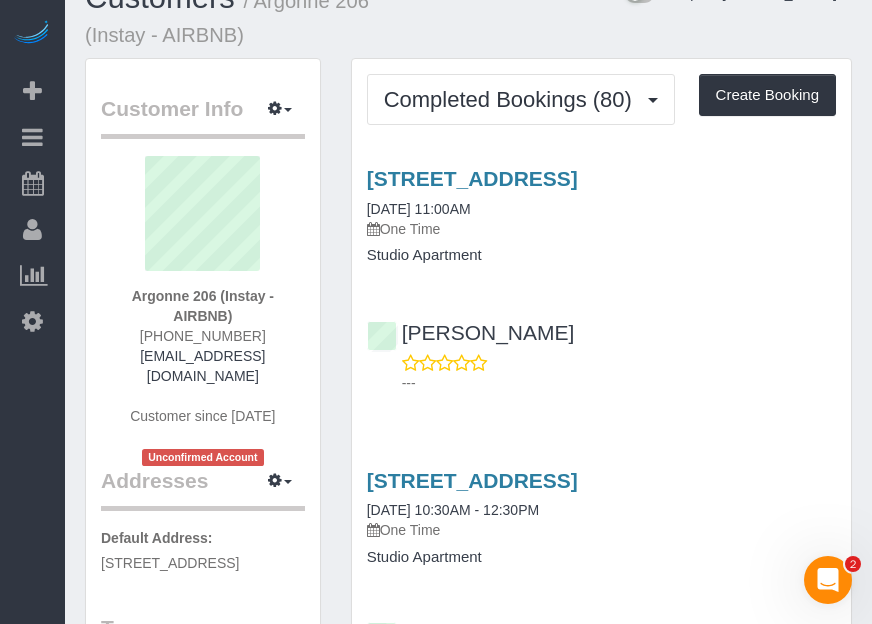 scroll, scrollTop: 0, scrollLeft: 0, axis: both 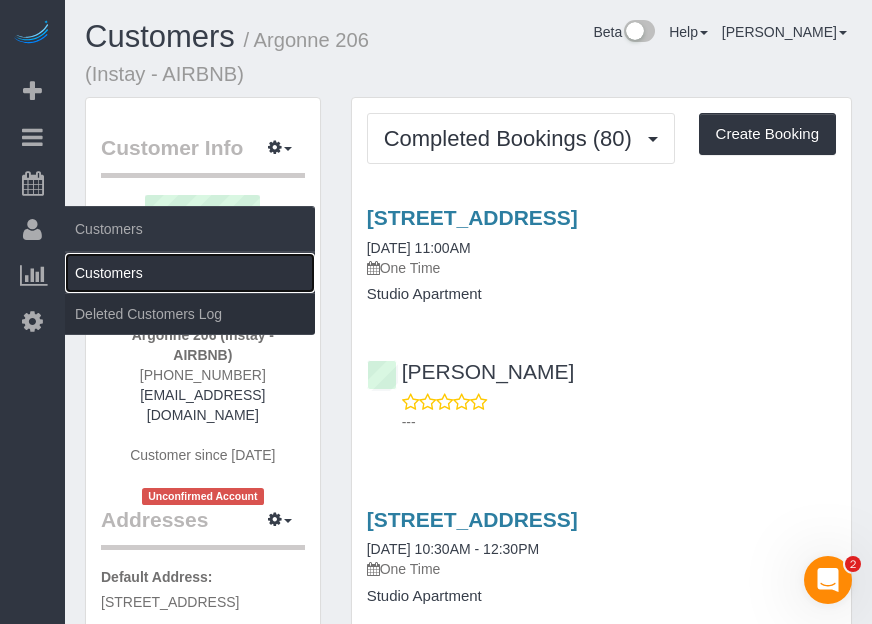 click on "Customers" at bounding box center [190, 273] 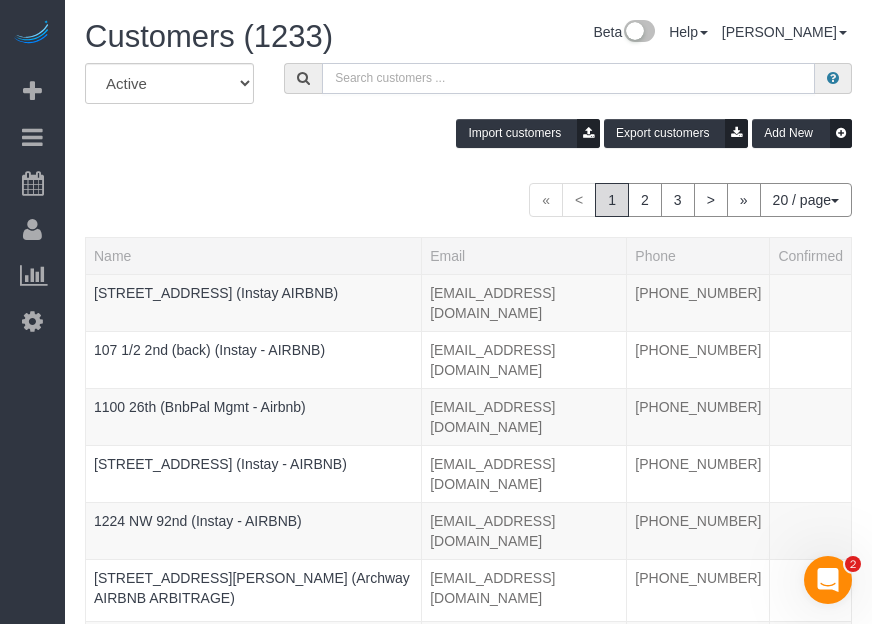 paste on "R&T 514" 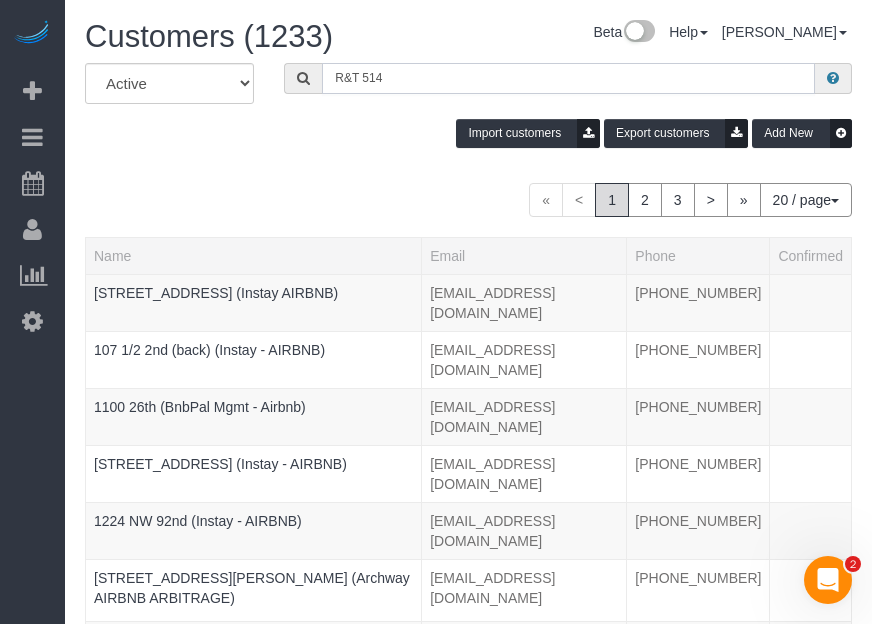 click on "R&T 514" at bounding box center [568, 78] 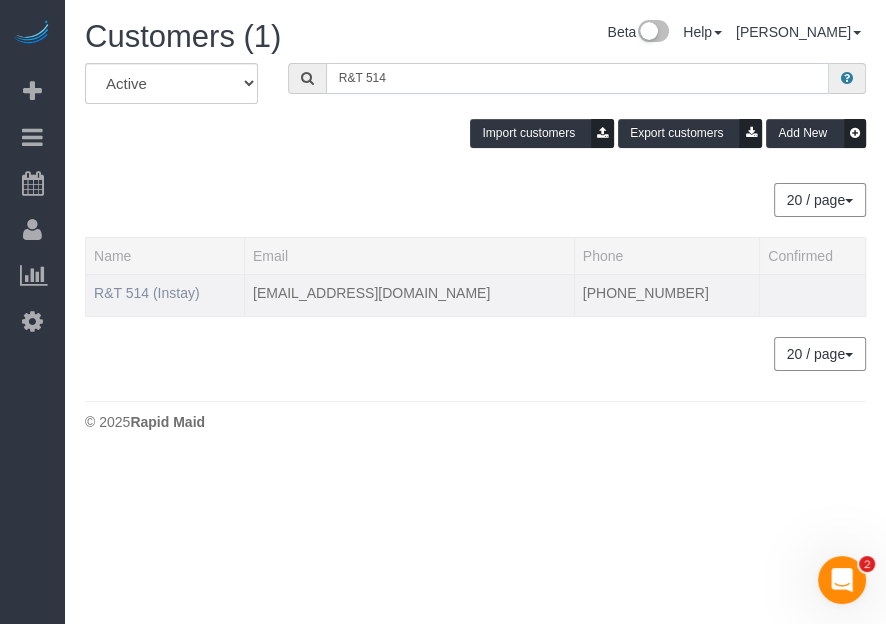type on "R&T 514" 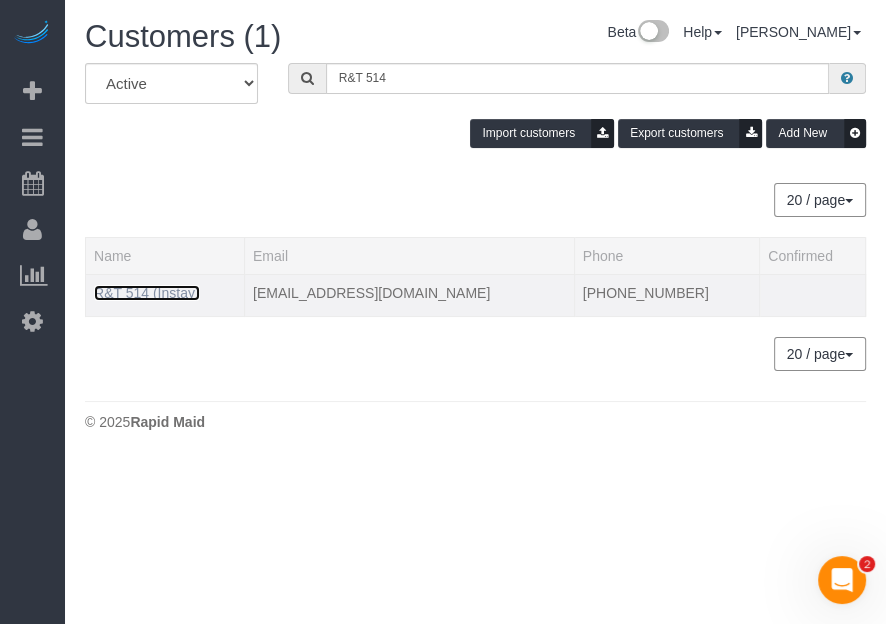 click on "R&T 514 (Instay)" at bounding box center [147, 293] 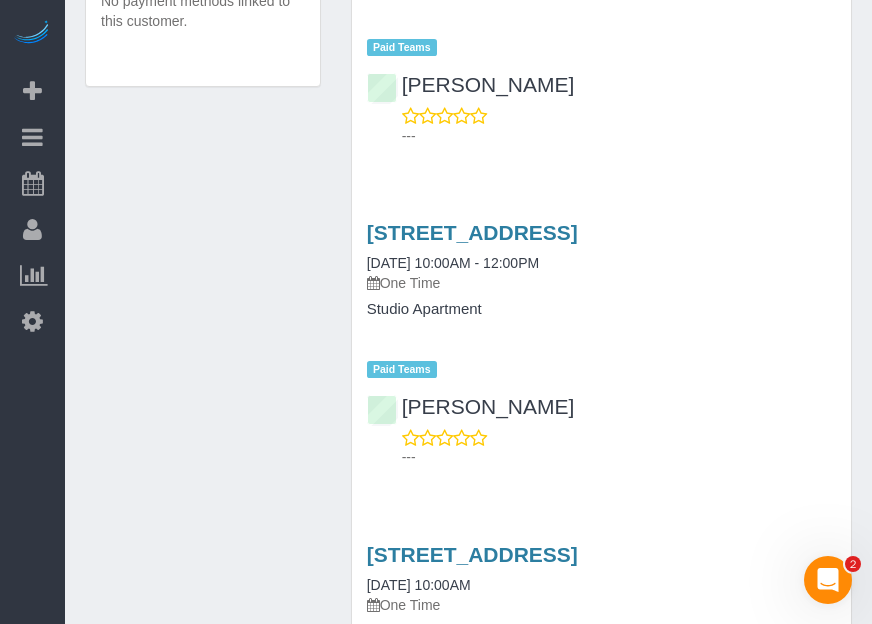 scroll, scrollTop: 1258, scrollLeft: 0, axis: vertical 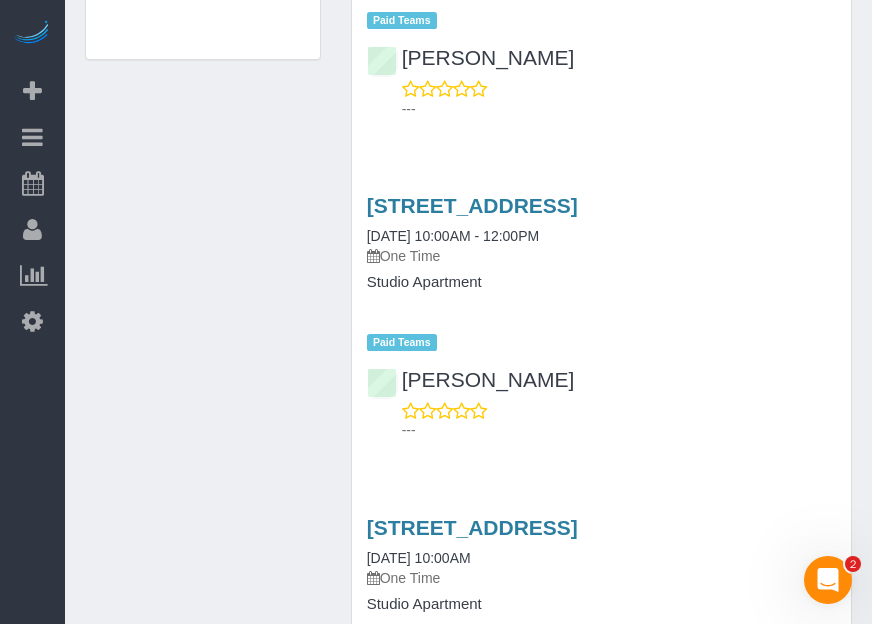 click on "Beta
Add Booking
Bookings
Active Bookings
Cancelled Bookings
Quote Inquiries
Download CSV
Scheduler
Customers
Customers
Deleted Customers Log
Payments
Charge Customers
Pay Teams
Payments Report" at bounding box center [32, 312] 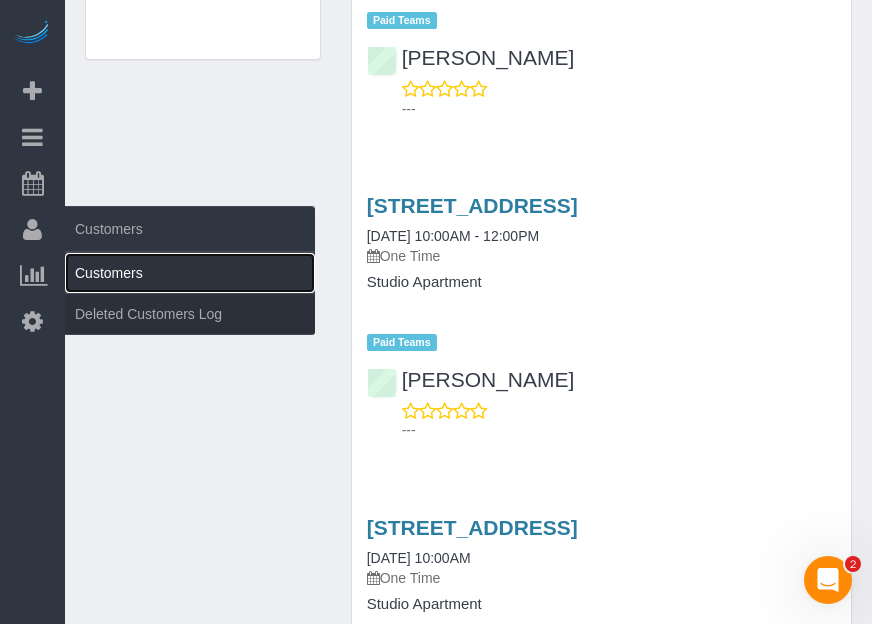 click on "Customers" at bounding box center [190, 273] 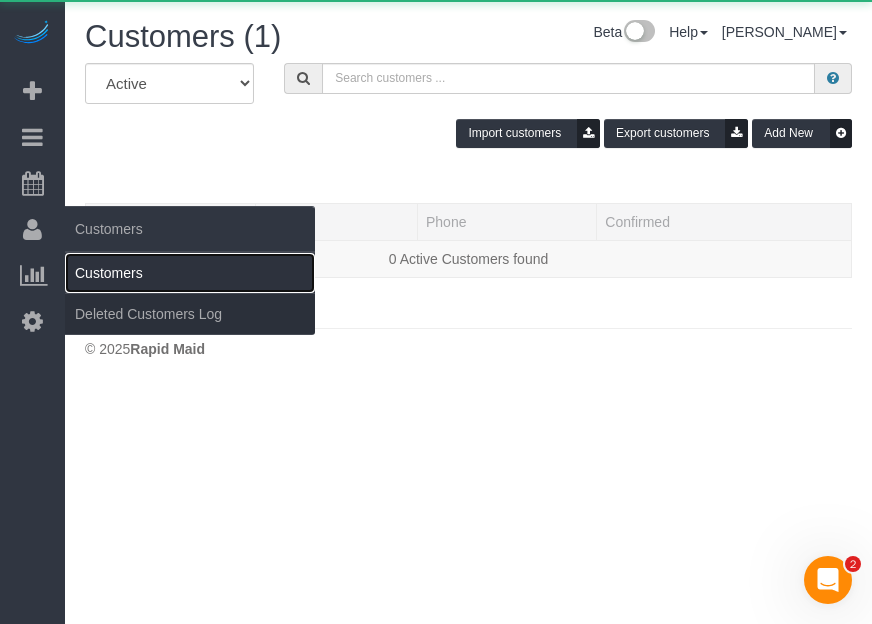 scroll, scrollTop: 0, scrollLeft: 0, axis: both 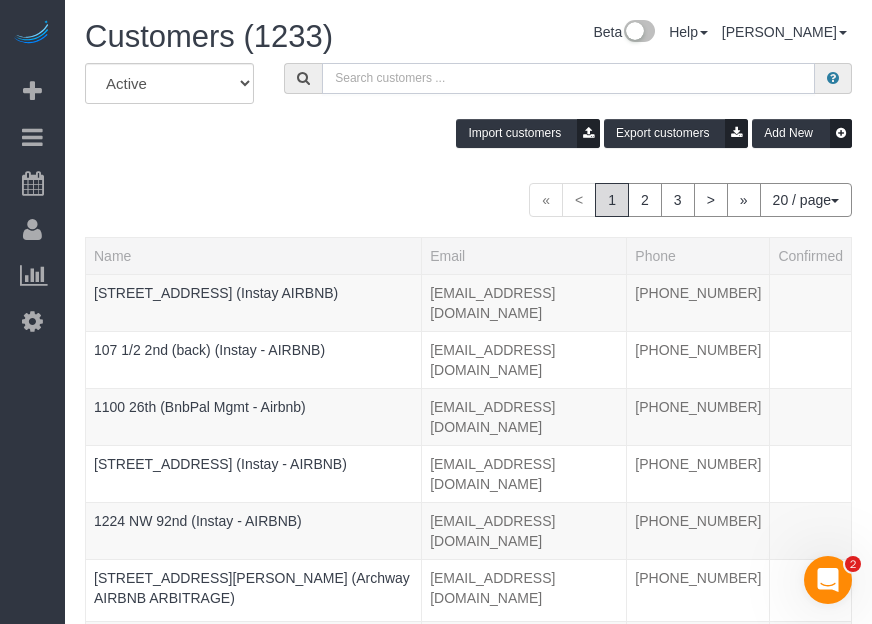click at bounding box center [568, 78] 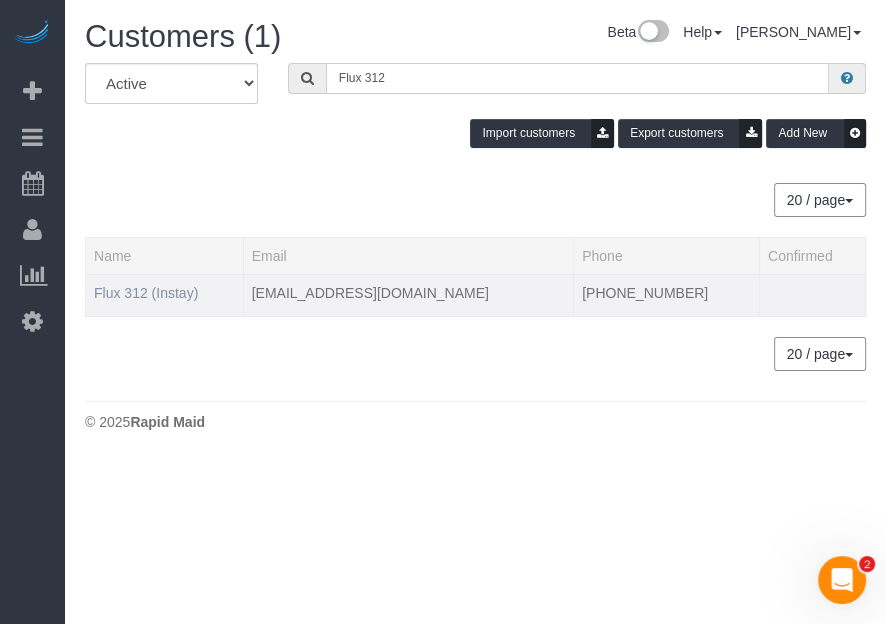 type on "Flux 312" 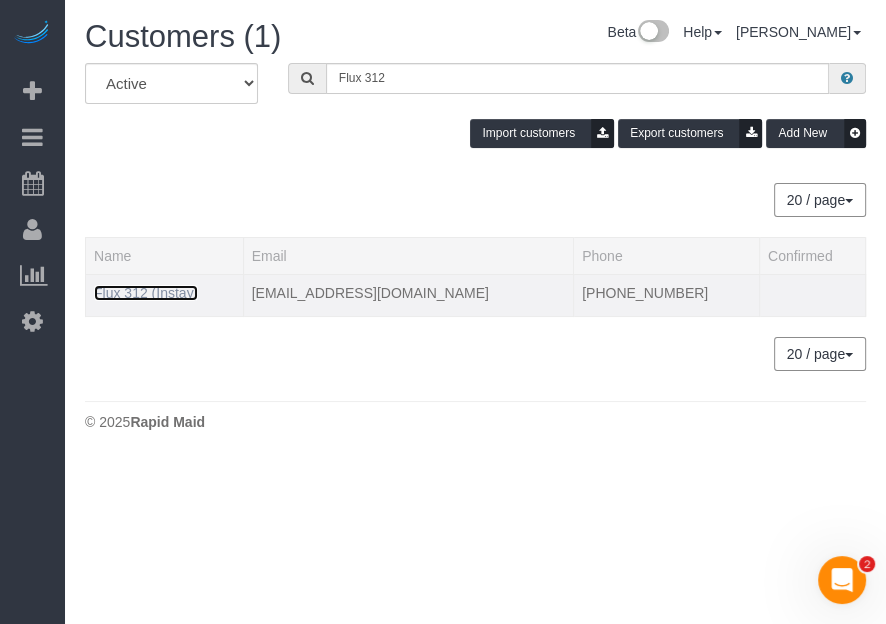 click on "Flux 312 (Instay)" at bounding box center (146, 293) 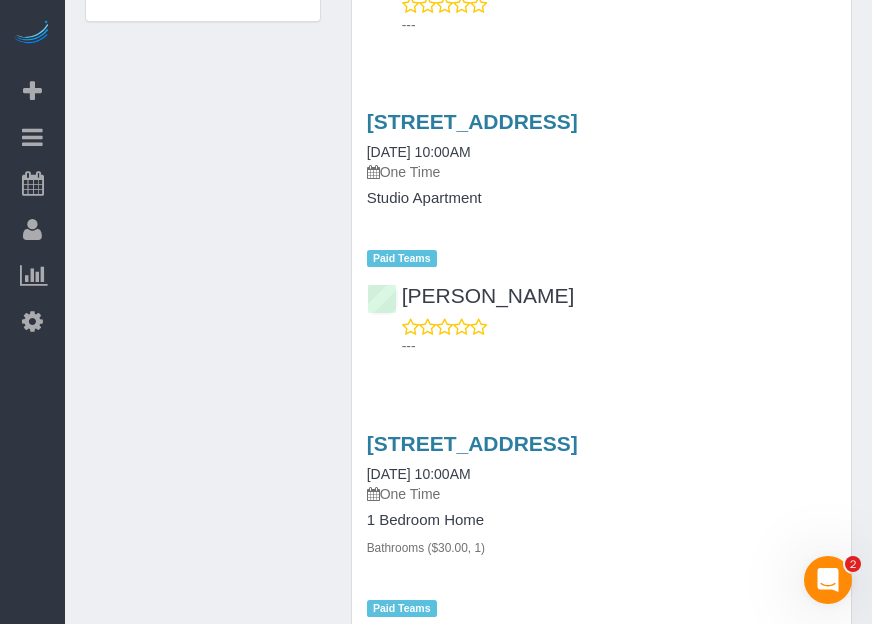 scroll, scrollTop: 1458, scrollLeft: 0, axis: vertical 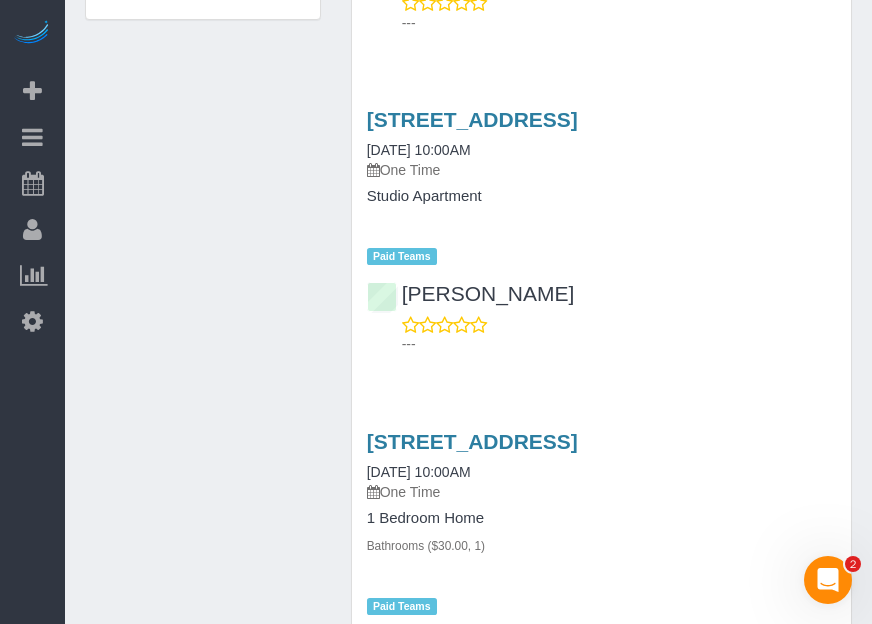 click on "Beta
Add Booking
Bookings
Active Bookings
Cancelled Bookings
Quote Inquiries
Download CSV
Scheduler
Customers
Customers
Deleted Customers Log
Payments
Charge Customers
Pay Teams
Payments Report" at bounding box center (32, 312) 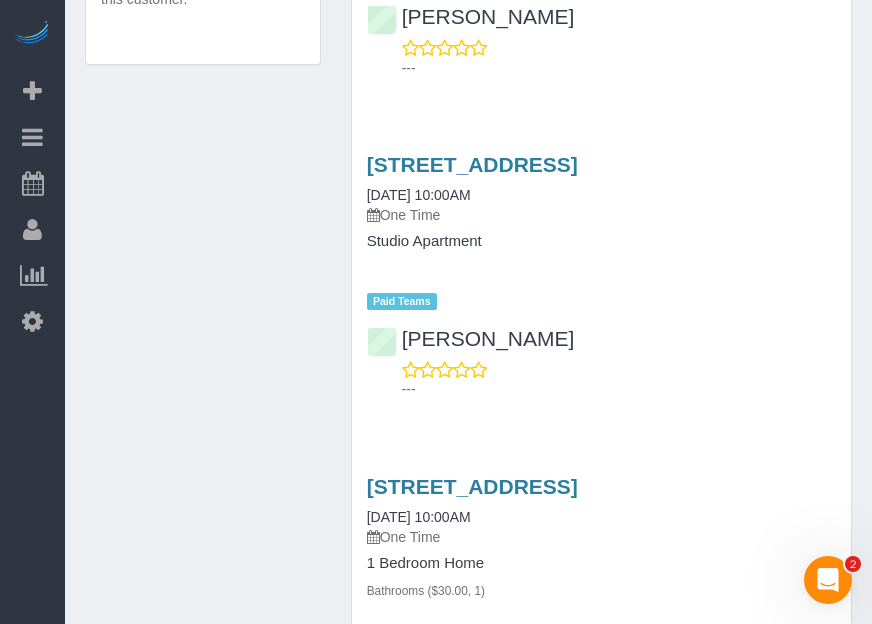 scroll, scrollTop: 1415, scrollLeft: 0, axis: vertical 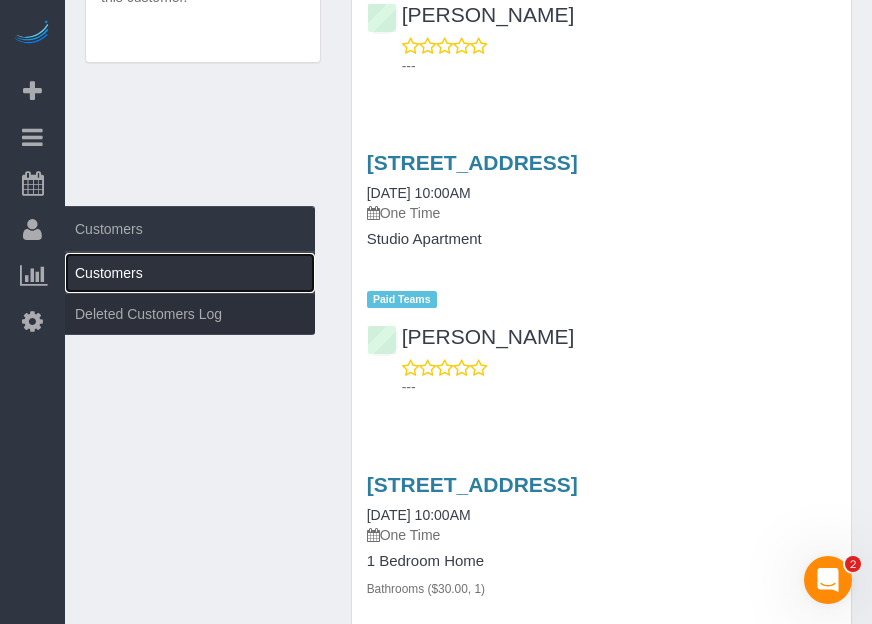 click on "Customers" at bounding box center (190, 273) 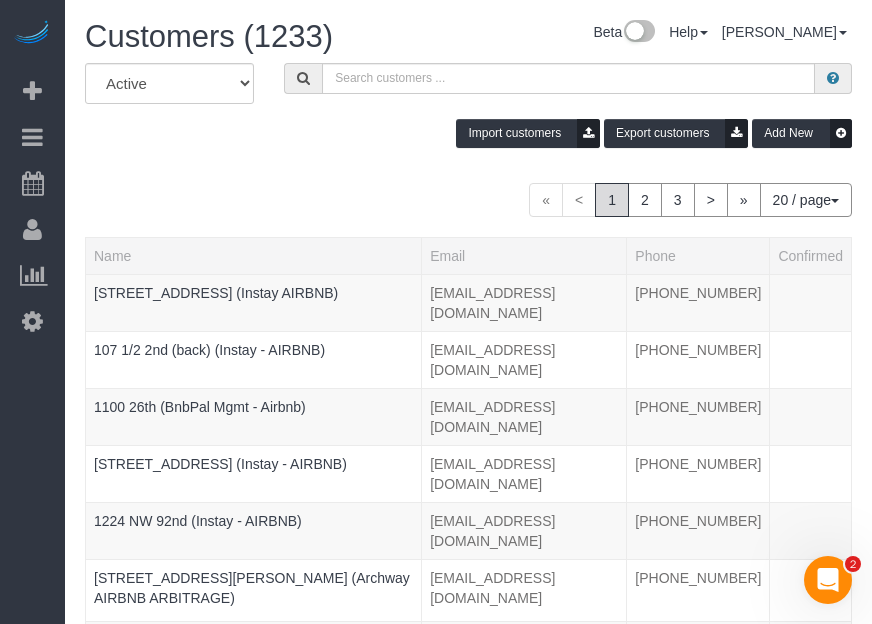 click on "Beta
Add Booking
Bookings
Active Bookings
Cancelled Bookings
Quote Inquiries
Download CSV
Scheduler
Customers
Customers
Deleted Customers Log
Payments
Charge Customers
Pay Teams
Payments Report" at bounding box center [32, 312] 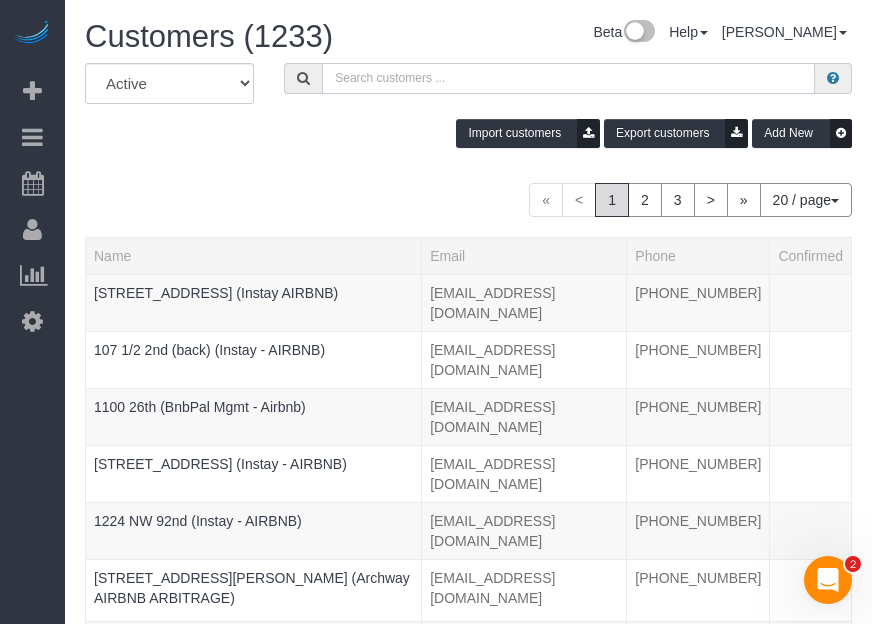 click at bounding box center (568, 78) 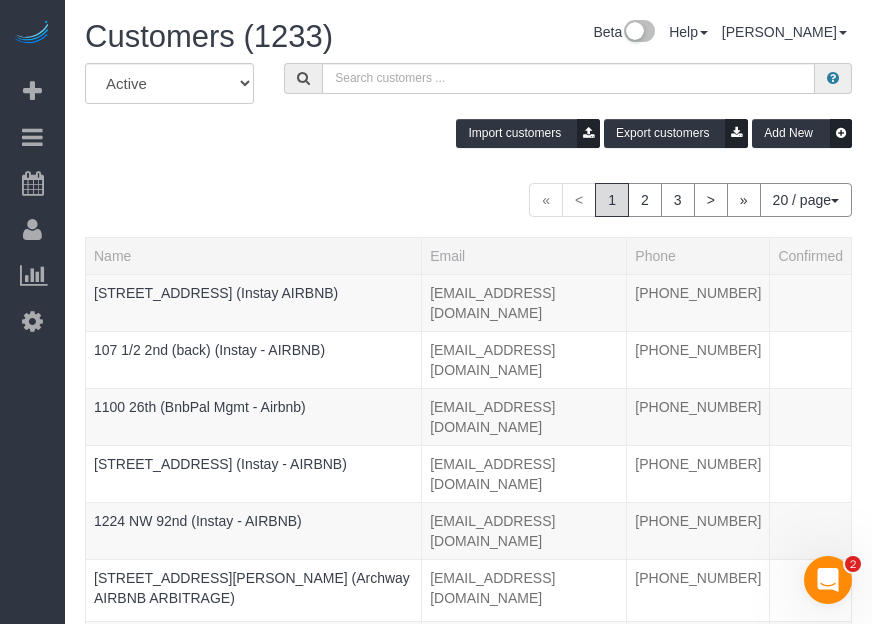 click on "Beta
Add Booking
Bookings
Active Bookings
Cancelled Bookings
Quote Inquiries
Download CSV
Scheduler
Customers
Customers
Deleted Customers Log
Payments
Charge Customers
Pay Teams
Payments Report" at bounding box center (32, 312) 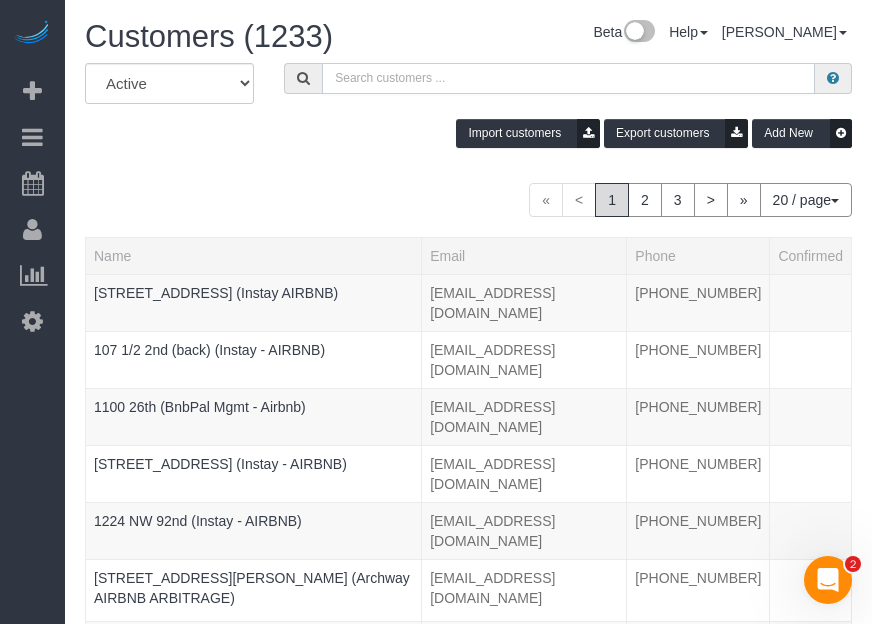 click at bounding box center (568, 78) 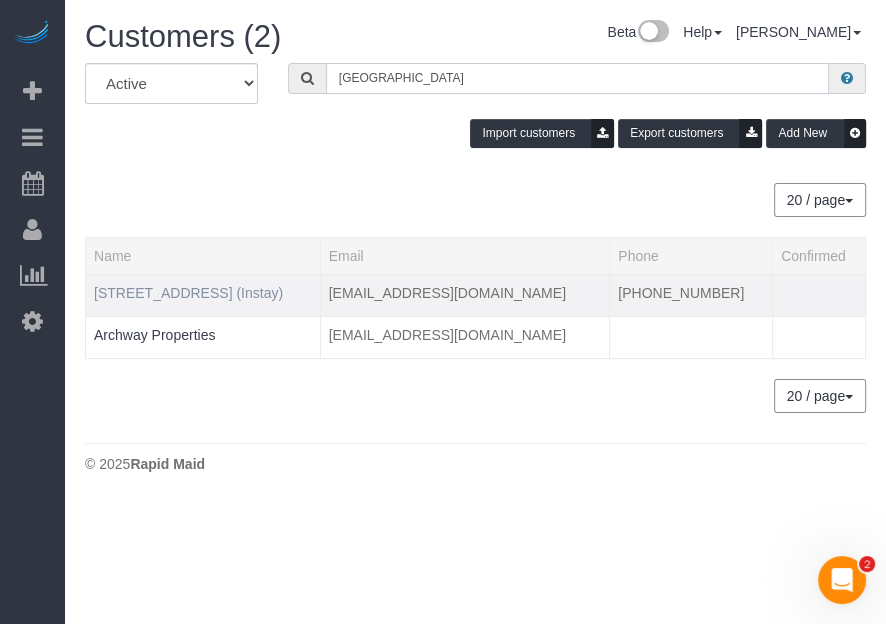 type on "[GEOGRAPHIC_DATA]" 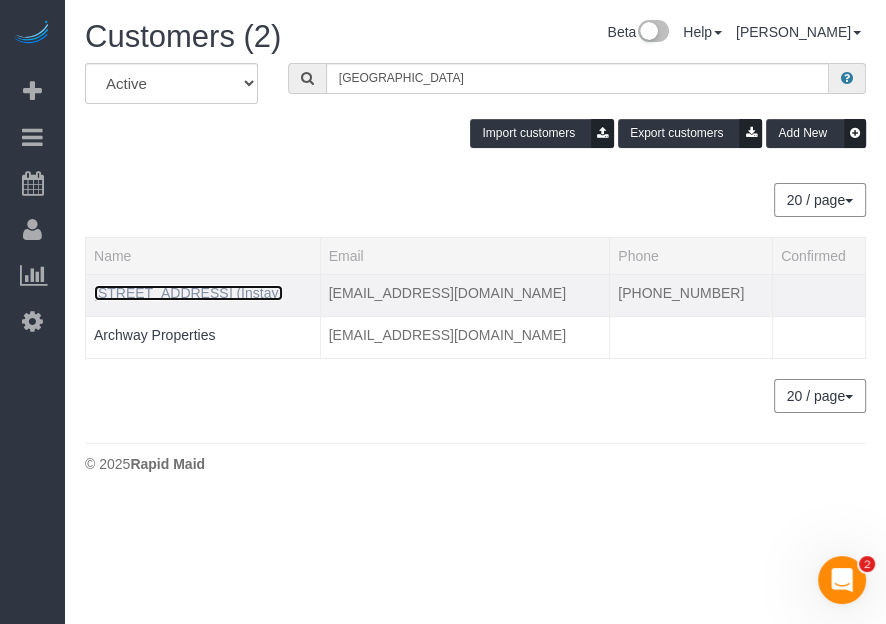 click on "[STREET_ADDRESS] (Instay)" at bounding box center [188, 293] 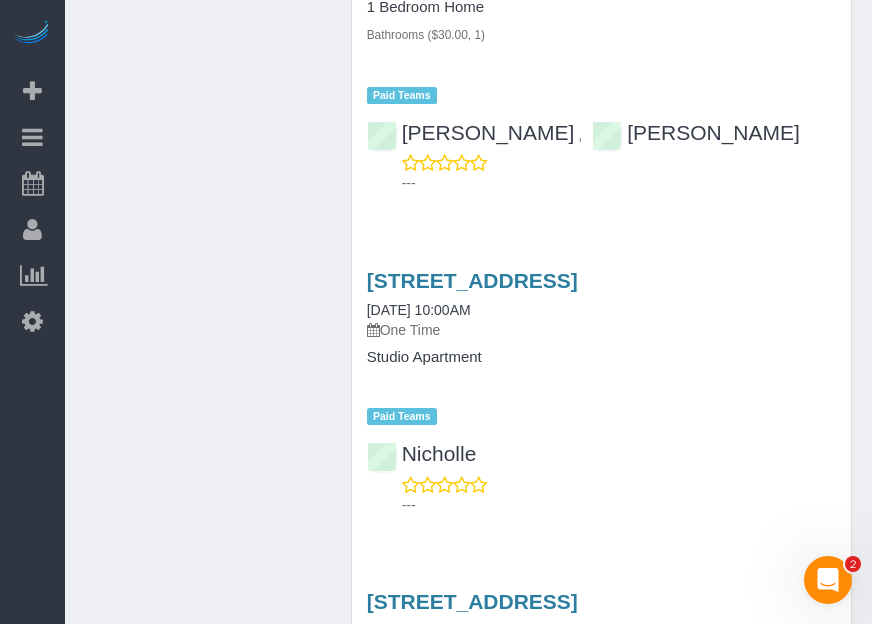 scroll, scrollTop: 2682, scrollLeft: 0, axis: vertical 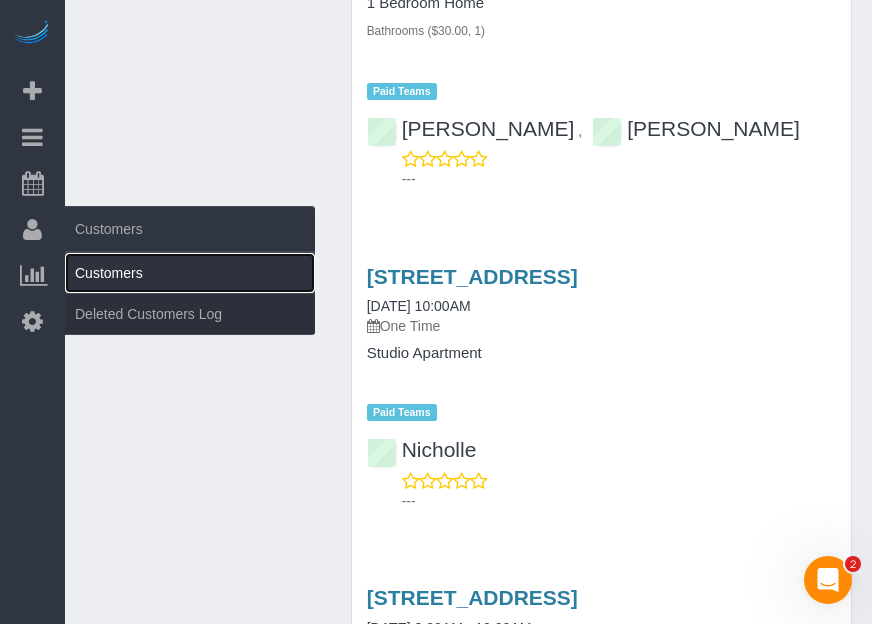 click on "Customers" at bounding box center [190, 273] 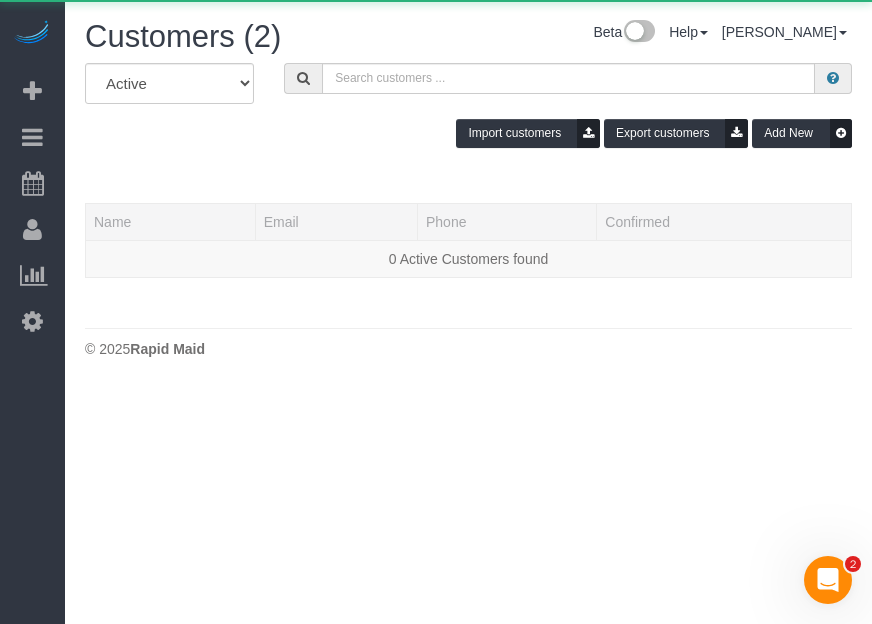 scroll, scrollTop: 0, scrollLeft: 0, axis: both 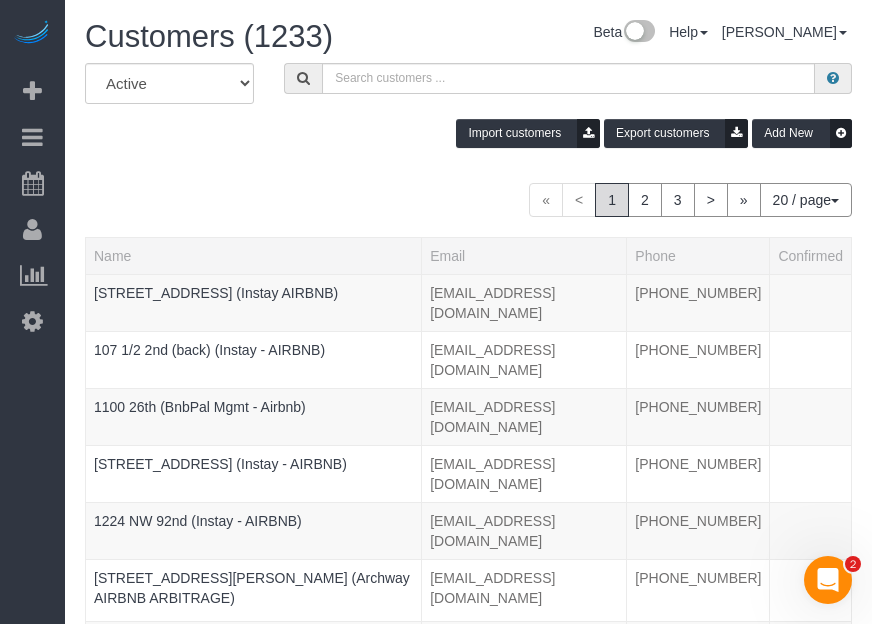 click on "Beta
Add Booking
Bookings
Active Bookings
Cancelled Bookings
Quote Inquiries
Download CSV
Scheduler
Customers
Customers
Deleted Customers Log
Payments
Charge Customers
Pay Teams
Payments Report" at bounding box center (32, 312) 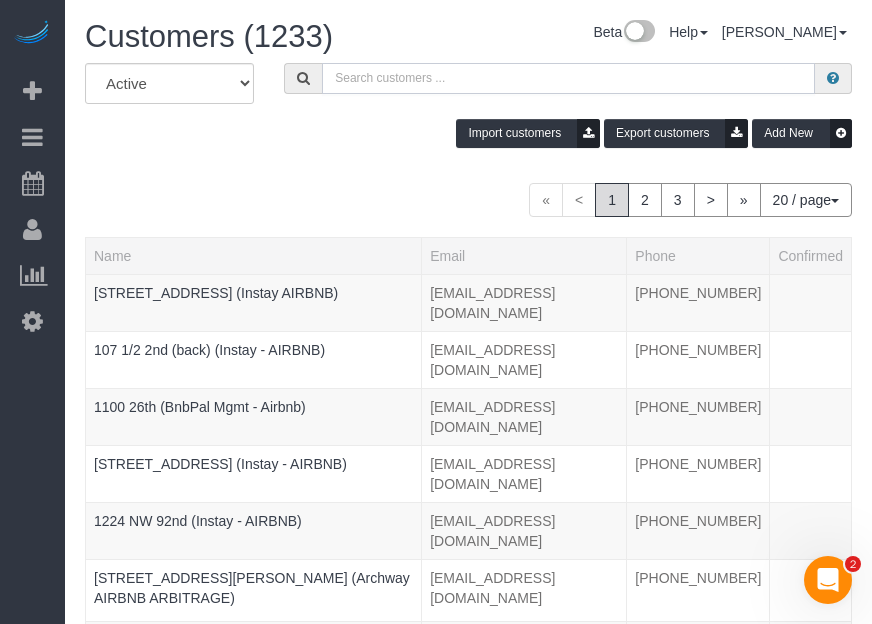 paste on "Flux 212" 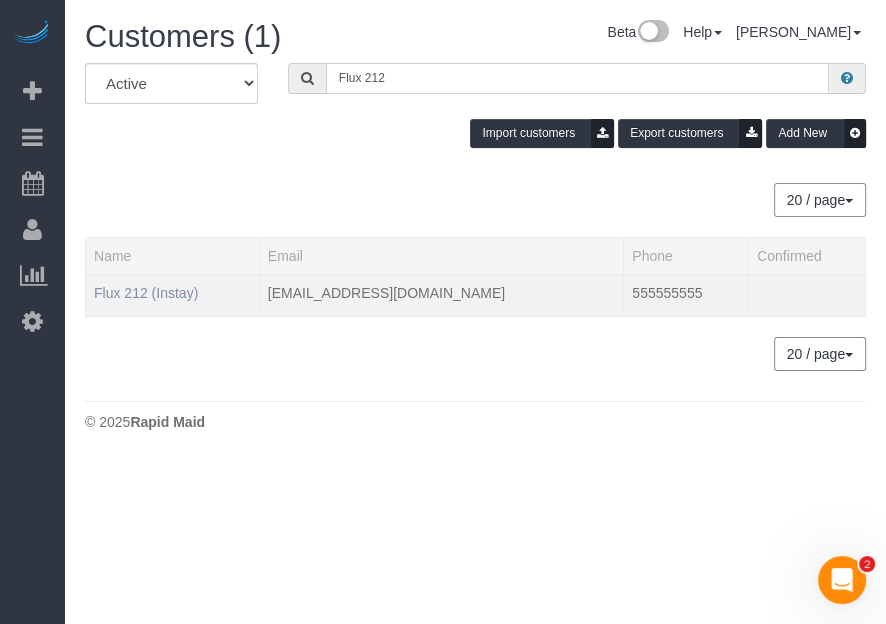 type on "Flux 212" 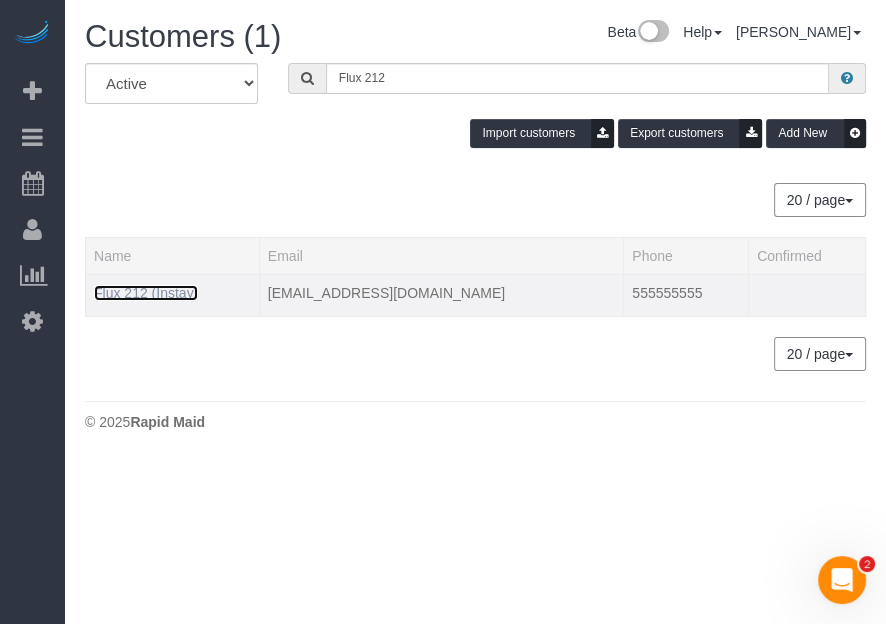 click on "Flux 212 (Instay)" at bounding box center [146, 293] 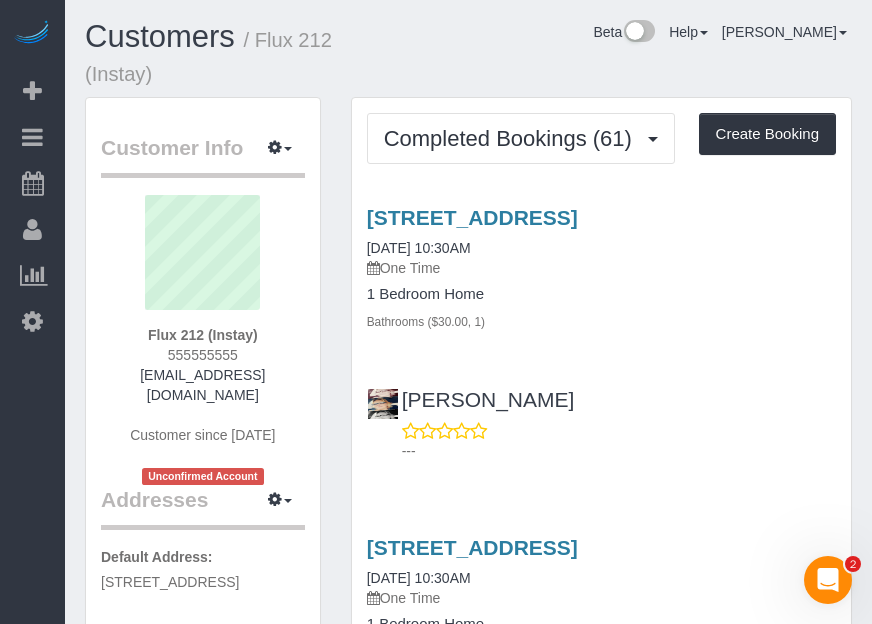 click on "Beta
Add Booking
Bookings
Active Bookings
Cancelled Bookings
Quote Inquiries
Download CSV
Scheduler
Customers
Customers
Deleted Customers Log
Payments
Charge Customers
Pay Teams
Payments Report" at bounding box center [32, 312] 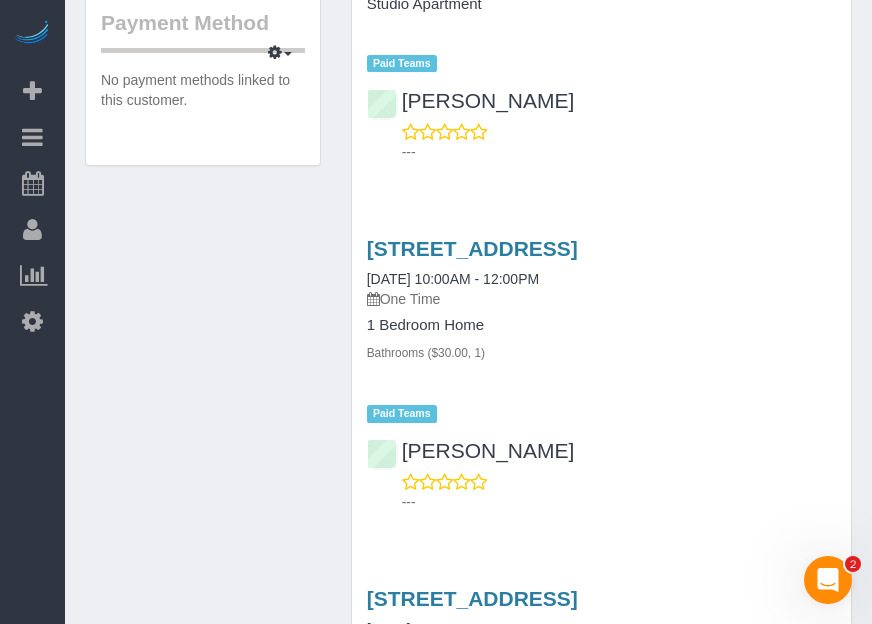 scroll, scrollTop: 1325, scrollLeft: 0, axis: vertical 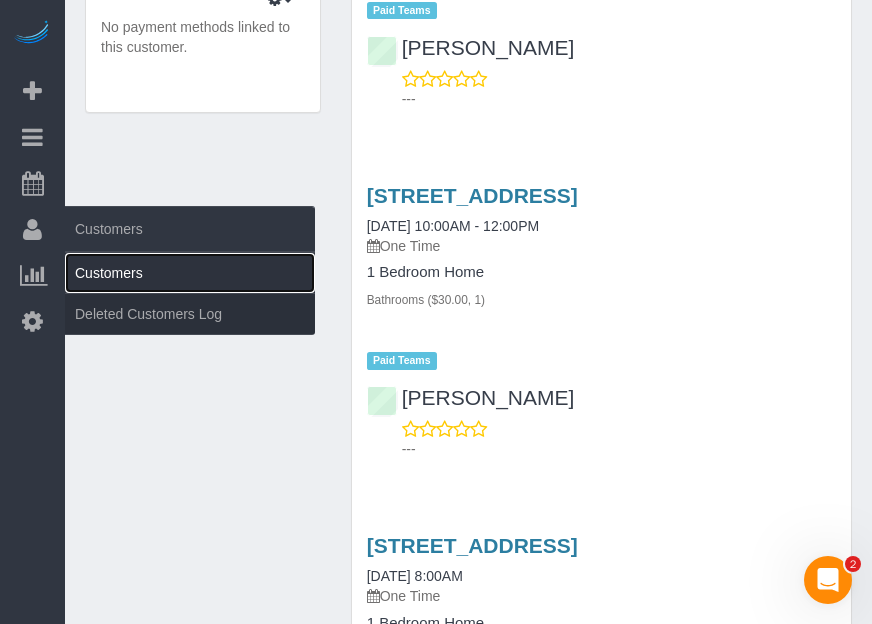 click on "Customers" at bounding box center (190, 273) 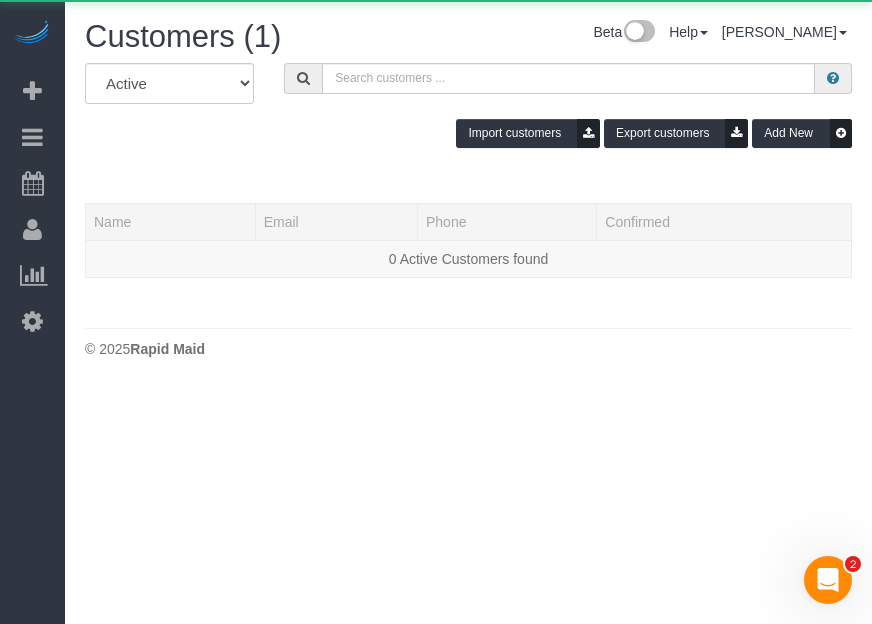 scroll, scrollTop: 0, scrollLeft: 0, axis: both 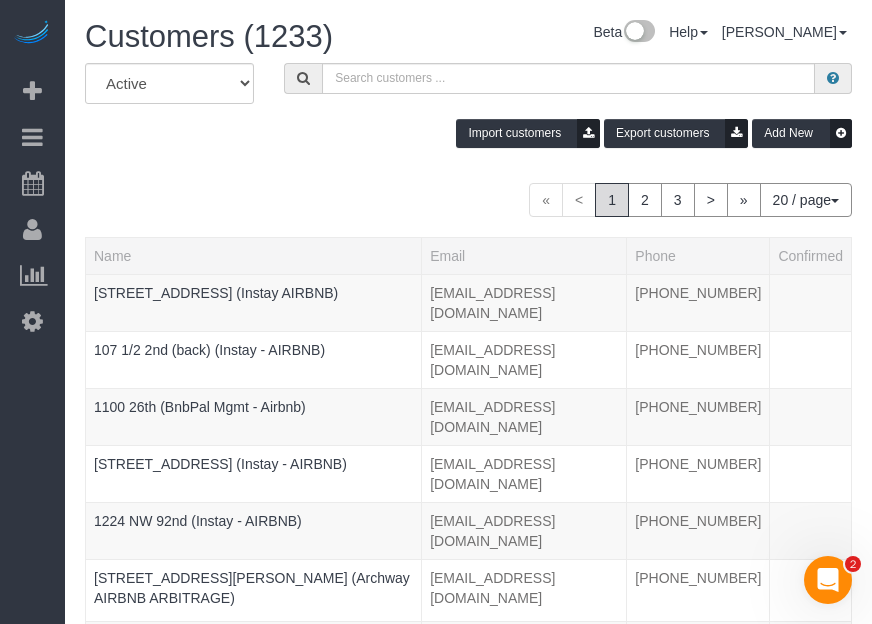 click on "Beta
Add Booking
Bookings
Active Bookings
Cancelled Bookings
Quote Inquiries
Download CSV
Scheduler
Customers
Customers
Deleted Customers Log
Payments
Charge Customers
Pay Teams
Payments Report" at bounding box center (32, 312) 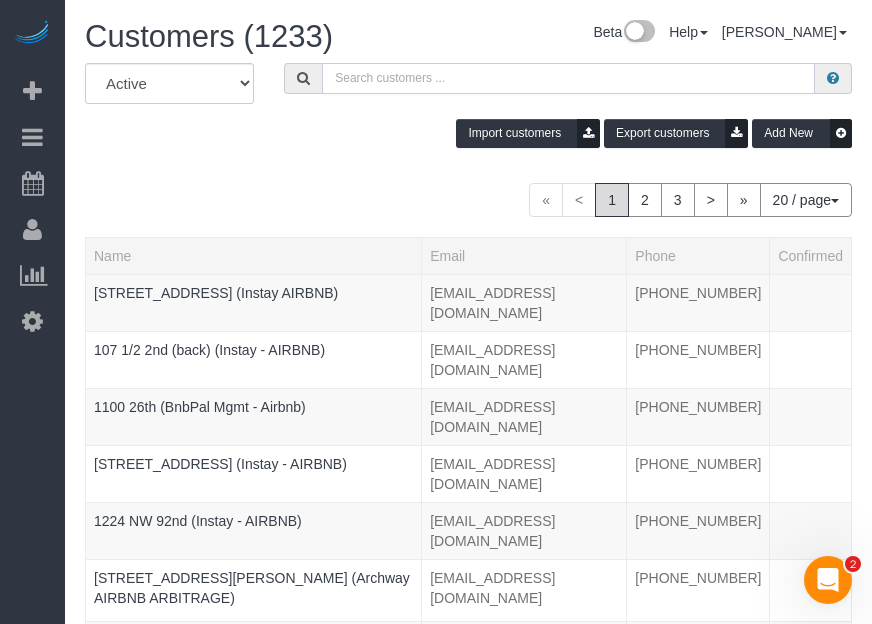 click at bounding box center [568, 78] 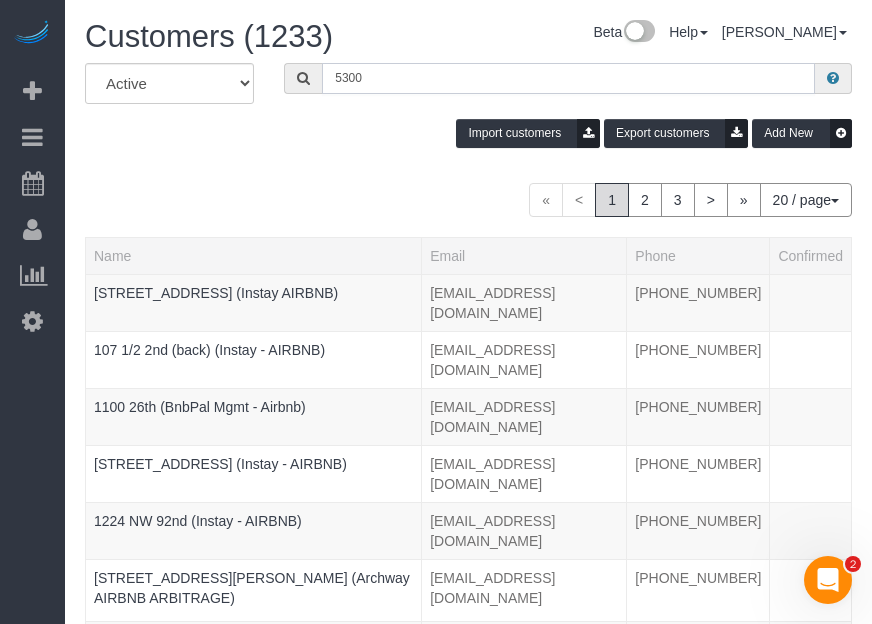 type on "5300 [PERSON_NAME]" 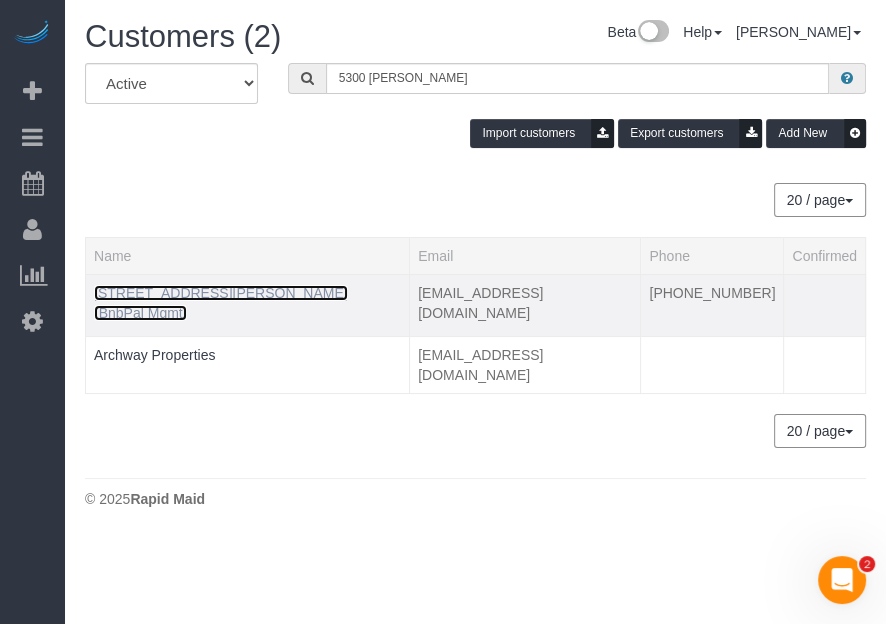 click on "[STREET_ADDRESS][PERSON_NAME] (BnbPal Mgmt)" at bounding box center [221, 303] 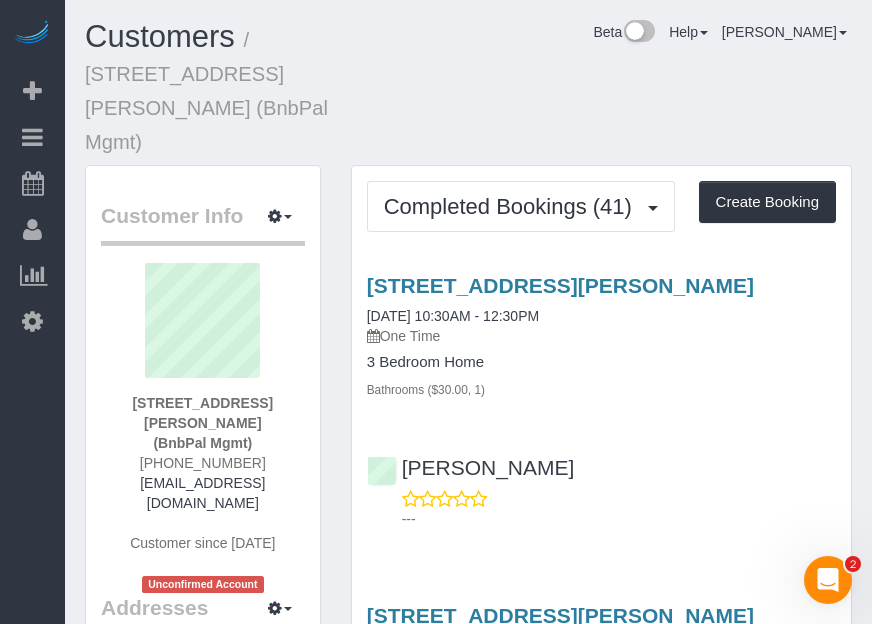 click on "Beta
Add Booking
Bookings
Active Bookings
Cancelled Bookings
Quote Inquiries
Download CSV
Scheduler
Customers
Customers
Deleted Customers Log
Payments
Charge Customers
Pay Teams
Payments Report" at bounding box center [32, 312] 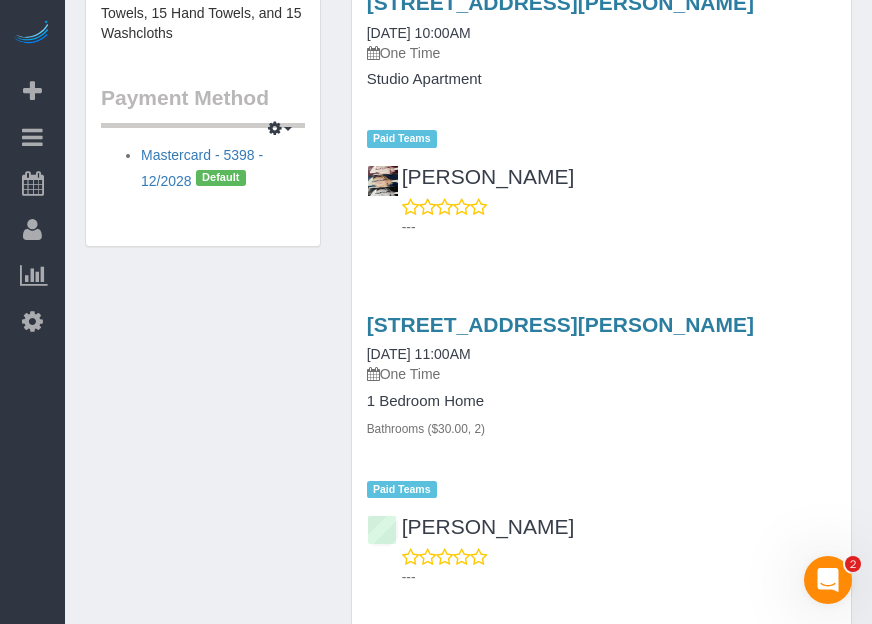 scroll, scrollTop: 1290, scrollLeft: 0, axis: vertical 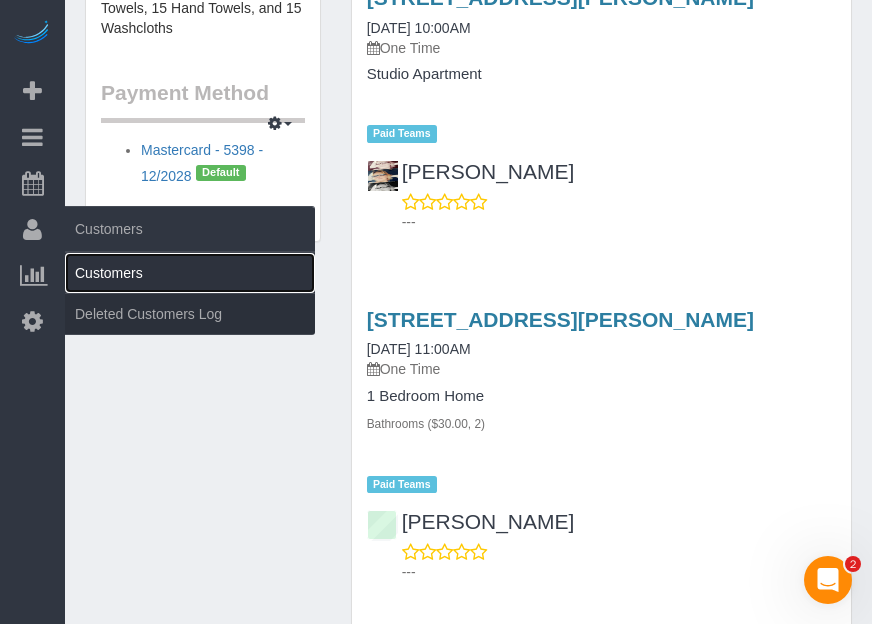 click on "Customers" at bounding box center [190, 273] 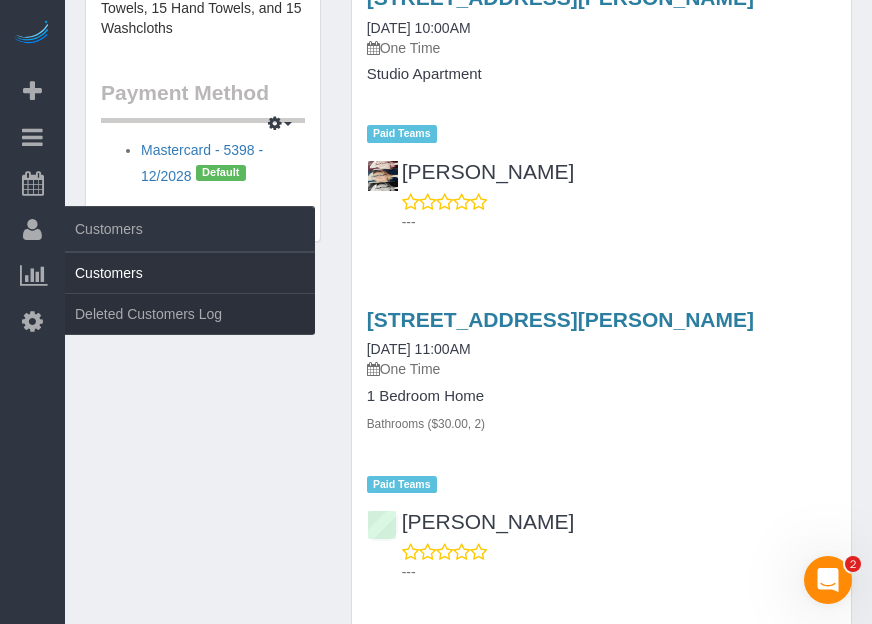 scroll, scrollTop: 0, scrollLeft: 0, axis: both 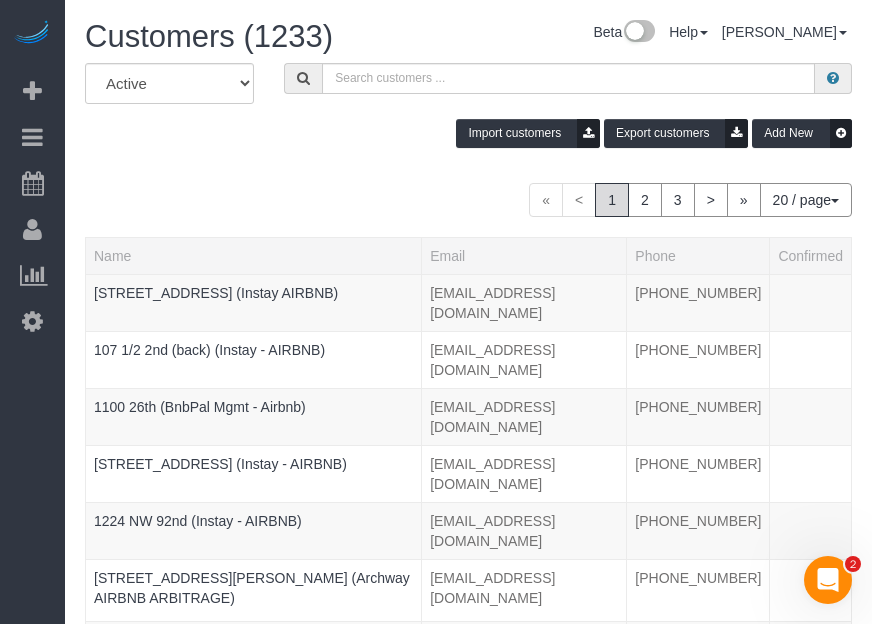 click on "Beta
Add Booking
Bookings
Active Bookings
Cancelled Bookings
Quote Inquiries
Download CSV
Scheduler
Customers
Customers
Deleted Customers Log
Payments
Charge Customers
Pay Teams
Payments Report" at bounding box center [32, 312] 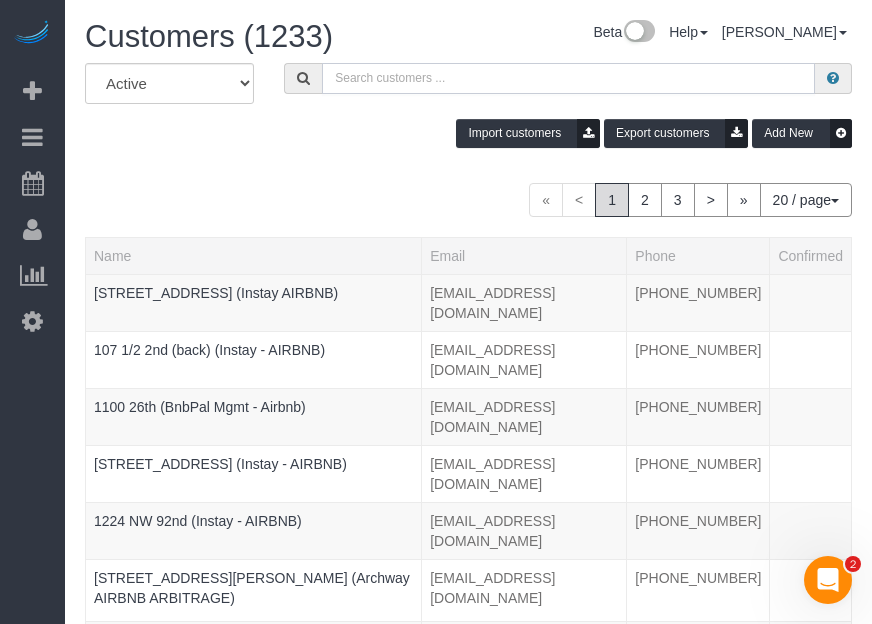 click at bounding box center [568, 78] 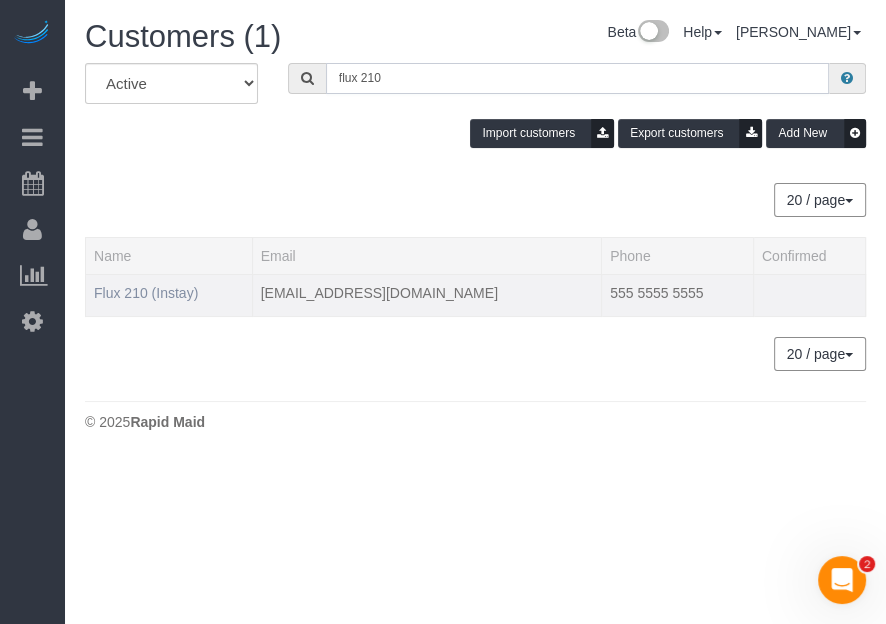 type on "flux 210" 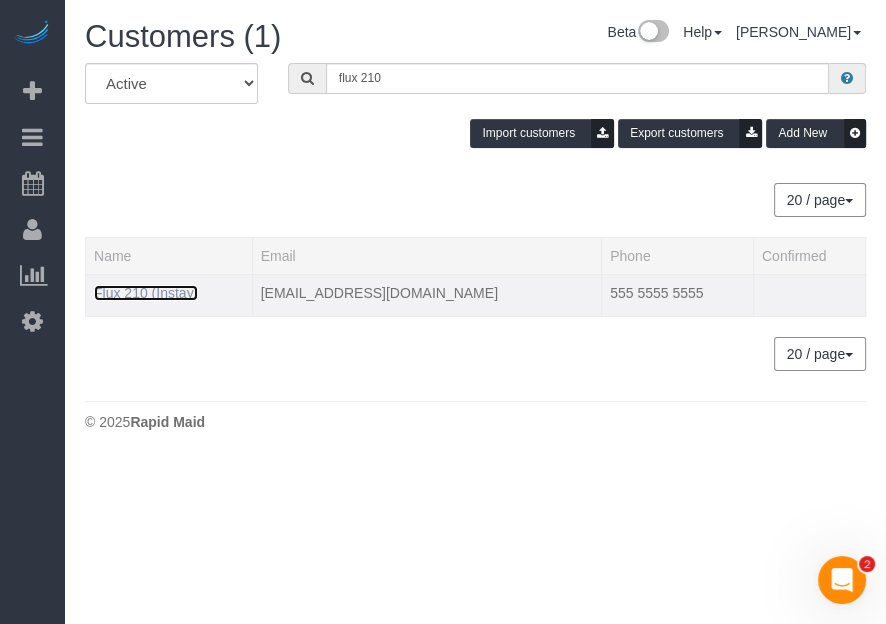 click on "Flux 210 (Instay)" at bounding box center (146, 293) 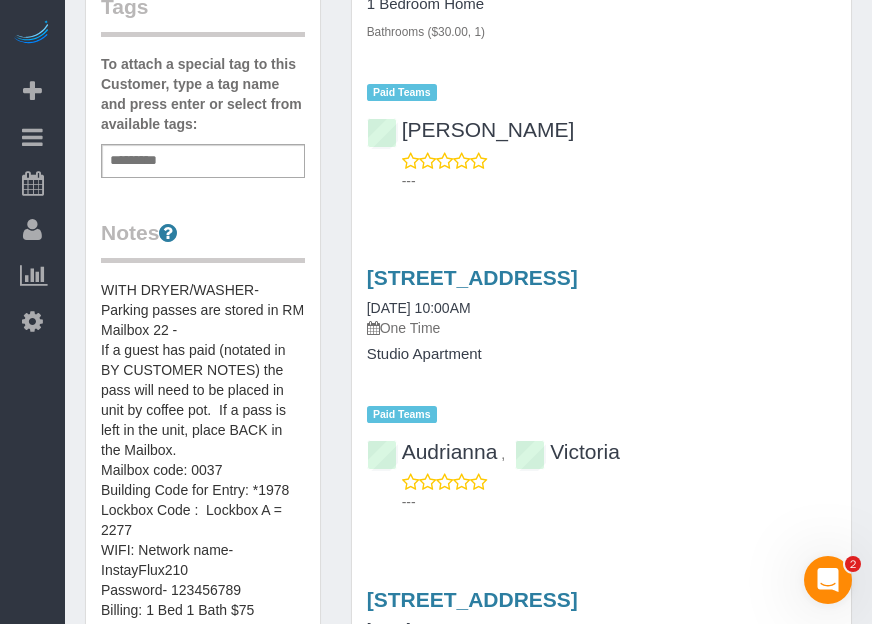 scroll, scrollTop: 642, scrollLeft: 0, axis: vertical 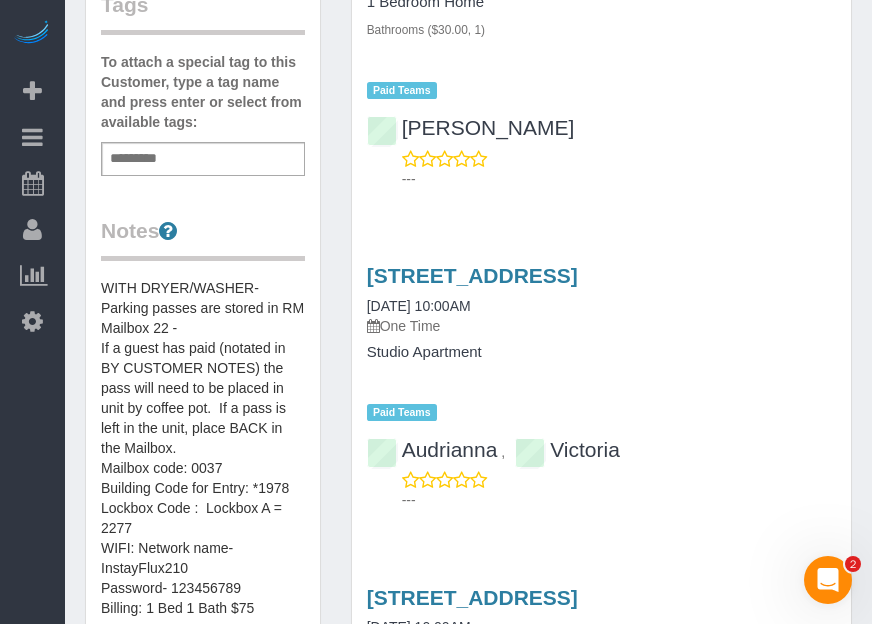 click on "Beta
Add Booking
Bookings
Active Bookings
Cancelled Bookings
Quote Inquiries
Download CSV
Scheduler
Customers
Customers
Deleted Customers Log
Payments
Charge Customers
Pay Teams
Payments Report" at bounding box center [32, 312] 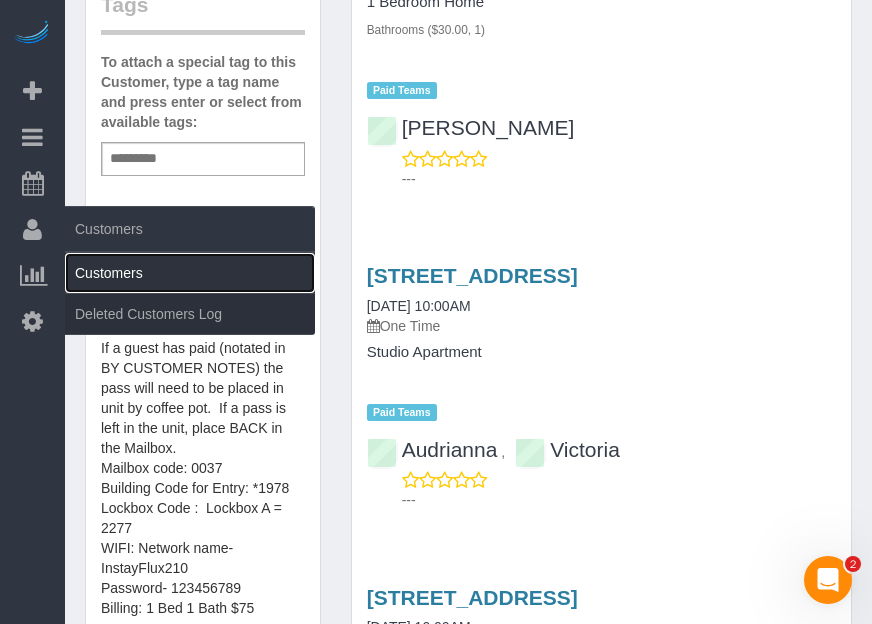 click on "Customers" at bounding box center (190, 273) 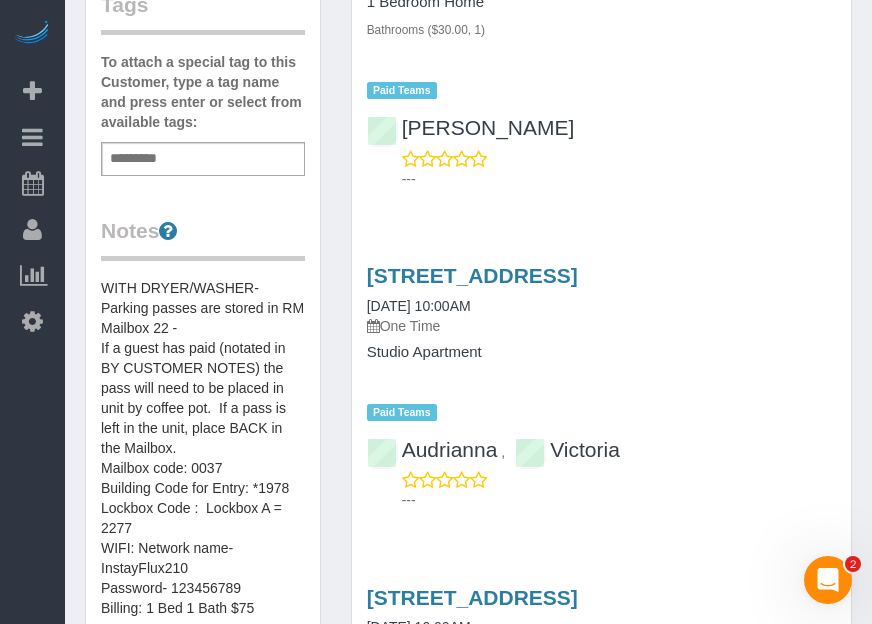 scroll, scrollTop: 0, scrollLeft: 0, axis: both 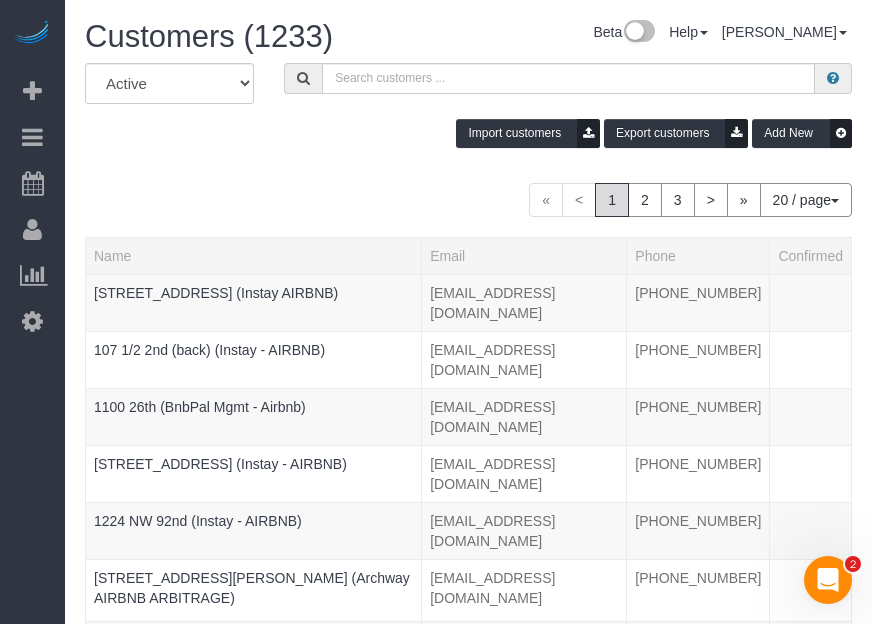 click on "Beta
Add Booking
Bookings
Active Bookings
Cancelled Bookings
Quote Inquiries
Download CSV
Scheduler
Customers
Customers
Deleted Customers Log
Payments
Charge Customers
Pay Teams
Payments Report" at bounding box center [32, 312] 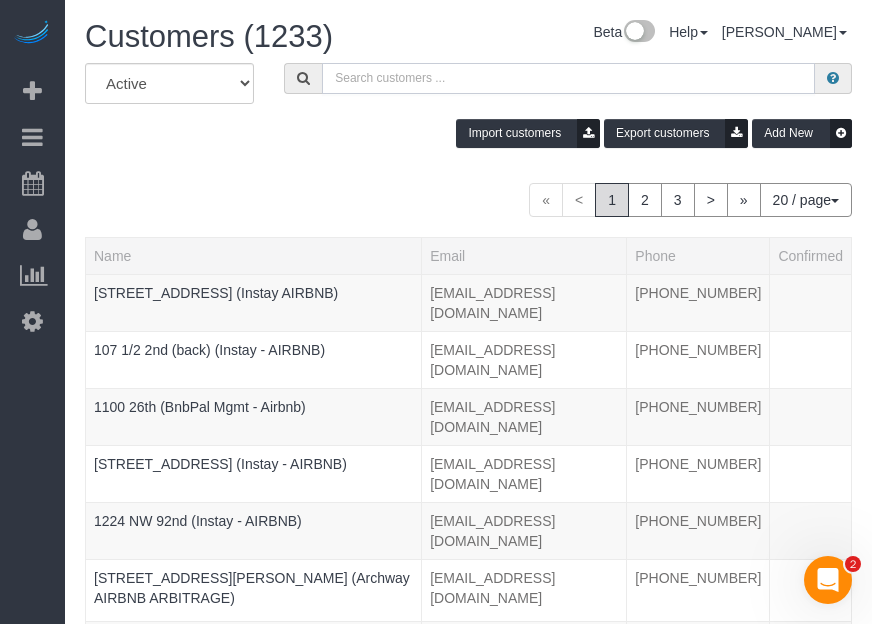 paste on "R&T 504" 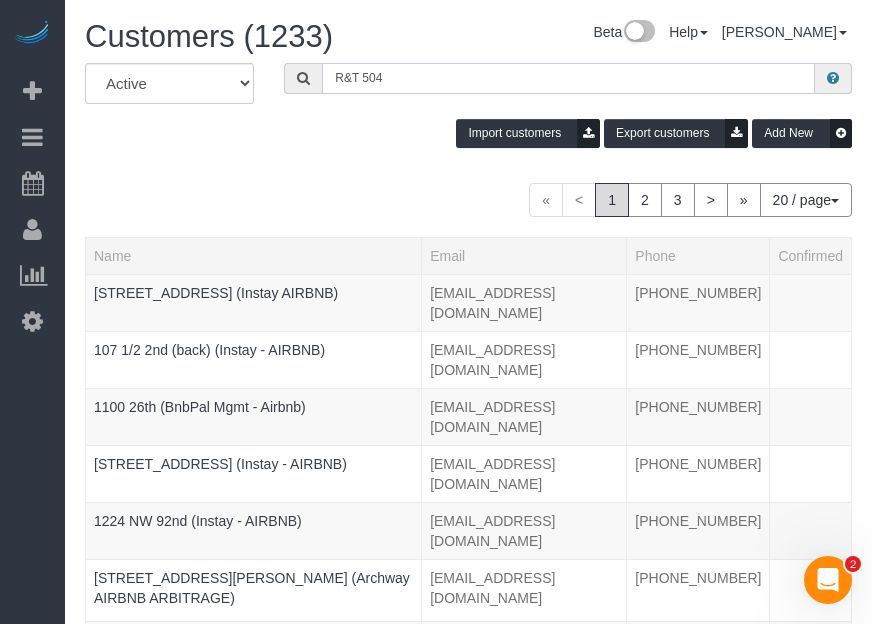 click on "R&T 504" at bounding box center (568, 78) 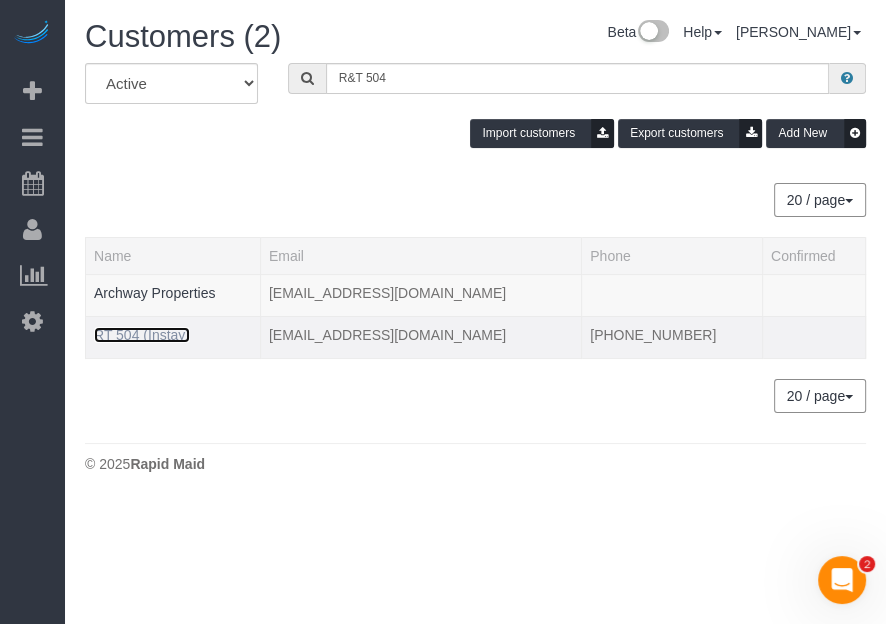 click on "RT 504 (Instay)" at bounding box center (142, 335) 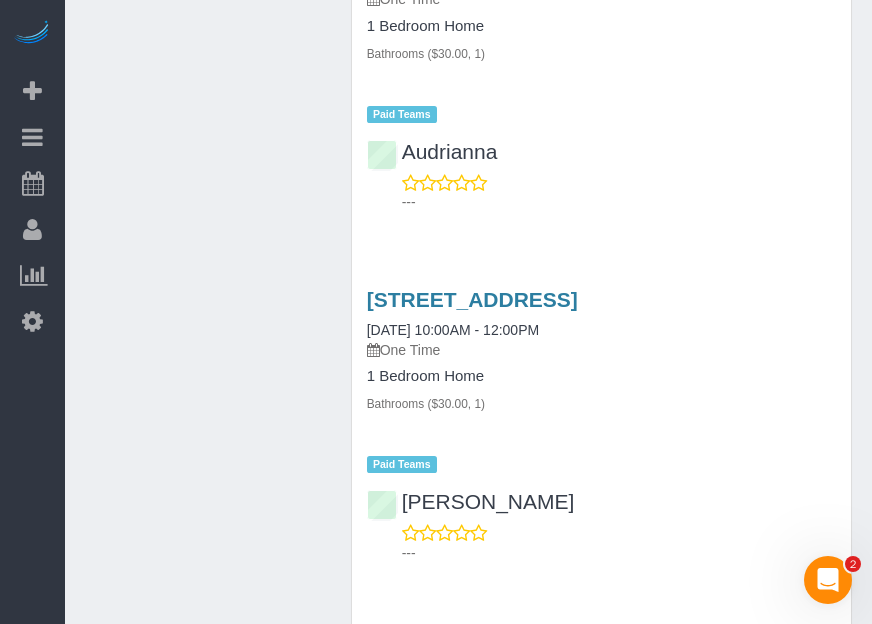 scroll, scrollTop: 1598, scrollLeft: 0, axis: vertical 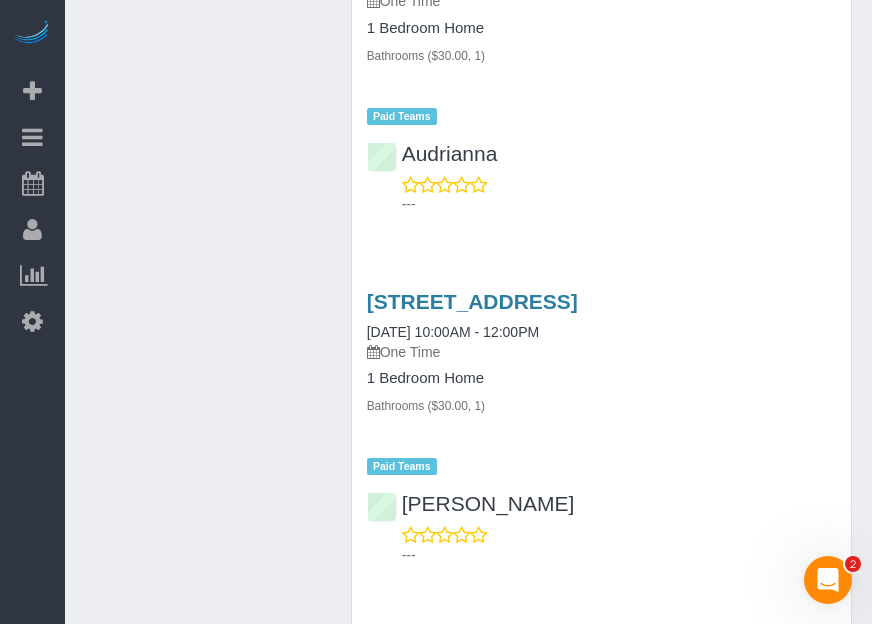 click on "Customer Info
Edit Contact Info
Send Message
Email Preferences
Special Sales Tax
View Changes
Send Confirm Account email
Block this Customer
Archive Account
RT 504 (Instay)
[PHONE_NUMBER]
[EMAIL_ADDRESS][DOMAIN_NAME]" at bounding box center (468, 2771) 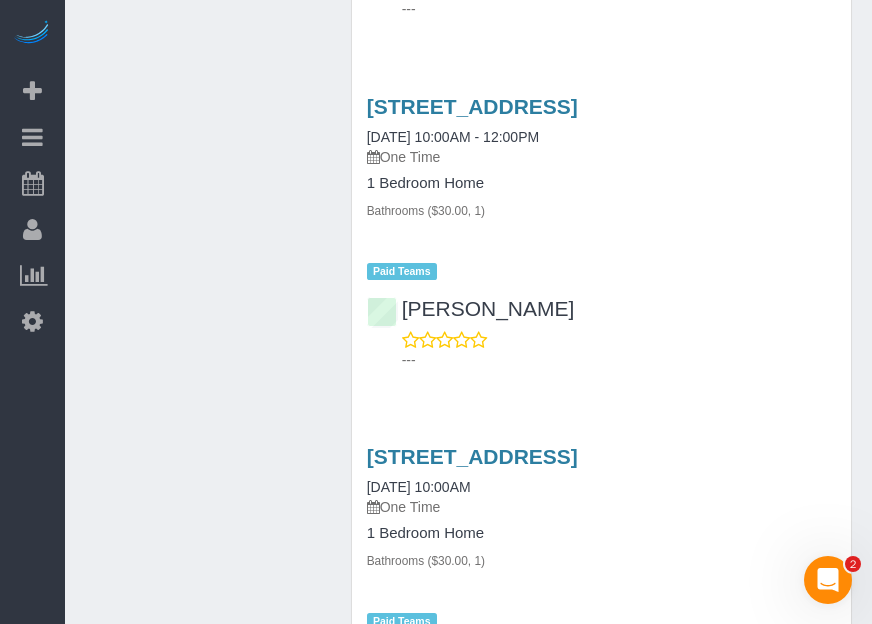 scroll, scrollTop: 1794, scrollLeft: 0, axis: vertical 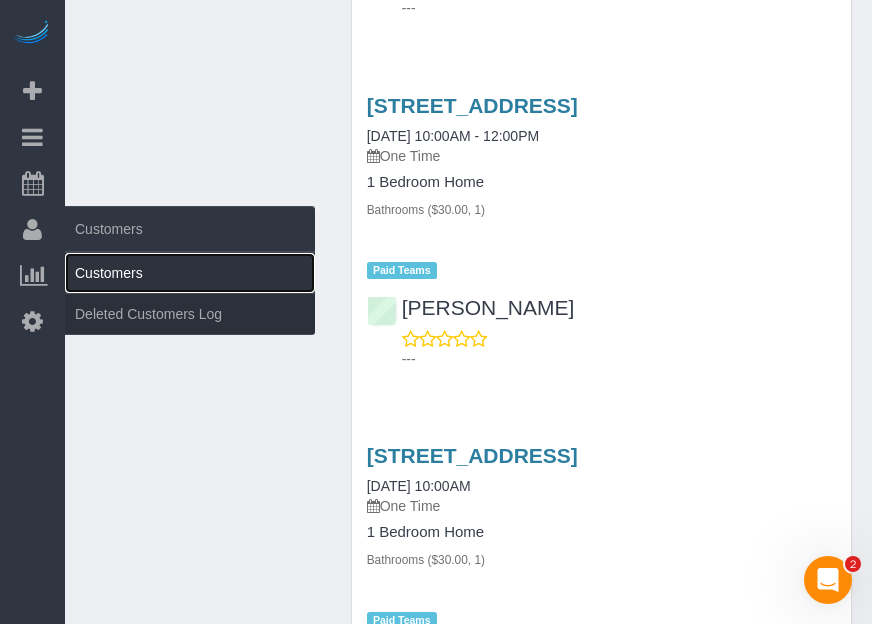 click on "Customers" at bounding box center [190, 273] 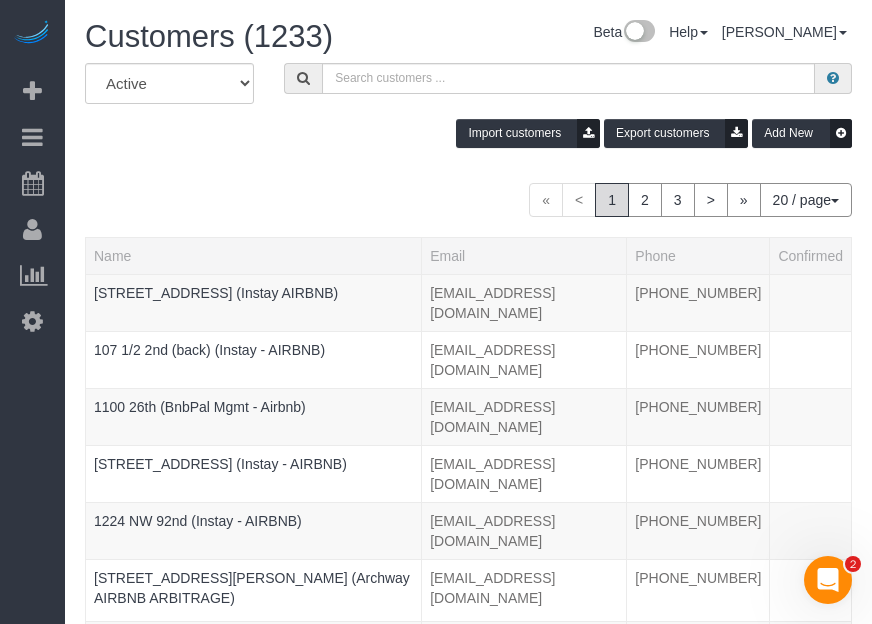 click on "Beta
Add Booking
Bookings
Active Bookings
Cancelled Bookings
Quote Inquiries
Download CSV
Scheduler
Customers
Customers
Deleted Customers Log
Payments
Charge Customers
Pay Teams
Payments Report" at bounding box center [32, 312] 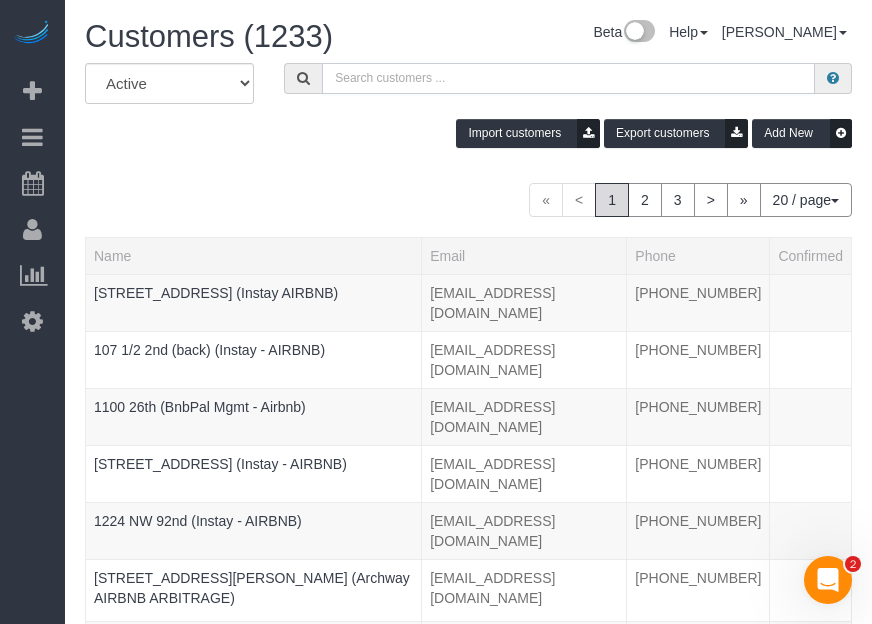 click at bounding box center [568, 78] 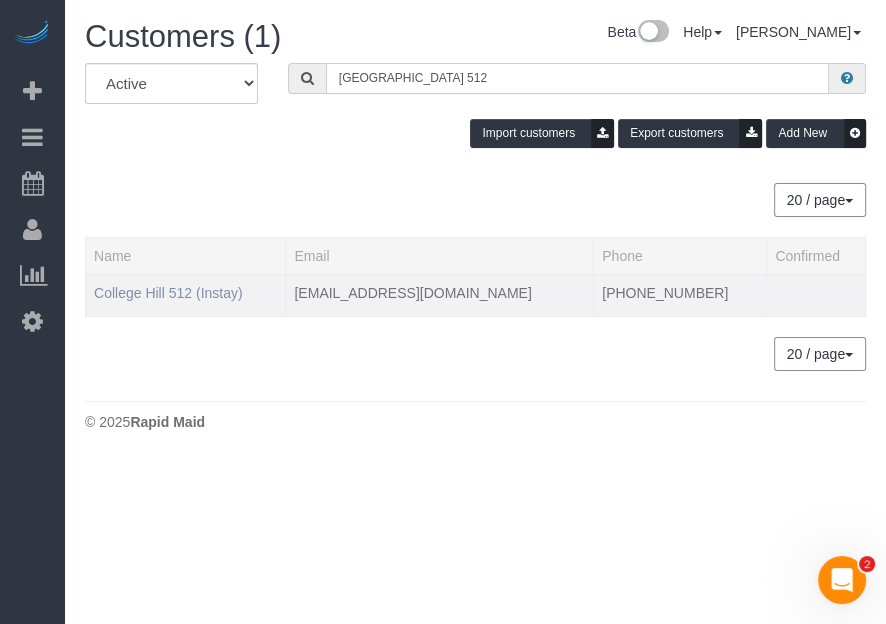 type on "[GEOGRAPHIC_DATA] 512" 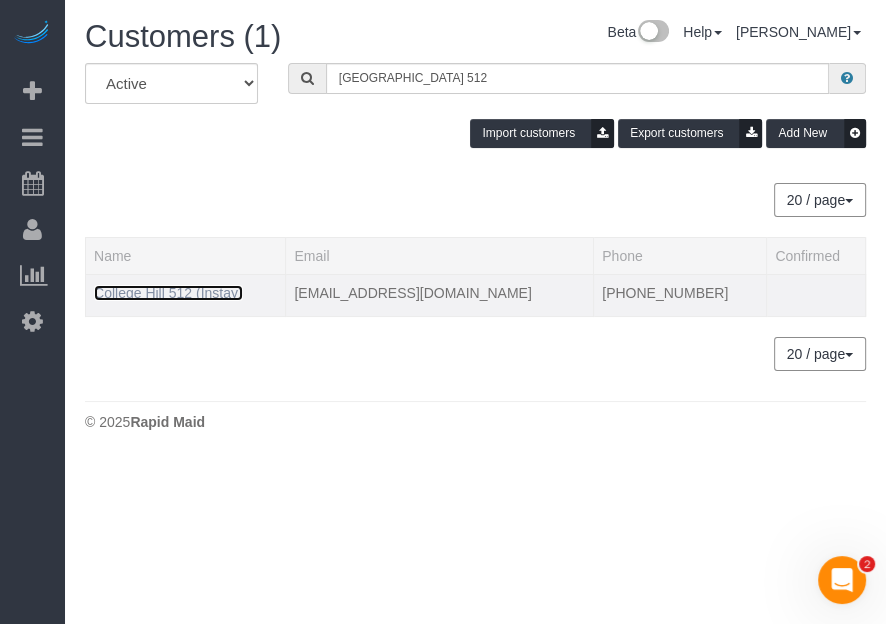click on "College Hill 512 (Instay)" at bounding box center [168, 293] 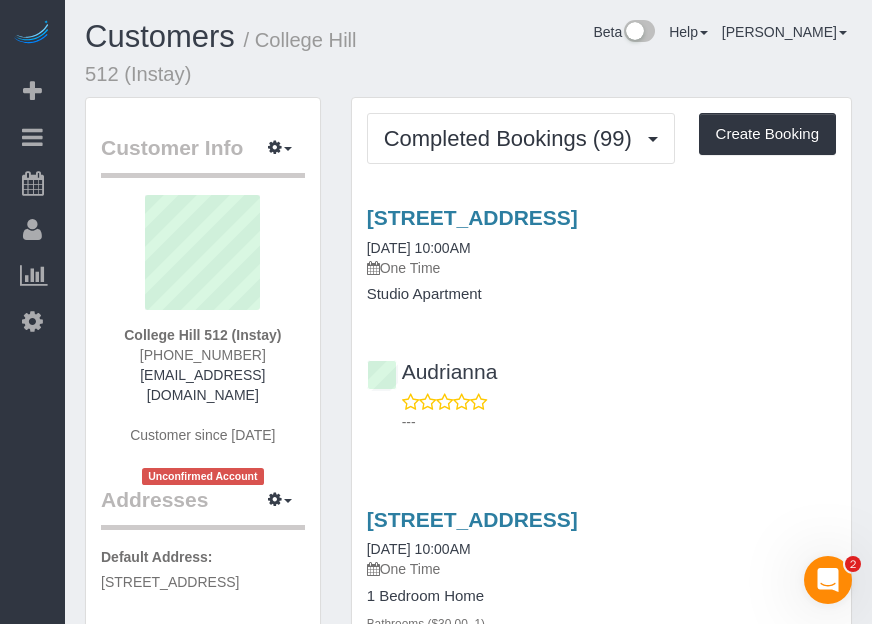 click on "Beta
Add Booking
Bookings
Active Bookings
Cancelled Bookings
Quote Inquiries
Download CSV
Scheduler
Customers
Customers
Deleted Customers Log
Payments
Charge Customers
Pay Teams
Payments Report" at bounding box center [32, 312] 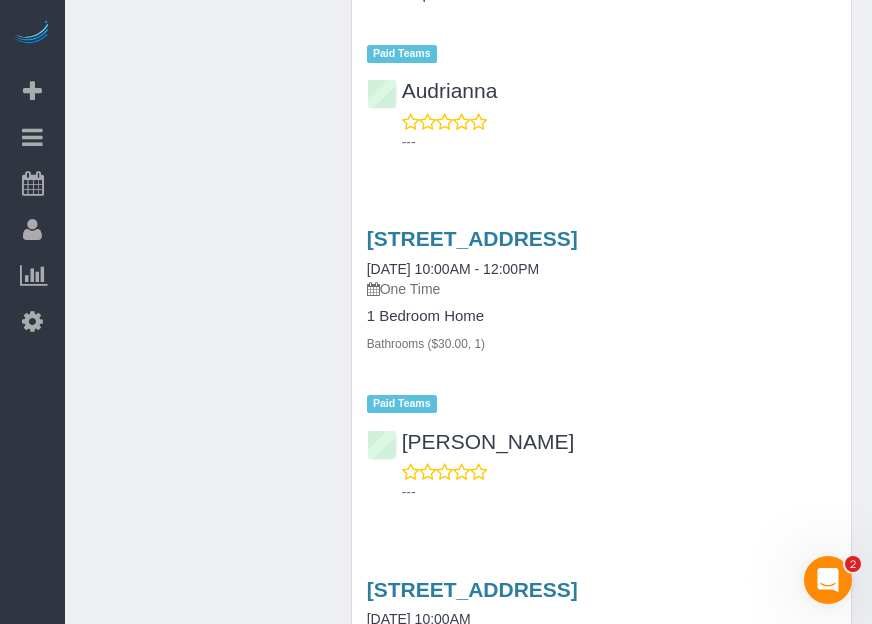 scroll, scrollTop: 1559, scrollLeft: 0, axis: vertical 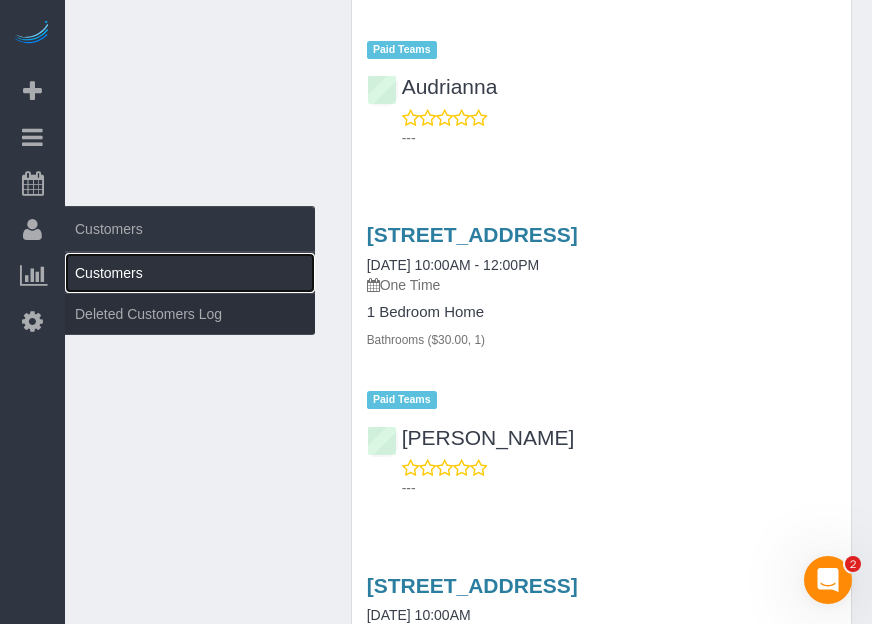 click on "Customers" at bounding box center [190, 273] 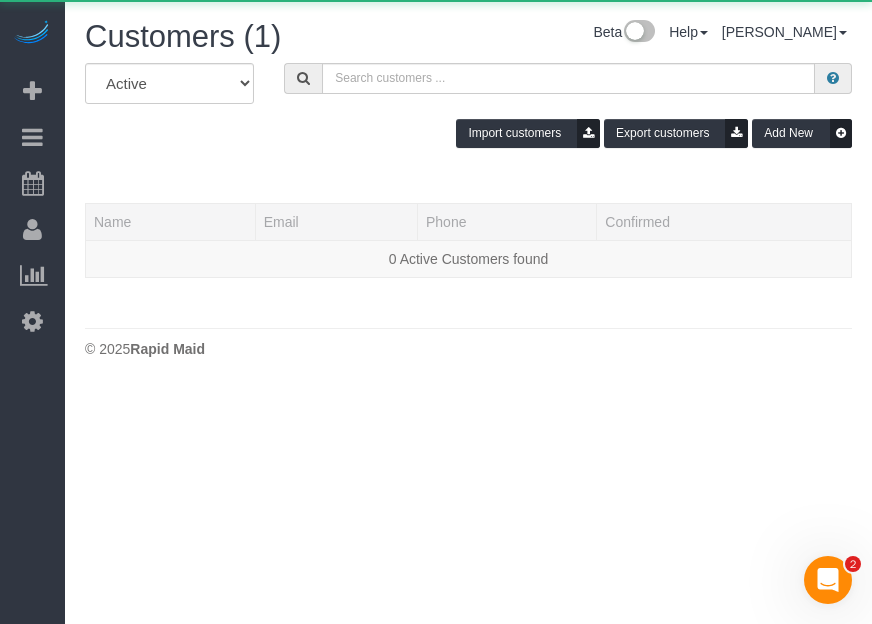 scroll, scrollTop: 0, scrollLeft: 0, axis: both 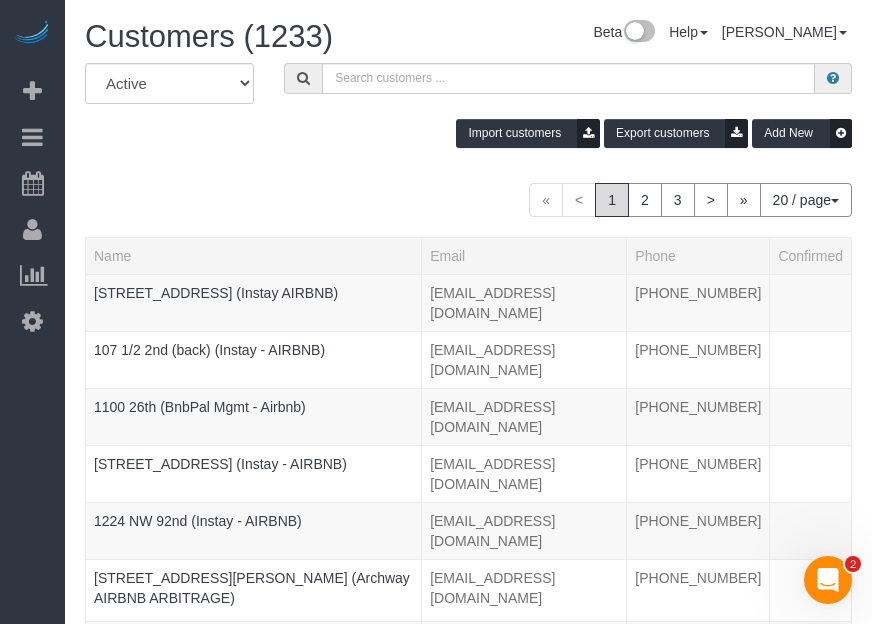 click on "Beta
Add Booking
Bookings
Active Bookings
Cancelled Bookings
Quote Inquiries
Download CSV
Scheduler
Customers
Customers
Deleted Customers Log
Payments
Charge Customers
Pay Teams
Payments Report" at bounding box center (32, 312) 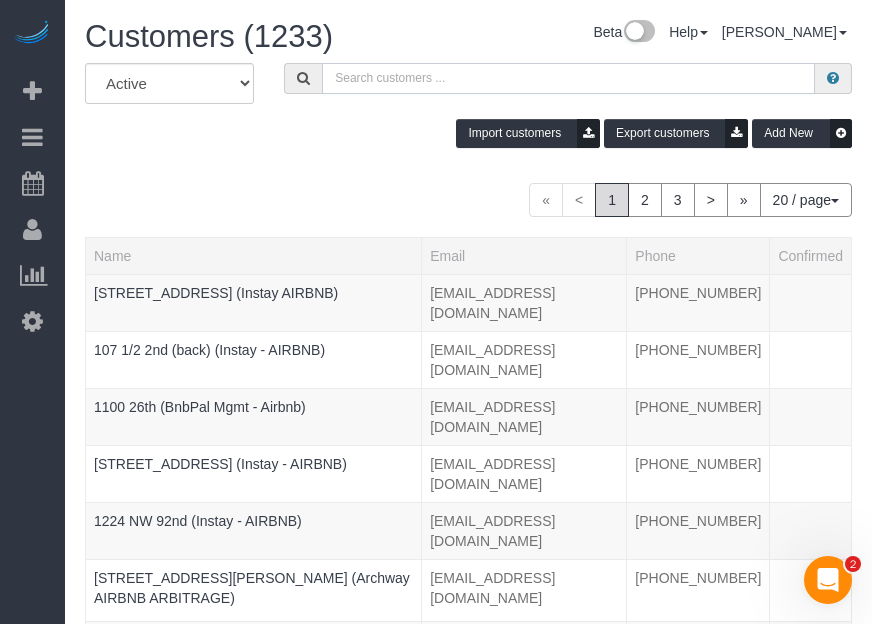 click at bounding box center (568, 78) 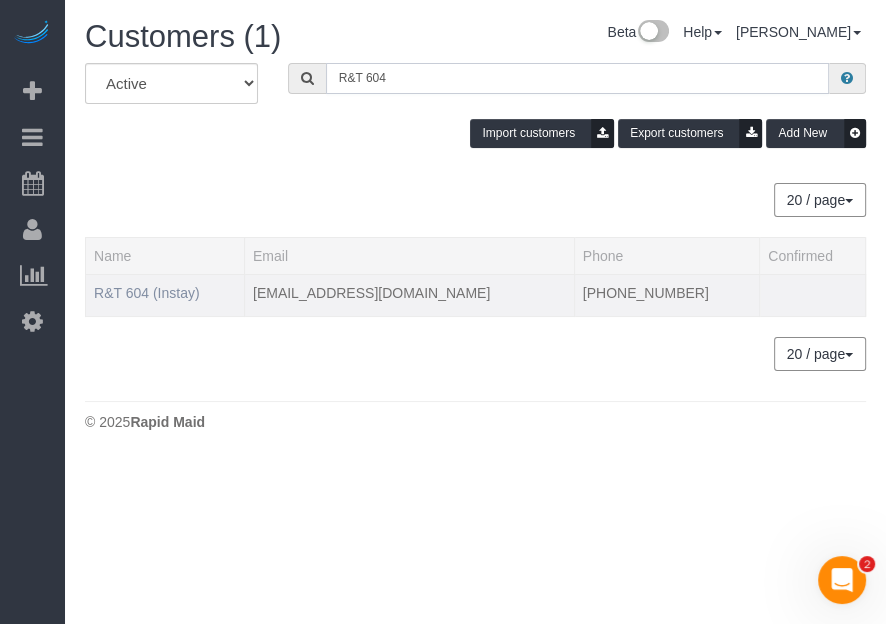 type on "R&T 604" 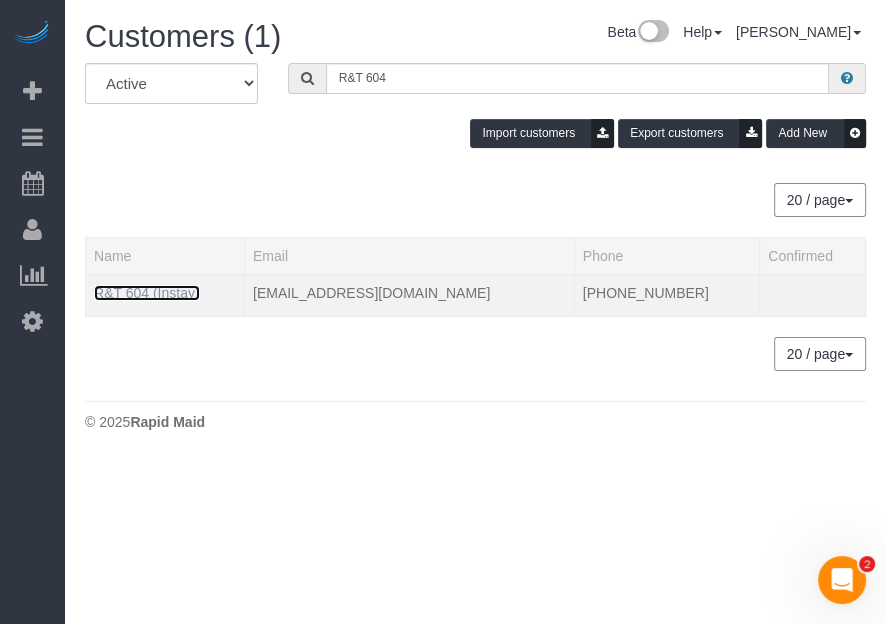 click on "R&T 604 (Instay)" at bounding box center (147, 293) 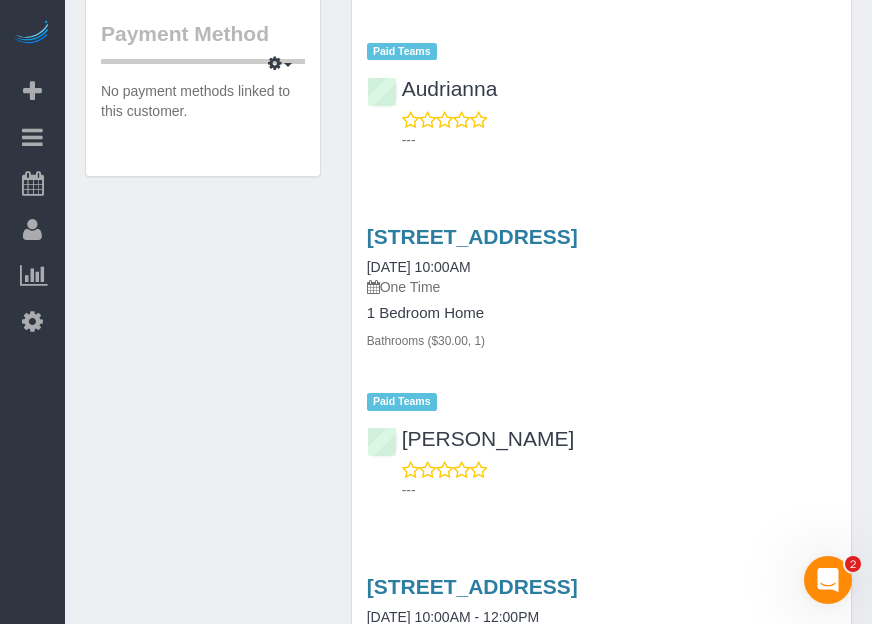 scroll, scrollTop: 1344, scrollLeft: 0, axis: vertical 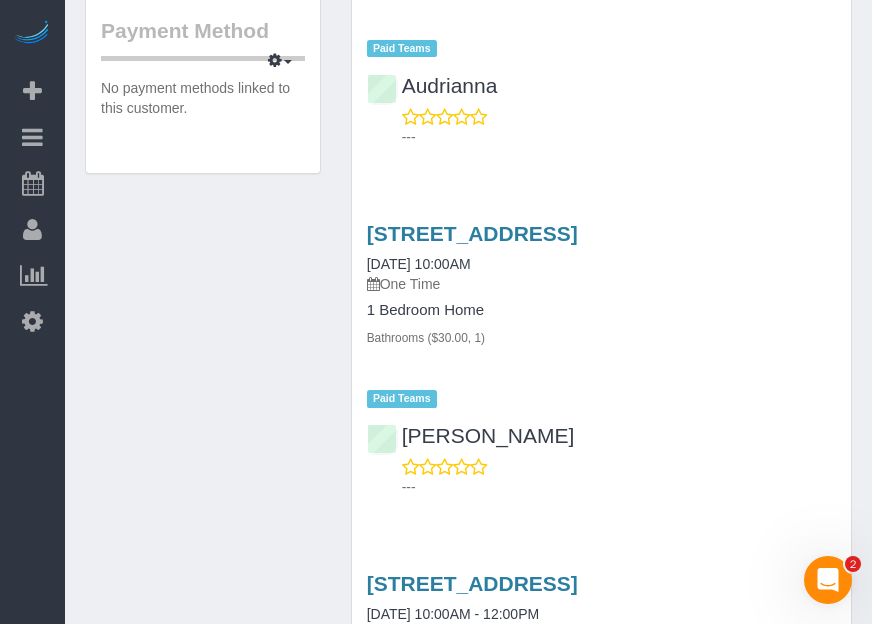 click on "Beta
Add Booking
Bookings
Active Bookings
Cancelled Bookings
Quote Inquiries
Download CSV
Scheduler
Customers
Customers
Deleted Customers Log
Payments
Charge Customers
Pay Teams
Payments Report" at bounding box center [32, 312] 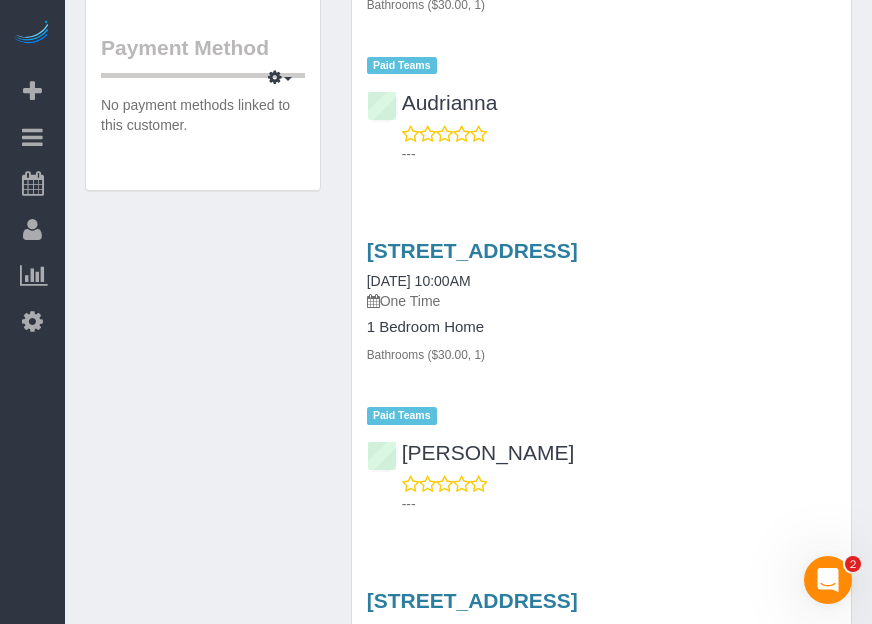 scroll, scrollTop: 1363, scrollLeft: 0, axis: vertical 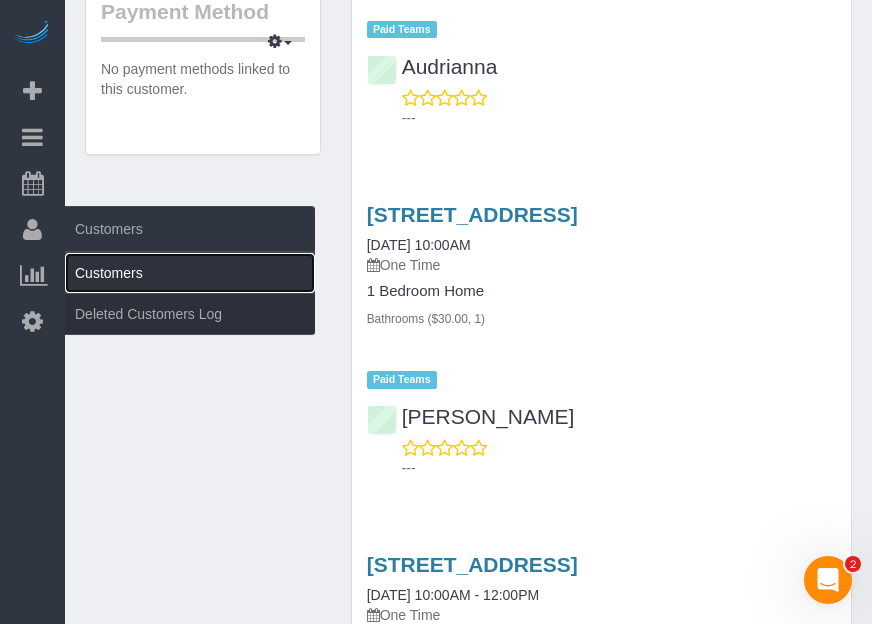 click on "Customers" at bounding box center (190, 273) 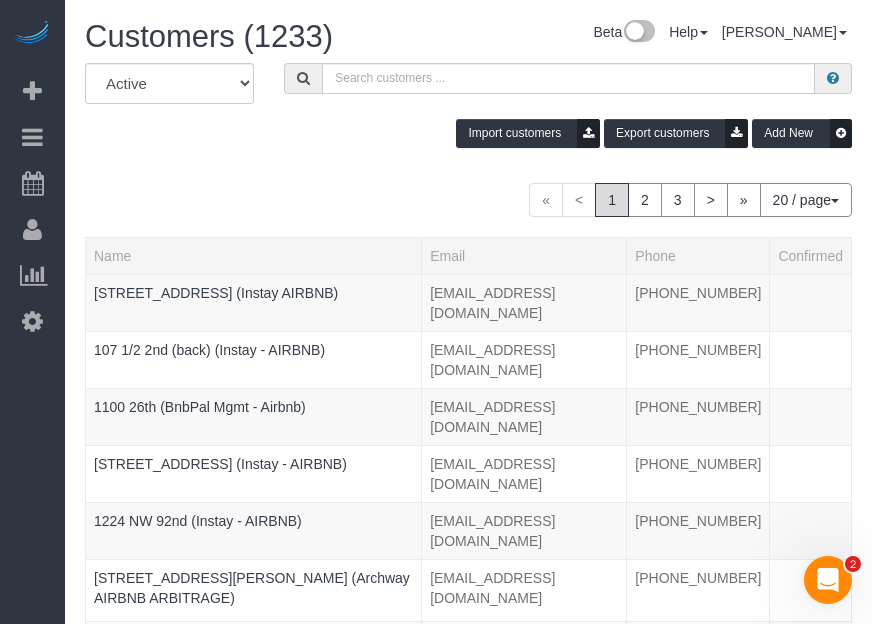 drag, startPoint x: 2, startPoint y: 384, endPoint x: 10, endPoint y: 376, distance: 11.313708 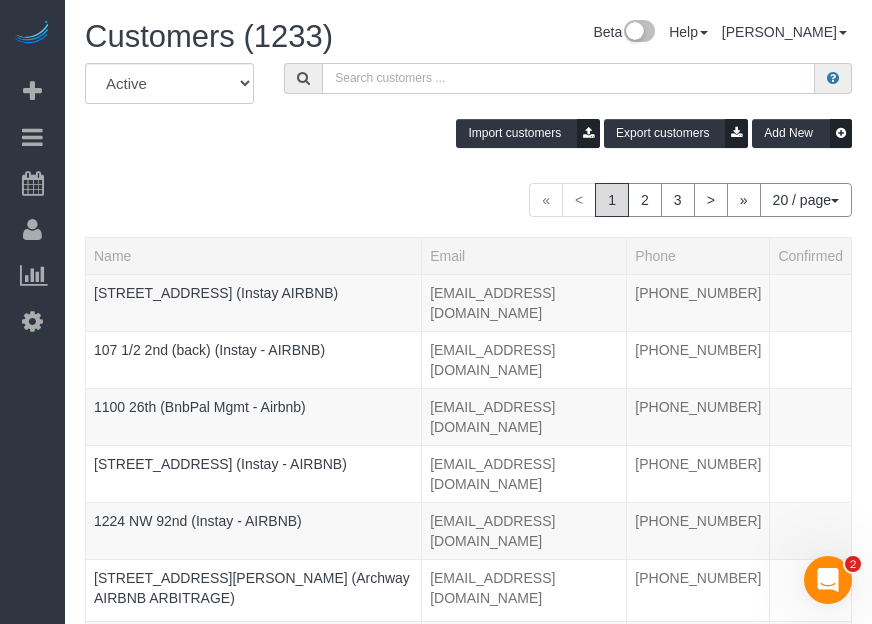 click at bounding box center [568, 78] 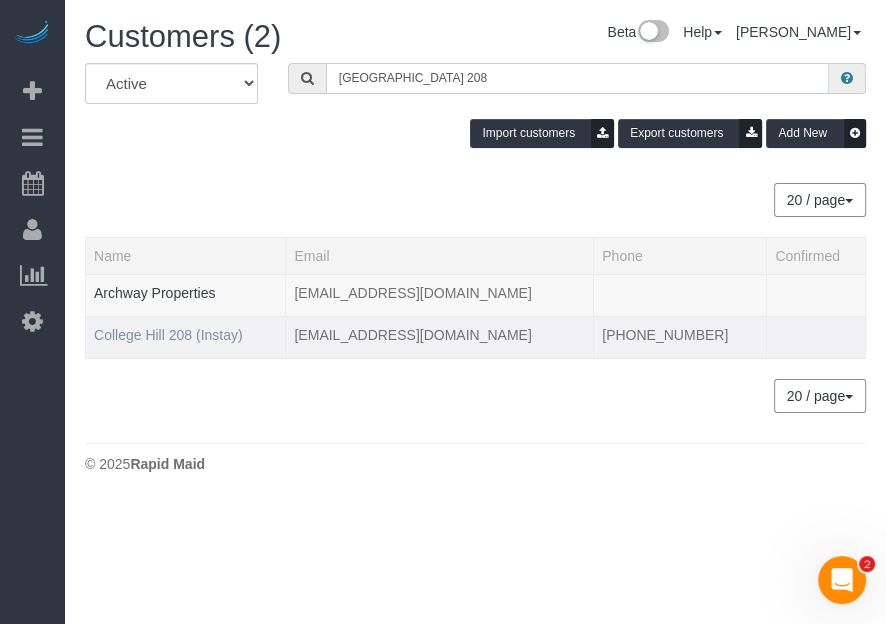 type on "[GEOGRAPHIC_DATA] 208" 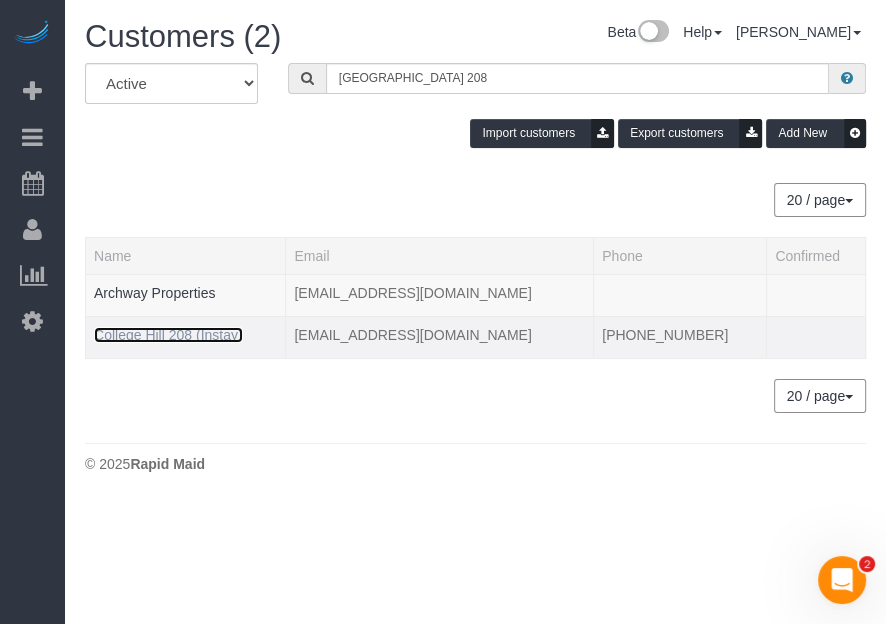 click on "College Hill 208 (Instay)" at bounding box center (168, 335) 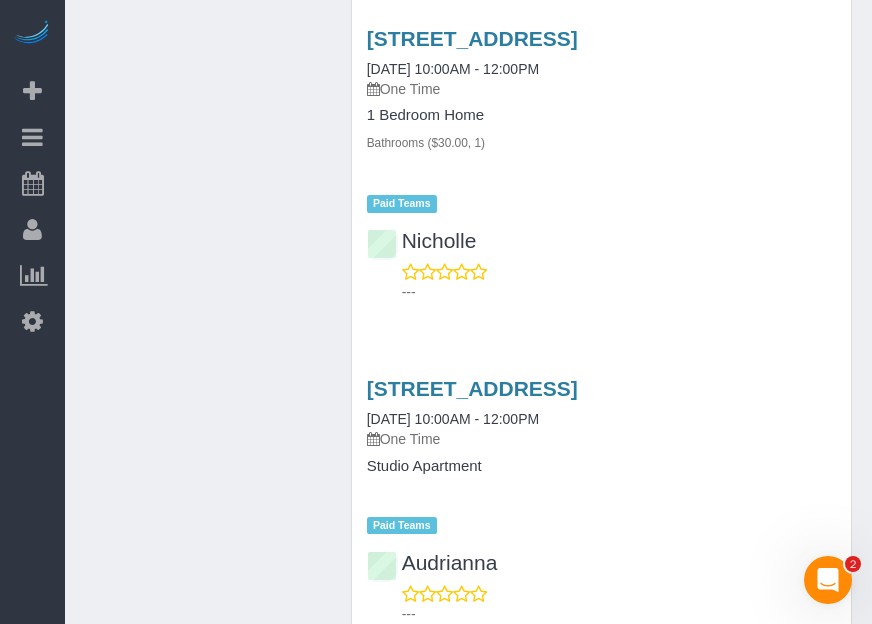 scroll, scrollTop: 1562, scrollLeft: 0, axis: vertical 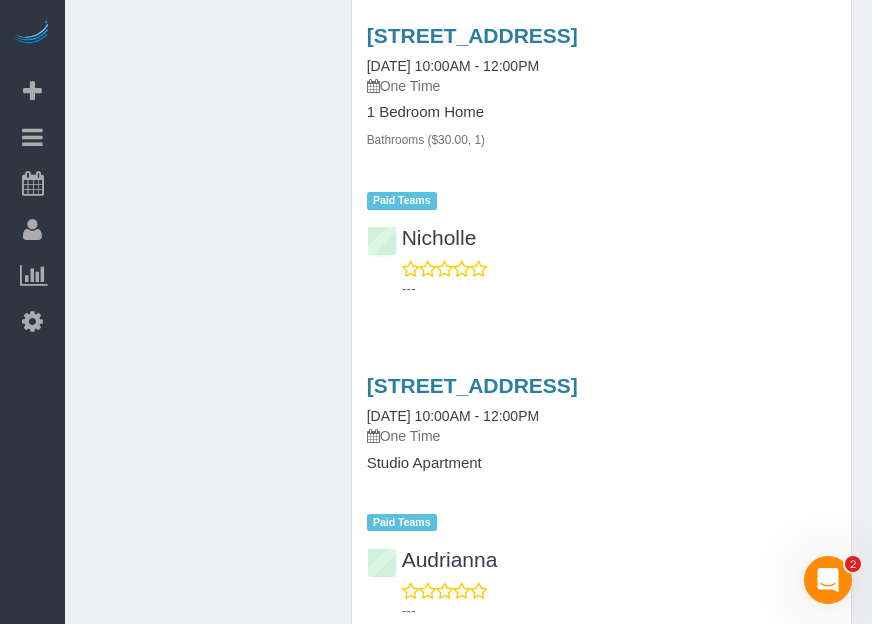 click on "Beta
Add Booking
Bookings
Active Bookings
Cancelled Bookings
Quote Inquiries
Download CSV
Scheduler
Customers
Customers
Deleted Customers Log
Payments
Charge Customers
Pay Teams
Payments Report" at bounding box center [32, 312] 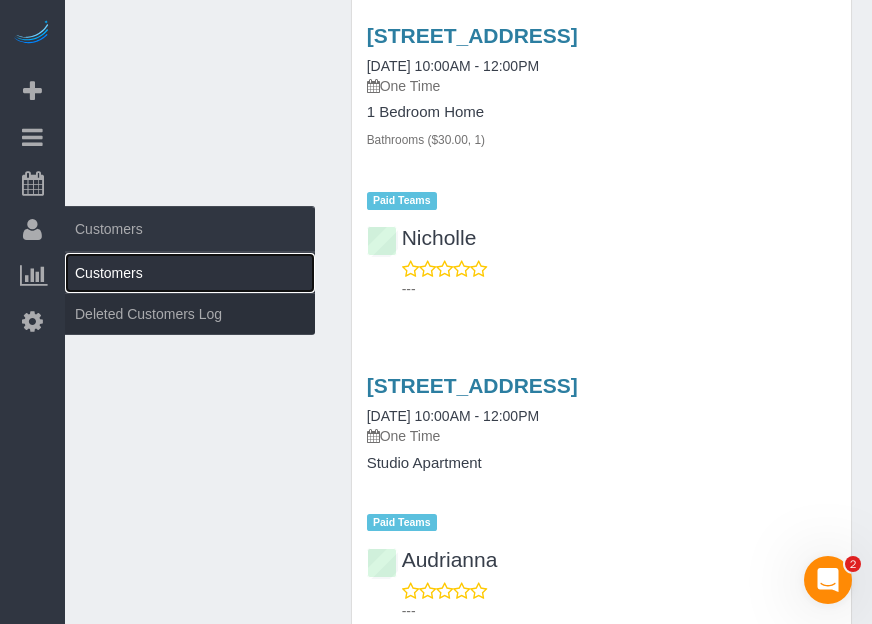 click on "Customers" at bounding box center (190, 273) 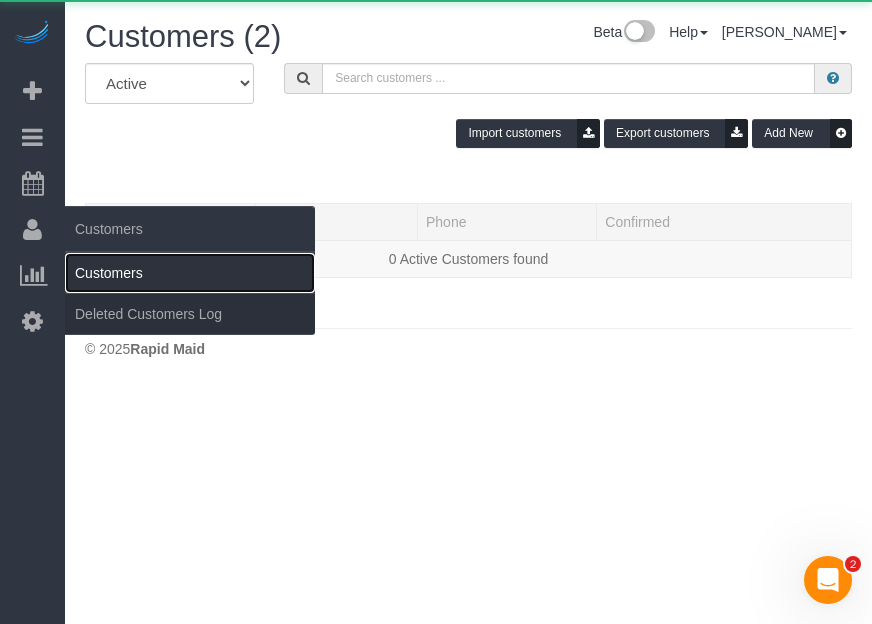 scroll, scrollTop: 0, scrollLeft: 0, axis: both 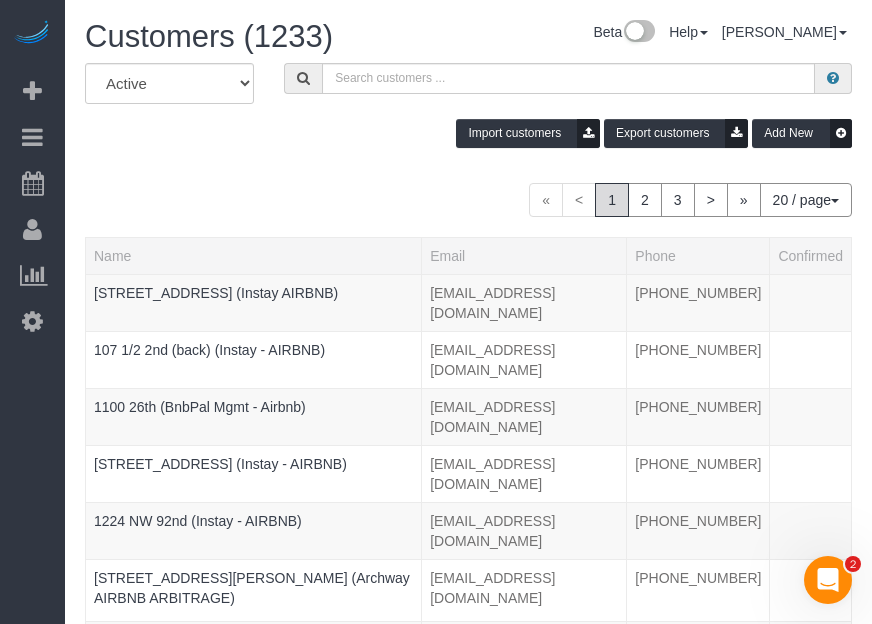 drag, startPoint x: 29, startPoint y: 411, endPoint x: 81, endPoint y: 322, distance: 103.077644 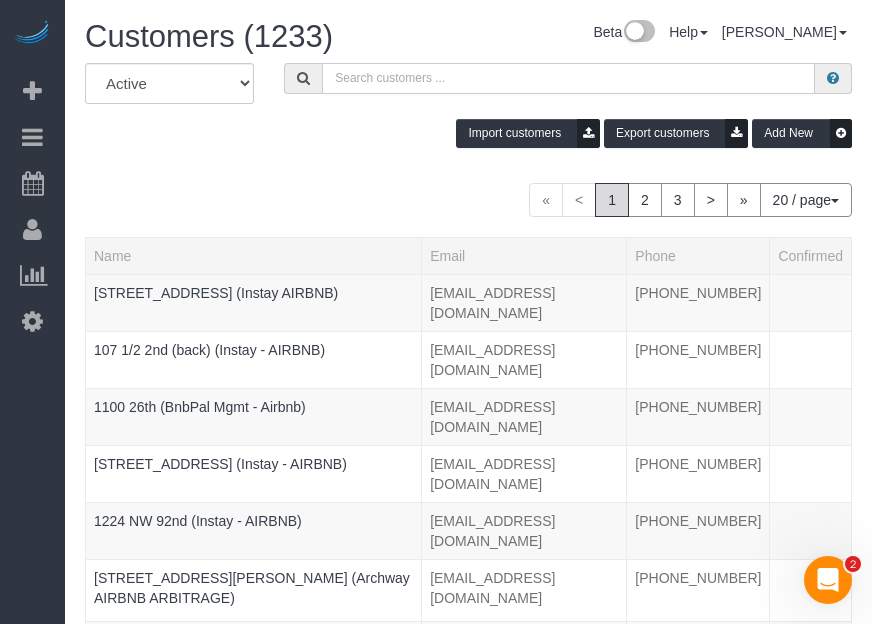 click at bounding box center [568, 78] 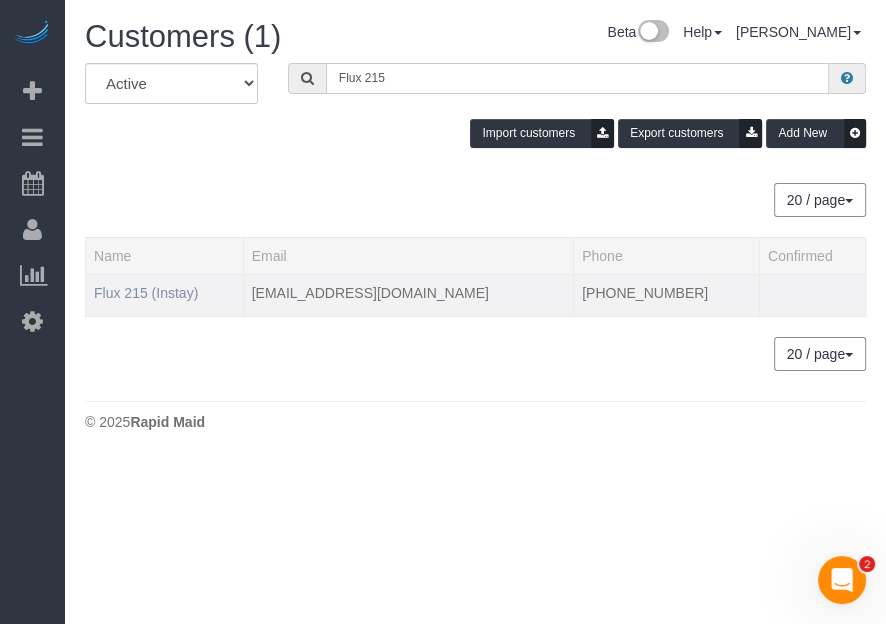 type on "Flux 215" 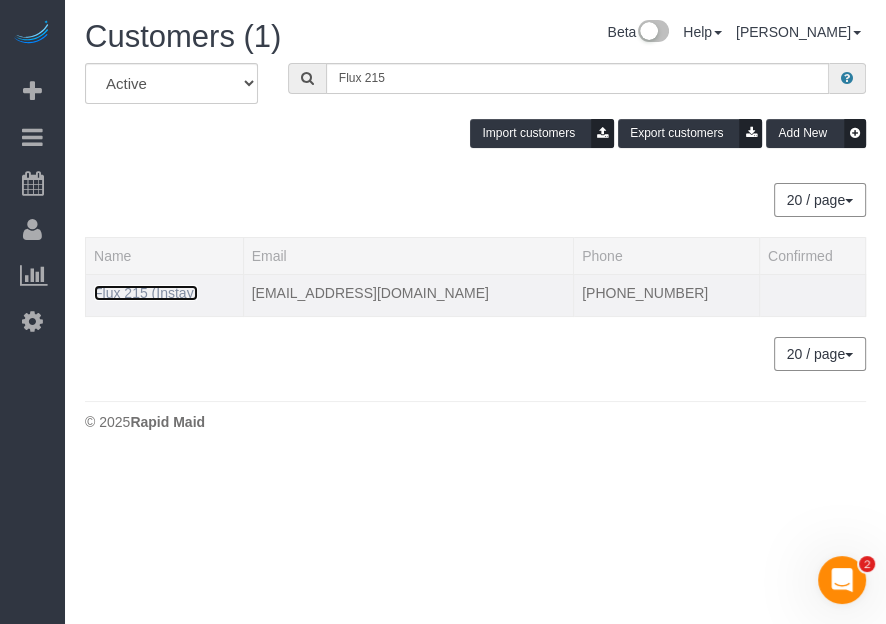 click on "Flux 215 (Instay)" at bounding box center (146, 293) 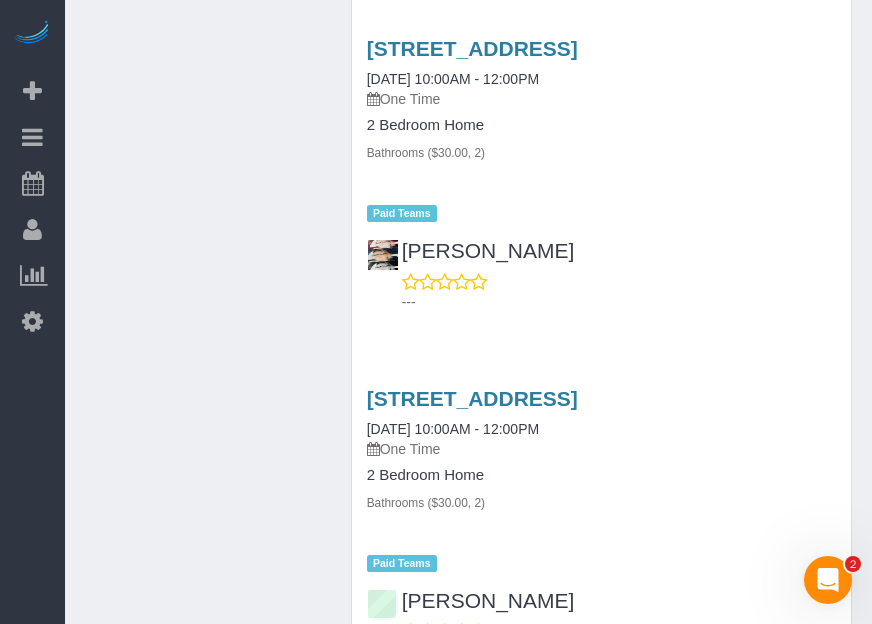 scroll, scrollTop: 2181, scrollLeft: 0, axis: vertical 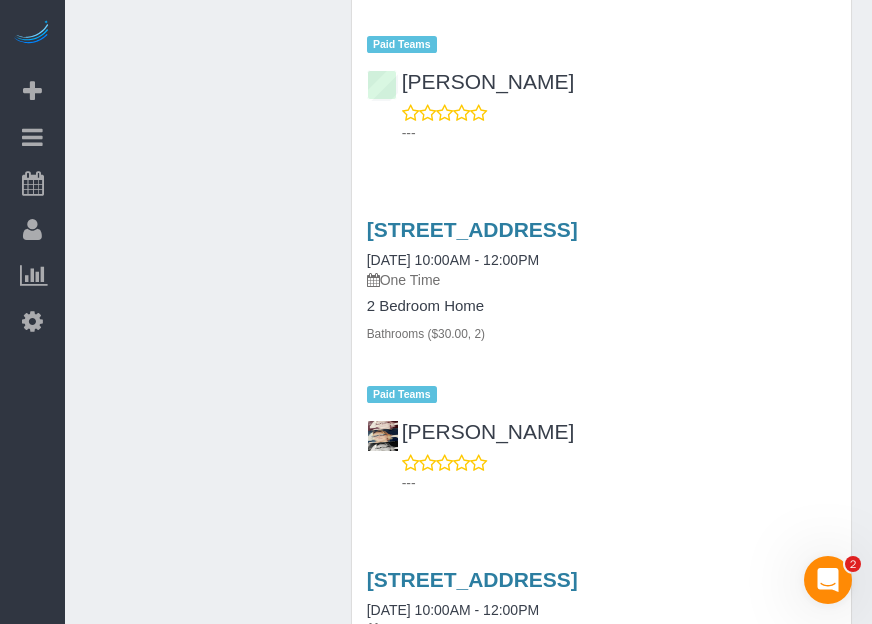 drag, startPoint x: 253, startPoint y: 312, endPoint x: 208, endPoint y: 355, distance: 62.241467 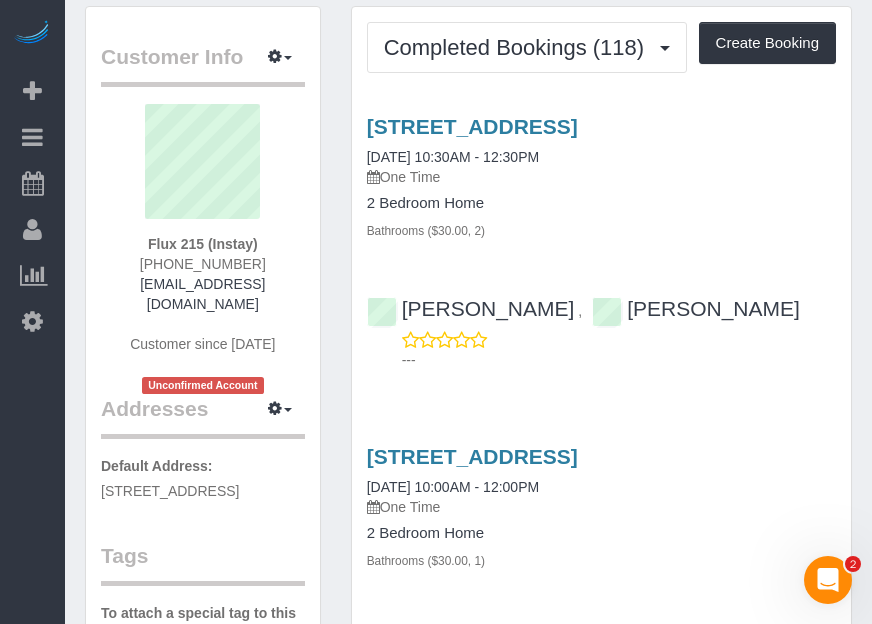 scroll, scrollTop: 90, scrollLeft: 0, axis: vertical 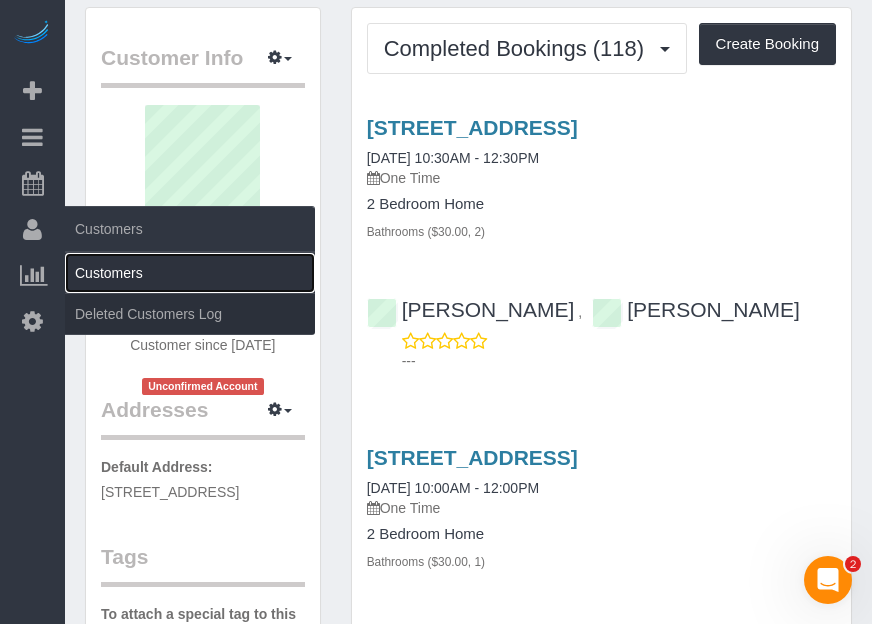 click on "Customers" at bounding box center [190, 273] 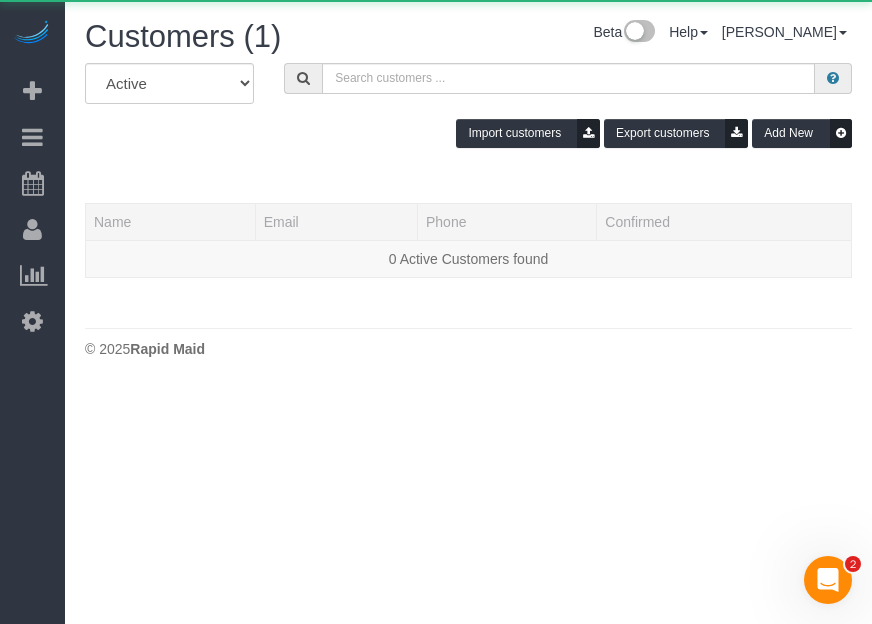 scroll, scrollTop: 0, scrollLeft: 0, axis: both 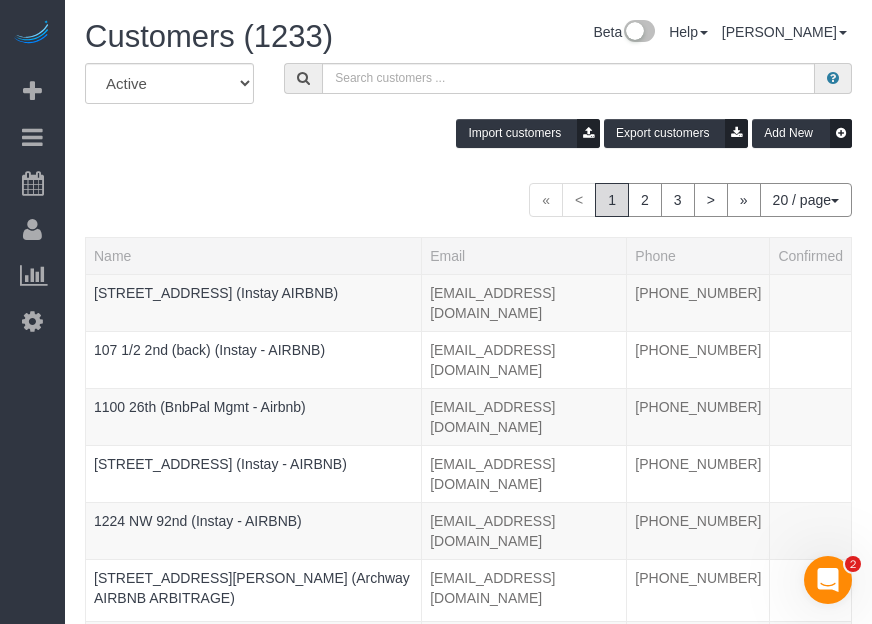 click on "Beta
Add Booking
Bookings
Active Bookings
Cancelled Bookings
Quote Inquiries
Download CSV
Scheduler
Customers
Customers
Deleted Customers Log
Payments
Charge Customers
Pay Teams
Payments Report" at bounding box center [32, 312] 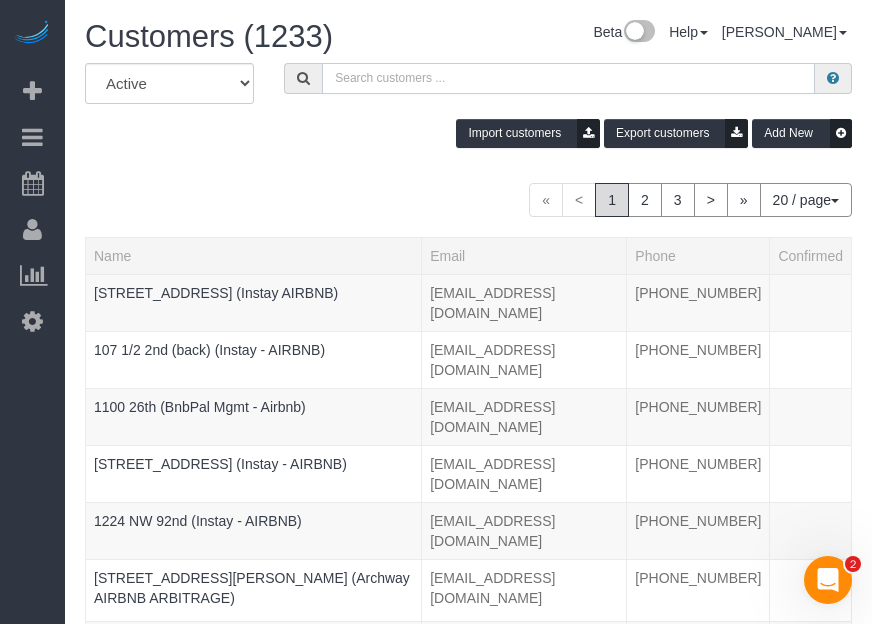 click at bounding box center (568, 78) 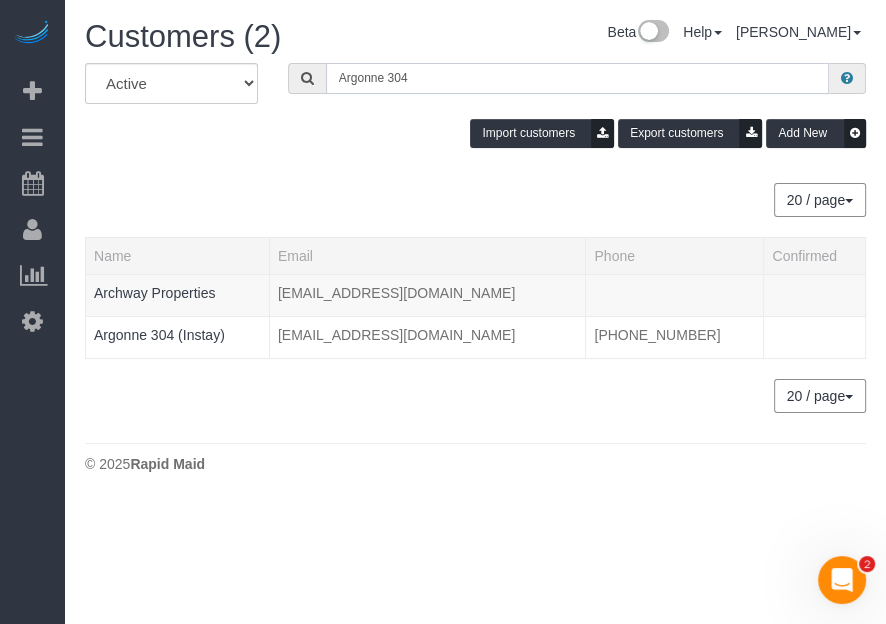 type on "Argonne 304" 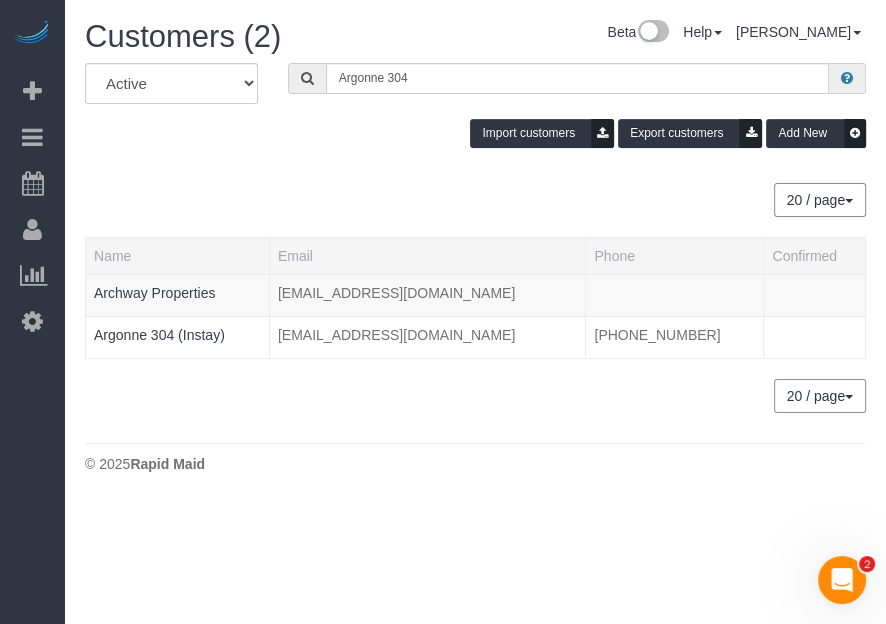 drag, startPoint x: 302, startPoint y: 172, endPoint x: 214, endPoint y: 178, distance: 88.20431 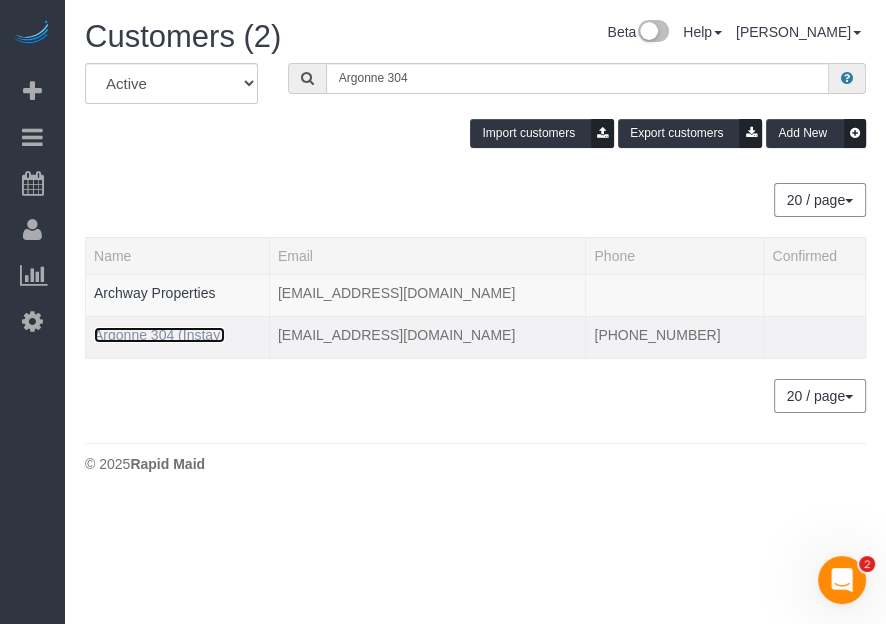 click on "Argonne 304 (Instay)" at bounding box center [159, 335] 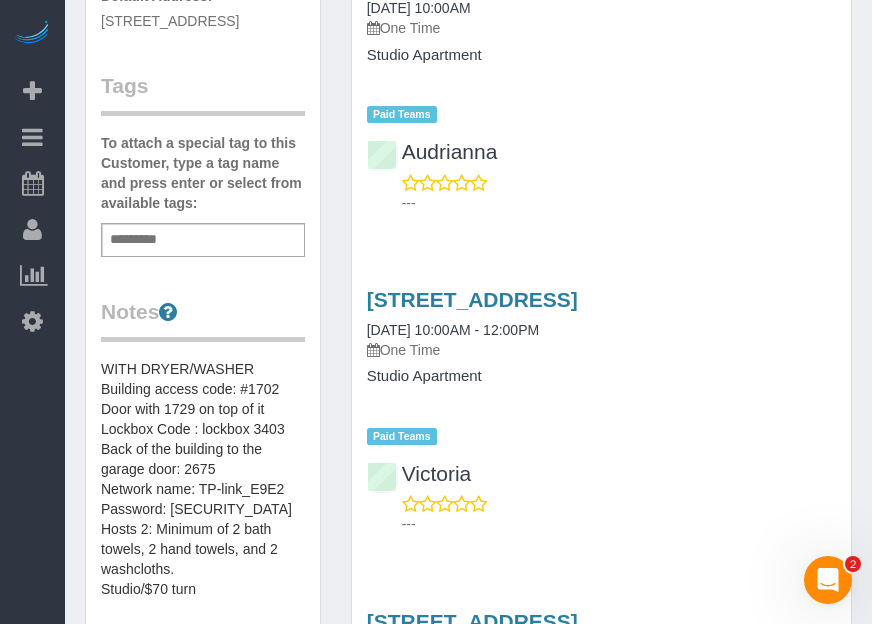 scroll, scrollTop: 545, scrollLeft: 0, axis: vertical 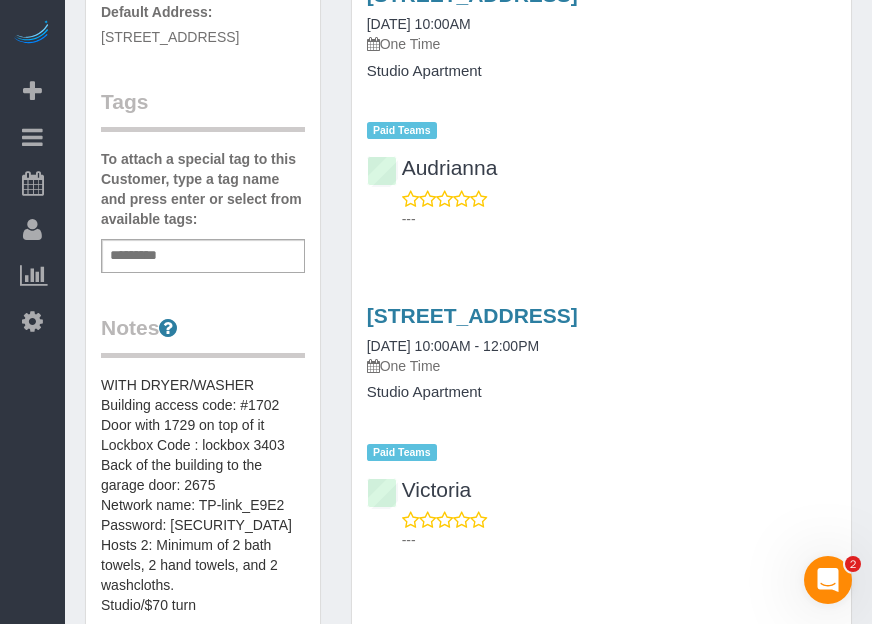 drag, startPoint x: 648, startPoint y: 262, endPoint x: 563, endPoint y: 278, distance: 86.492775 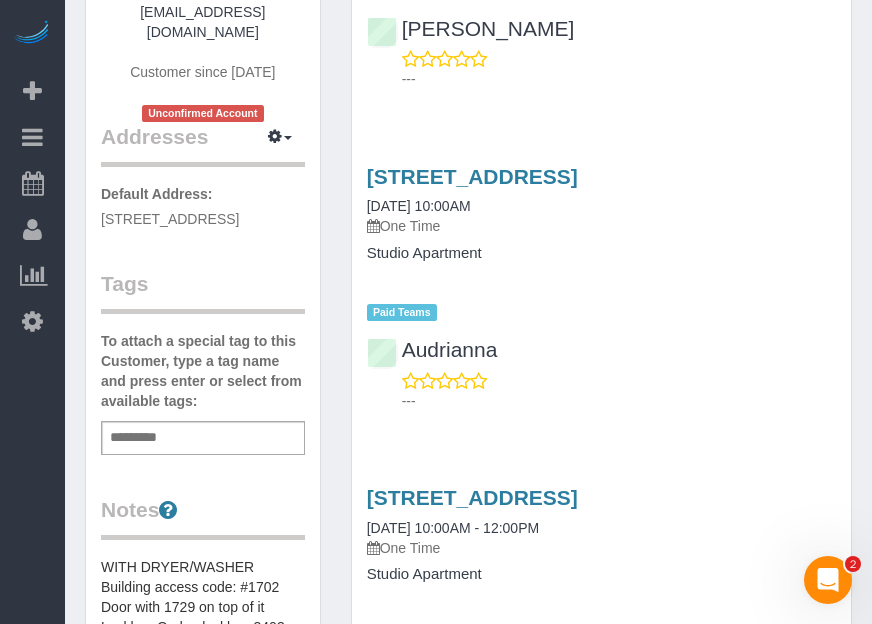 scroll, scrollTop: 636, scrollLeft: 0, axis: vertical 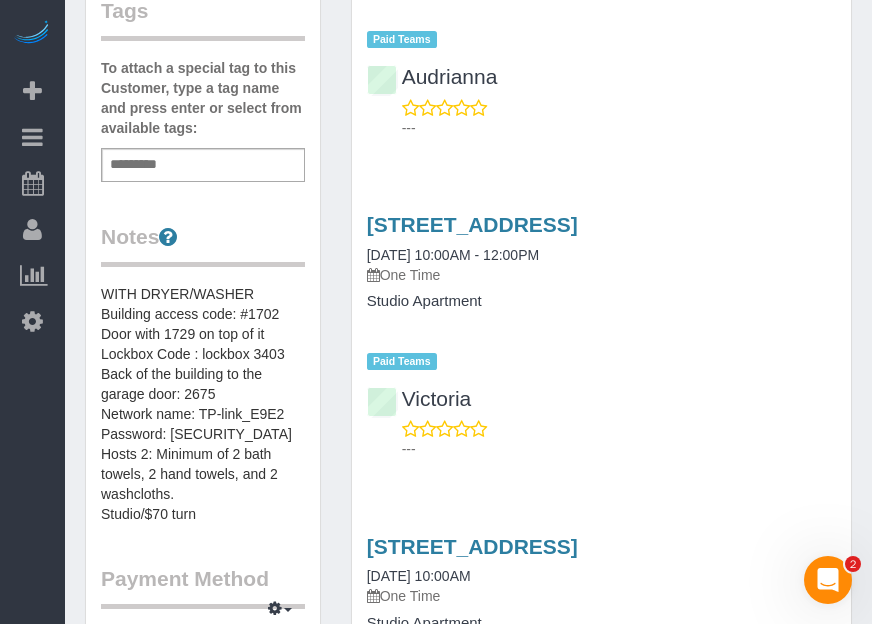 click on "Beta
Add Booking
Bookings
Active Bookings
Cancelled Bookings
Quote Inquiries
Download CSV
Scheduler
Customers
Customers
Deleted Customers Log
Payments
Charge Customers
Pay Teams
Payments Report" at bounding box center (32, 312) 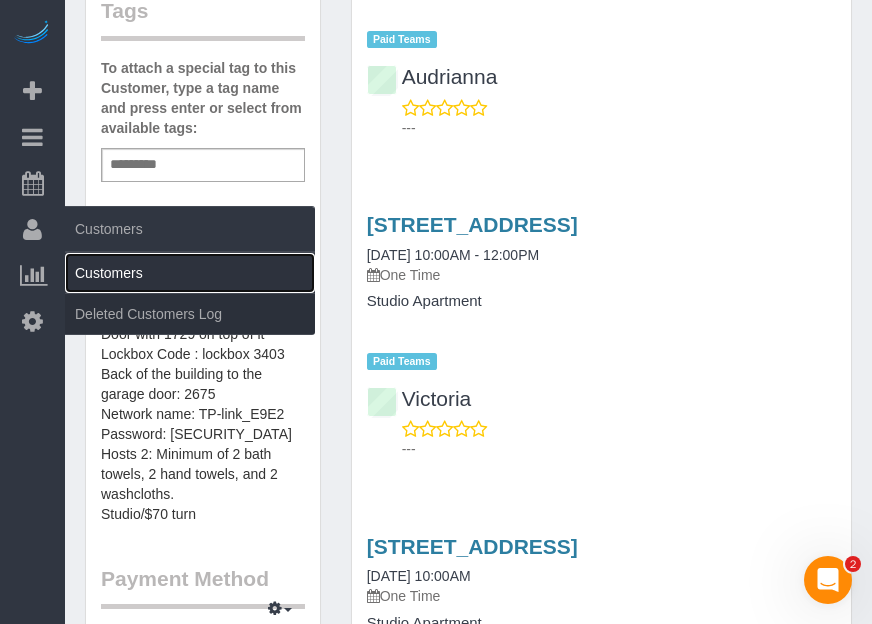 click on "Customers" at bounding box center [190, 273] 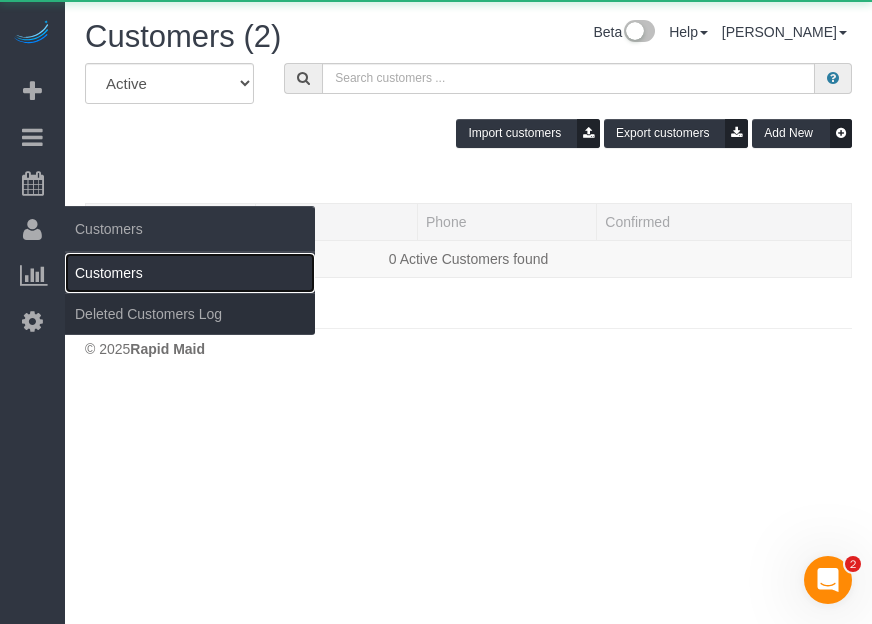 scroll, scrollTop: 0, scrollLeft: 0, axis: both 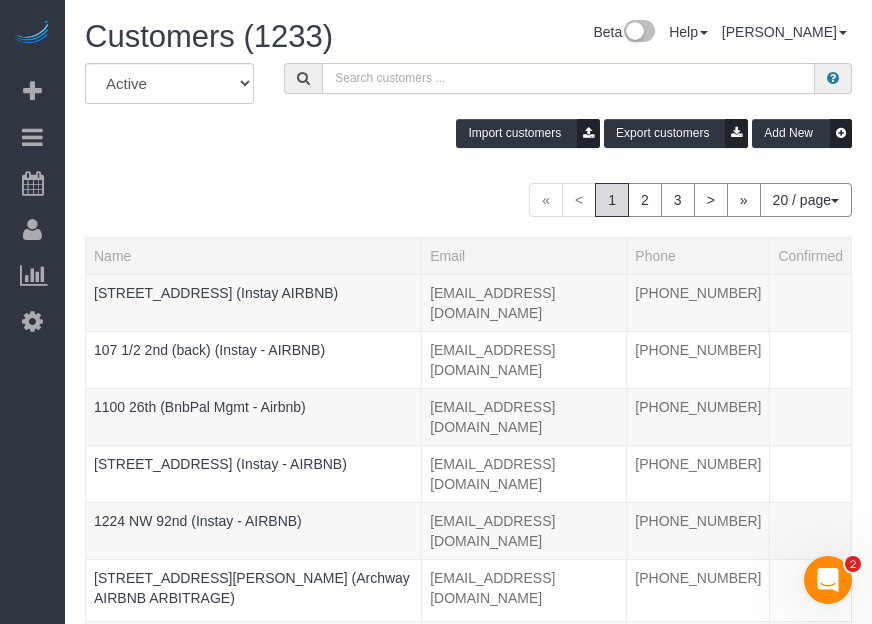 click at bounding box center [568, 78] 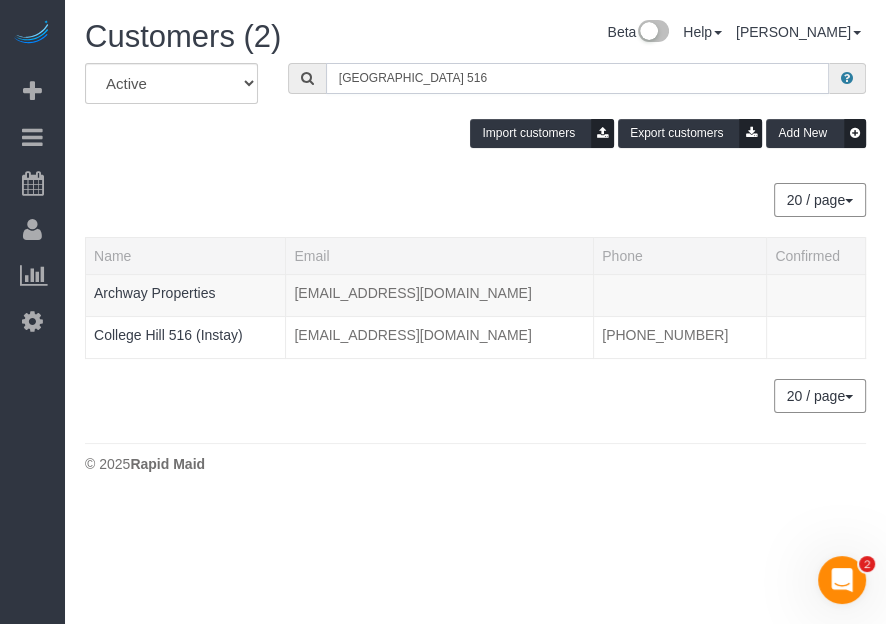 click on "[GEOGRAPHIC_DATA] 516" at bounding box center (577, 78) 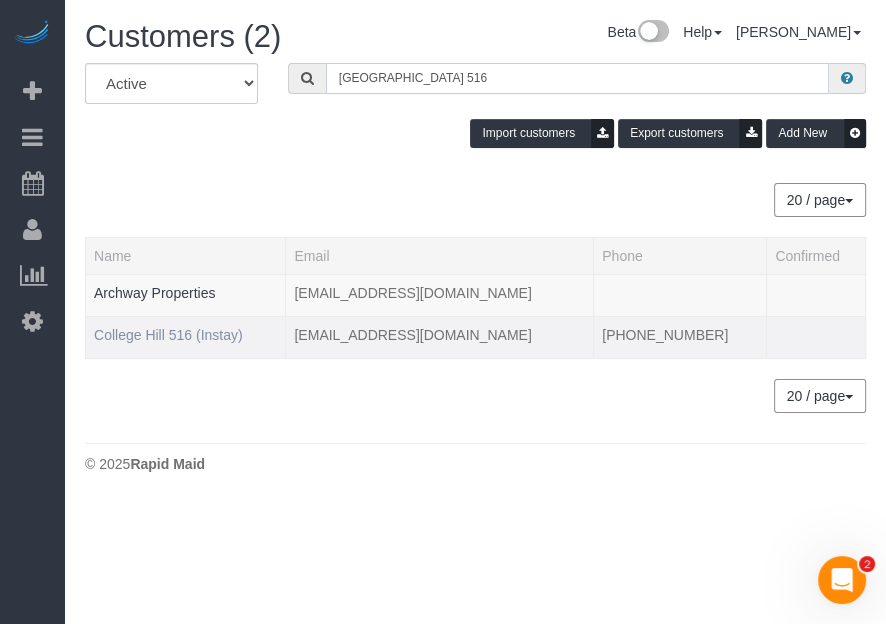 type on "[GEOGRAPHIC_DATA] 516" 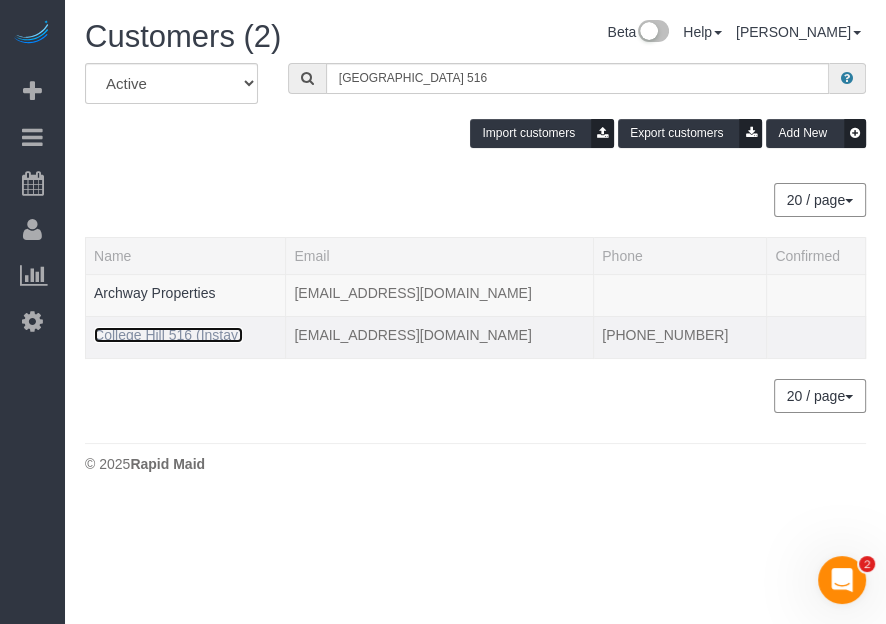 click on "College Hill 516 (Instay)" at bounding box center (168, 335) 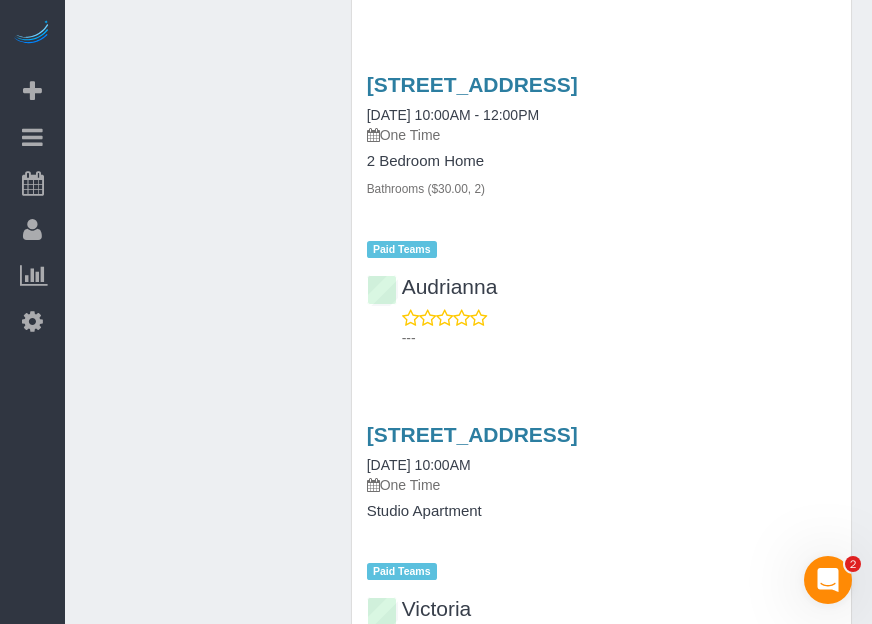 scroll, scrollTop: 1793, scrollLeft: 0, axis: vertical 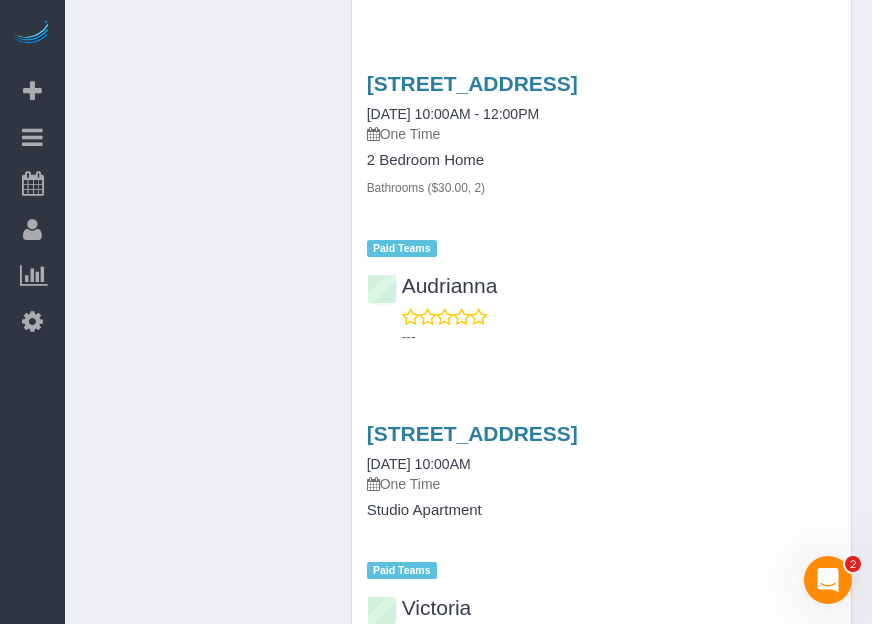 click on "Beta
Add Booking
Bookings
Active Bookings
Cancelled Bookings
Quote Inquiries
Download CSV
Scheduler
Customers
Customers
Deleted Customers Log
Payments
Charge Customers
Pay Teams
Payments Report" at bounding box center [32, 312] 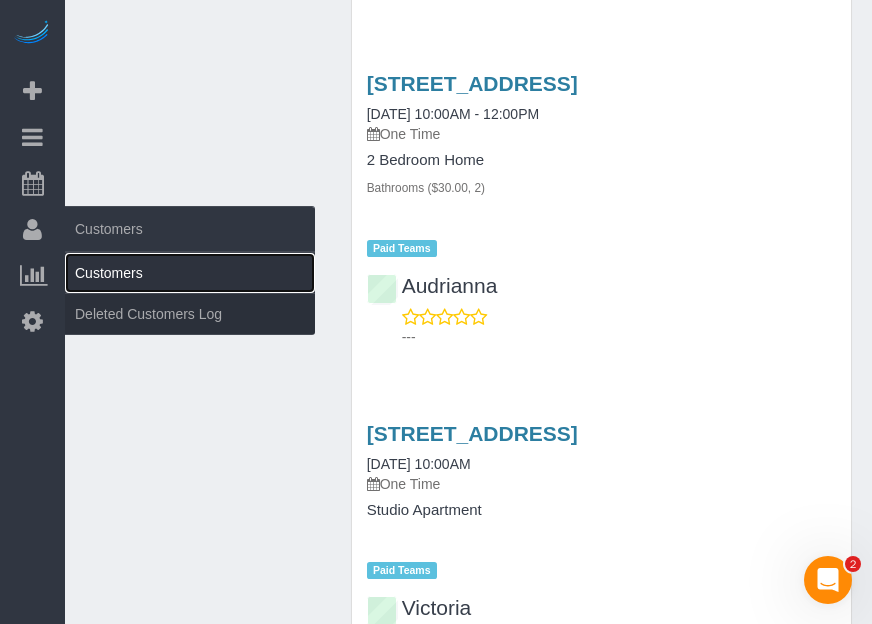 click on "Customers" at bounding box center [190, 273] 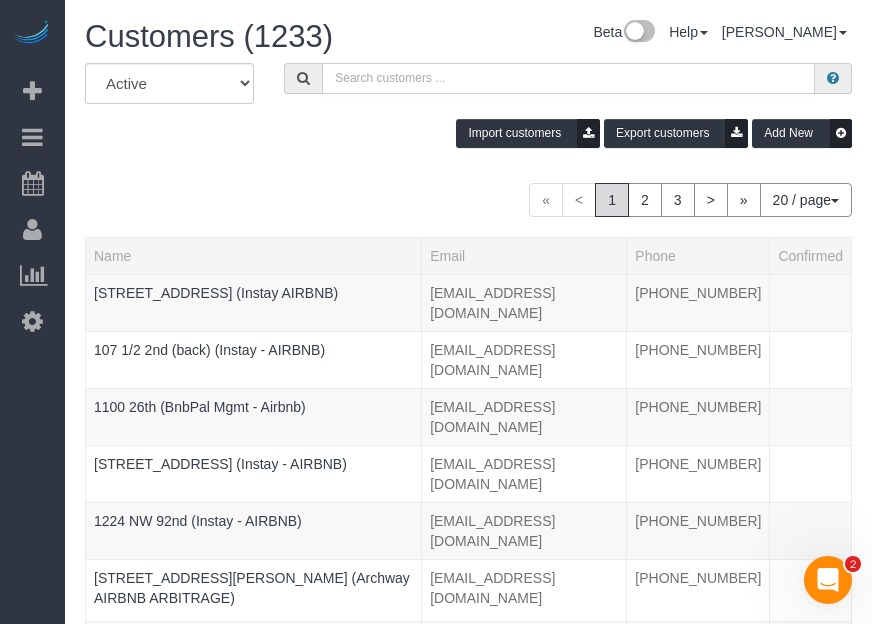 click at bounding box center (568, 78) 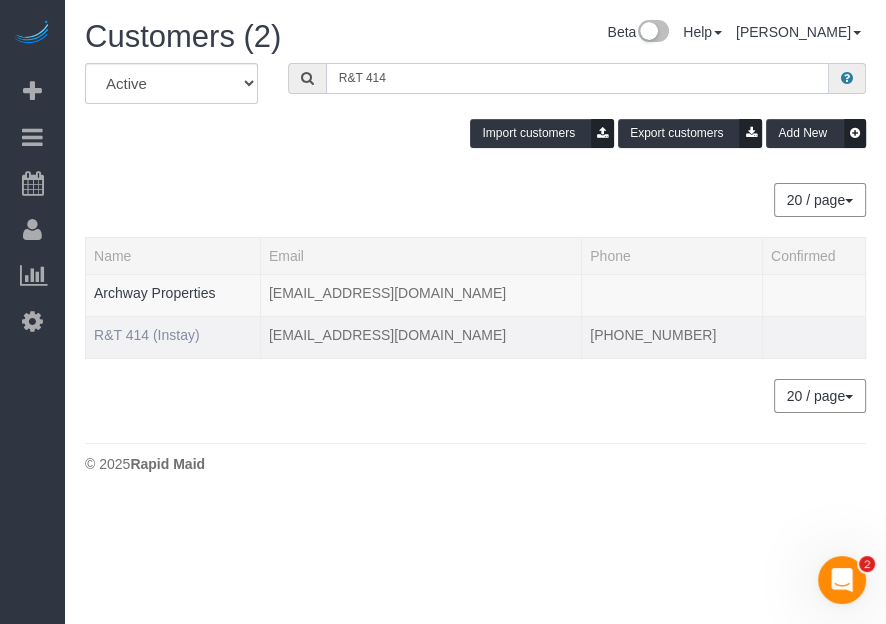 type on "R&T 414" 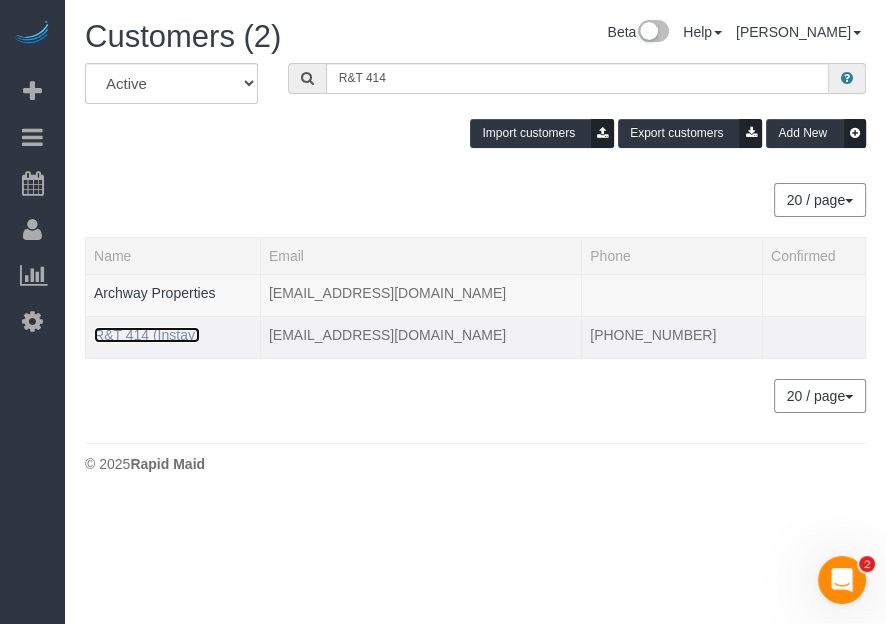 click on "R&T 414 (Instay)" at bounding box center [147, 335] 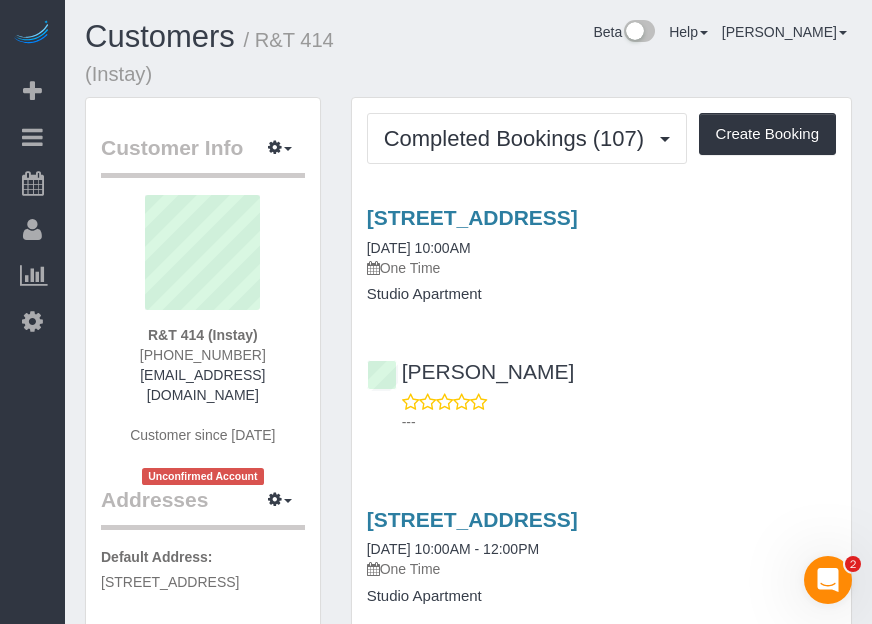 click on "Beta
Add Booking
Bookings
Active Bookings
Cancelled Bookings
Quote Inquiries
Download CSV
Scheduler
Customers
Customers
Deleted Customers Log
Payments
Charge Customers
Pay Teams
Payments Report" at bounding box center [32, 312] 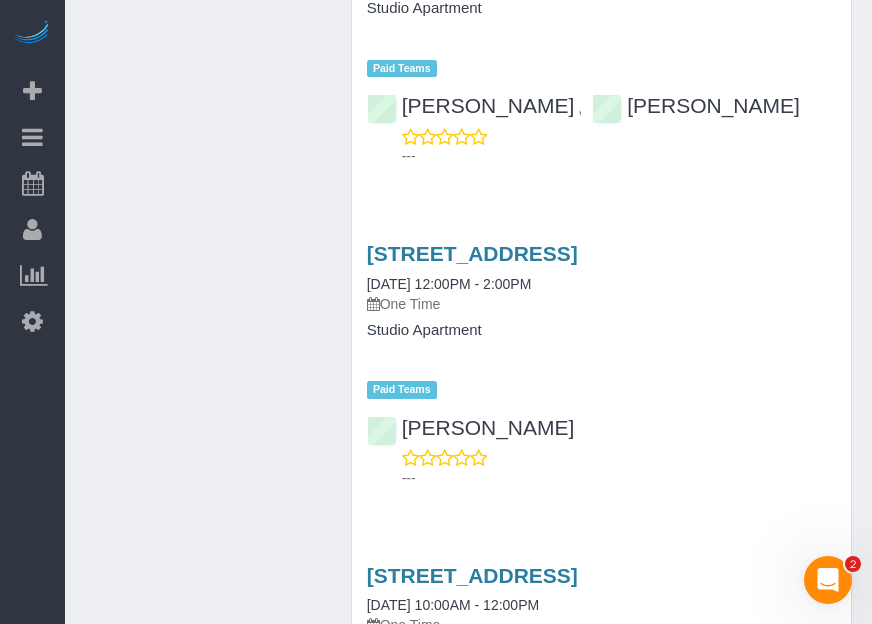 scroll, scrollTop: 1591, scrollLeft: 0, axis: vertical 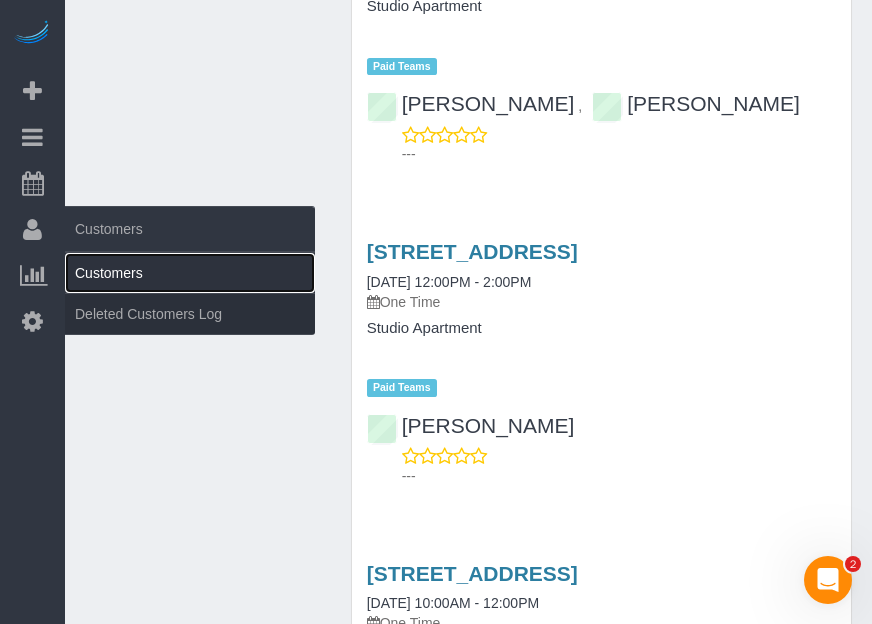 click on "Customers" at bounding box center (190, 273) 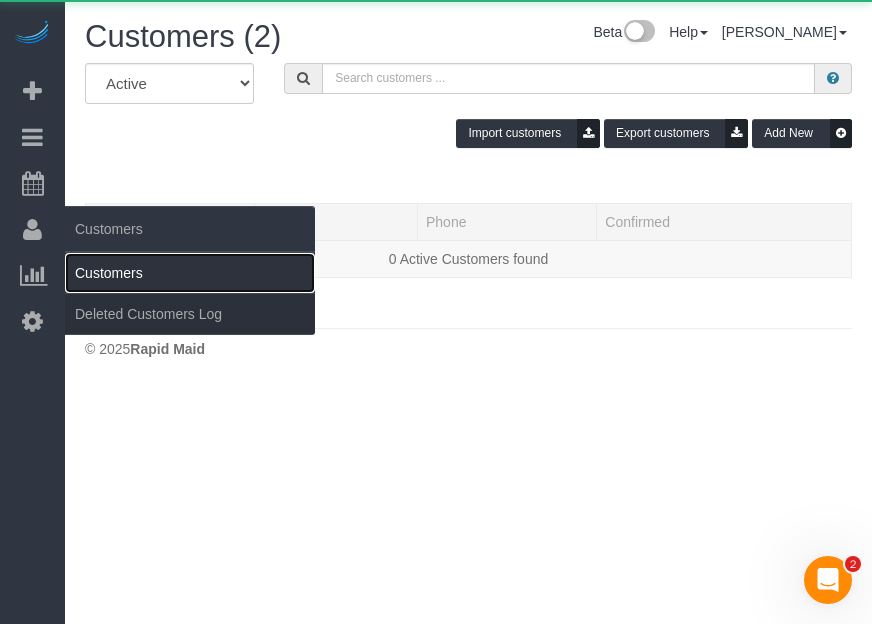 scroll, scrollTop: 0, scrollLeft: 0, axis: both 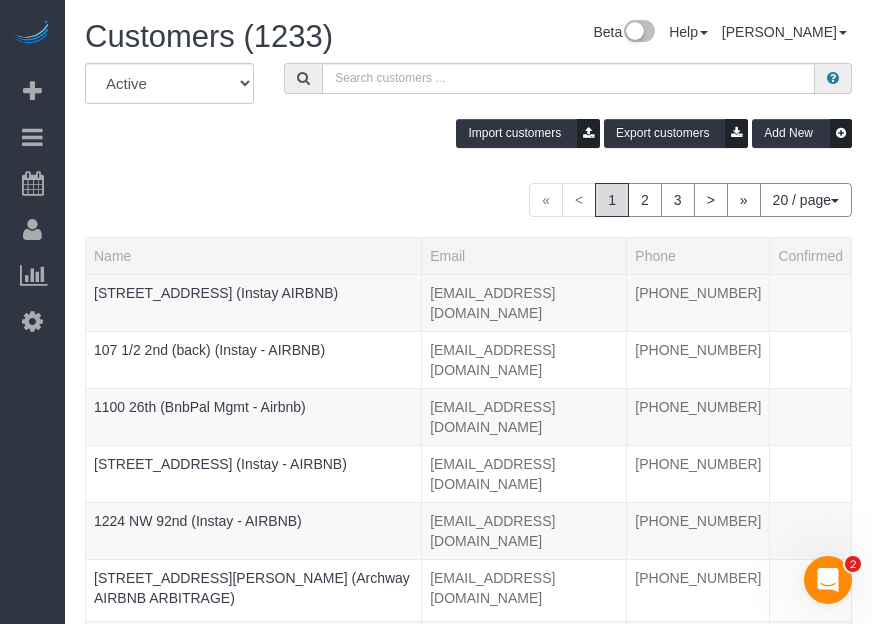 click on "Beta
Add Booking
Bookings
Active Bookings
Cancelled Bookings
Quote Inquiries
Download CSV
Scheduler
Customers
Customers
Deleted Customers Log
Payments
Charge Customers
Pay Teams
Payments Report" at bounding box center (32, 312) 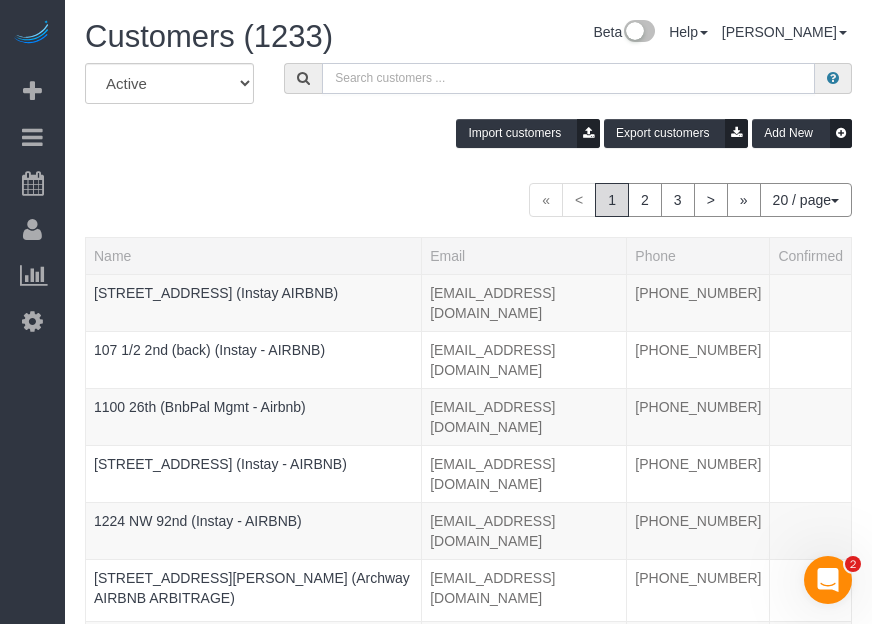 click at bounding box center [568, 78] 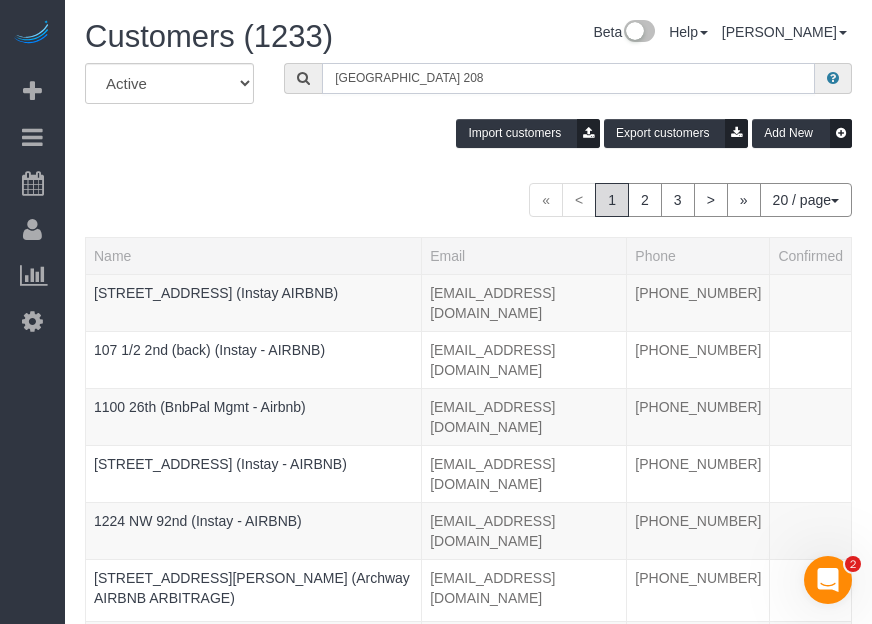click on "[GEOGRAPHIC_DATA] 208" at bounding box center (568, 78) 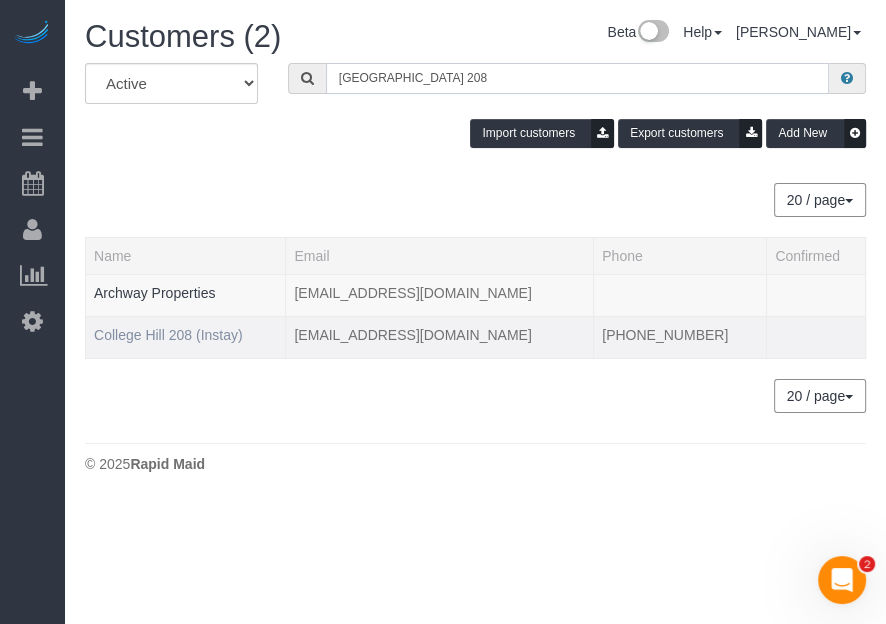 type on "[GEOGRAPHIC_DATA] 208" 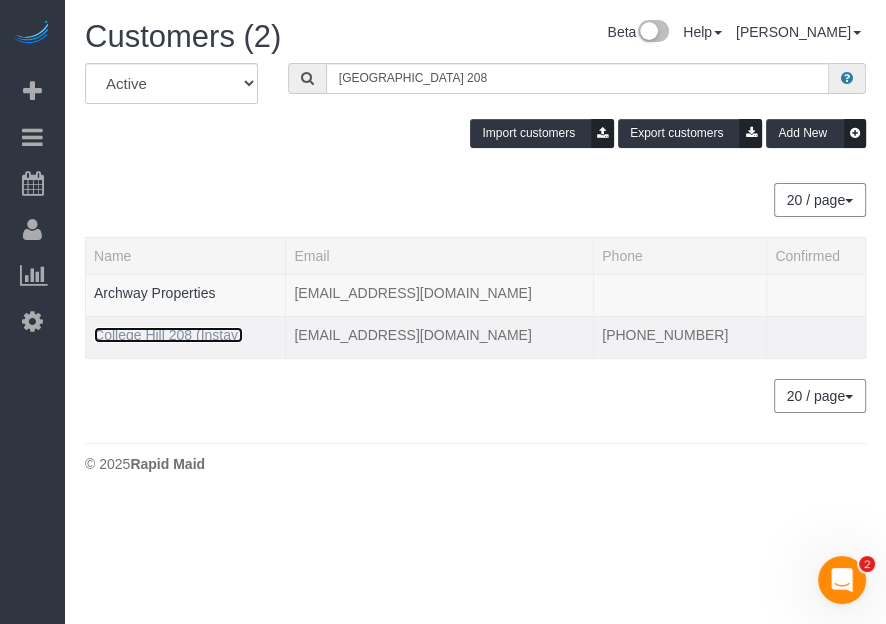 click on "College Hill 208 (Instay)" at bounding box center [168, 335] 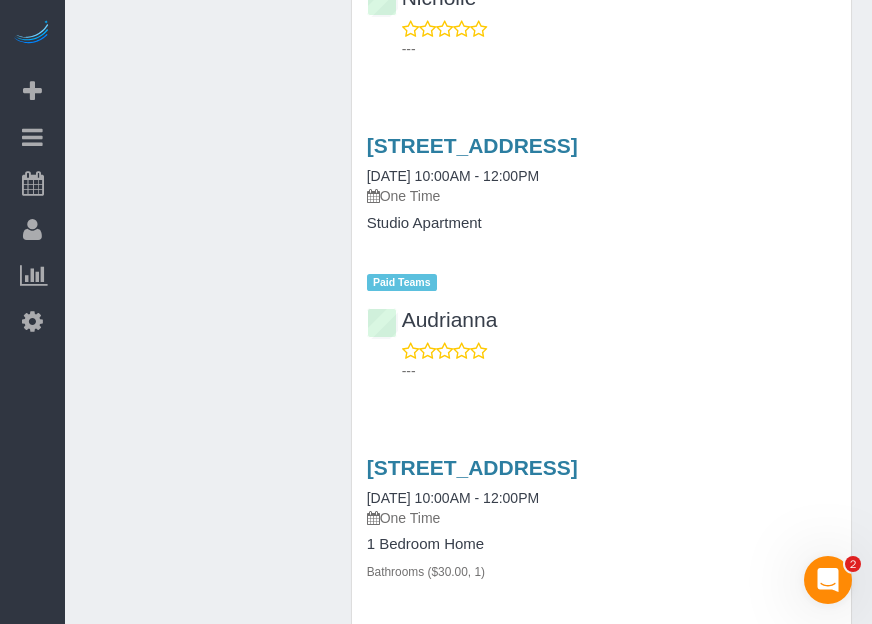 scroll, scrollTop: 1853, scrollLeft: 0, axis: vertical 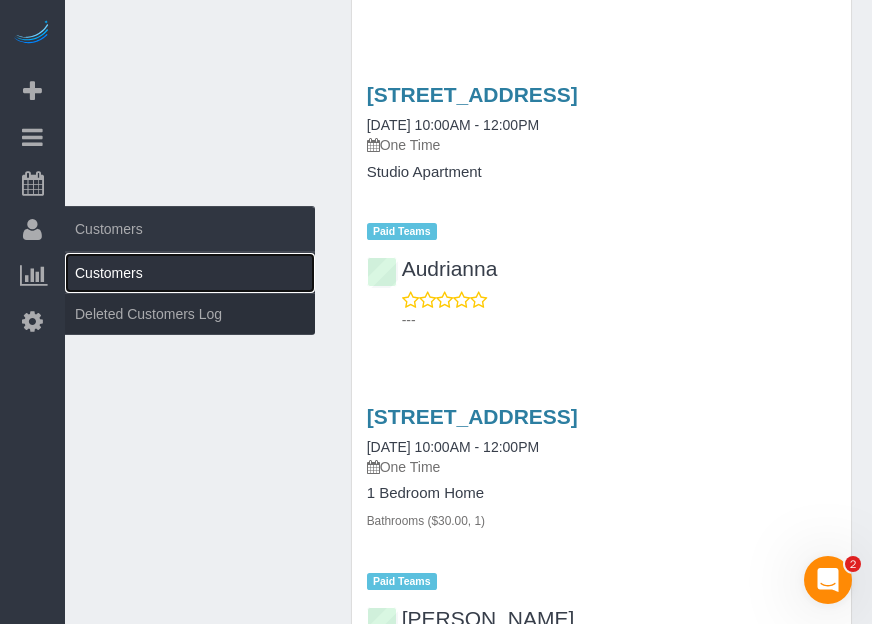 click on "Customers" at bounding box center (190, 273) 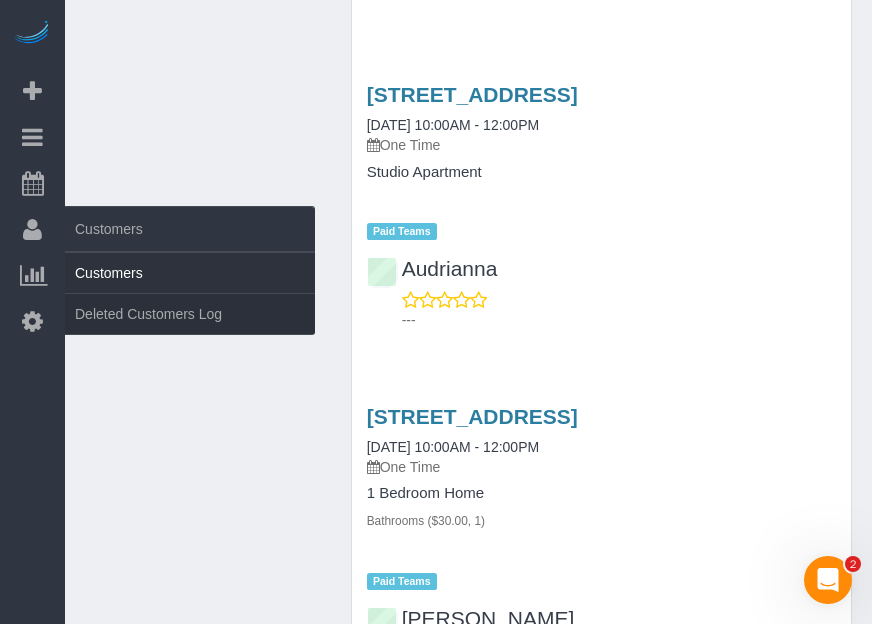 scroll, scrollTop: 0, scrollLeft: 0, axis: both 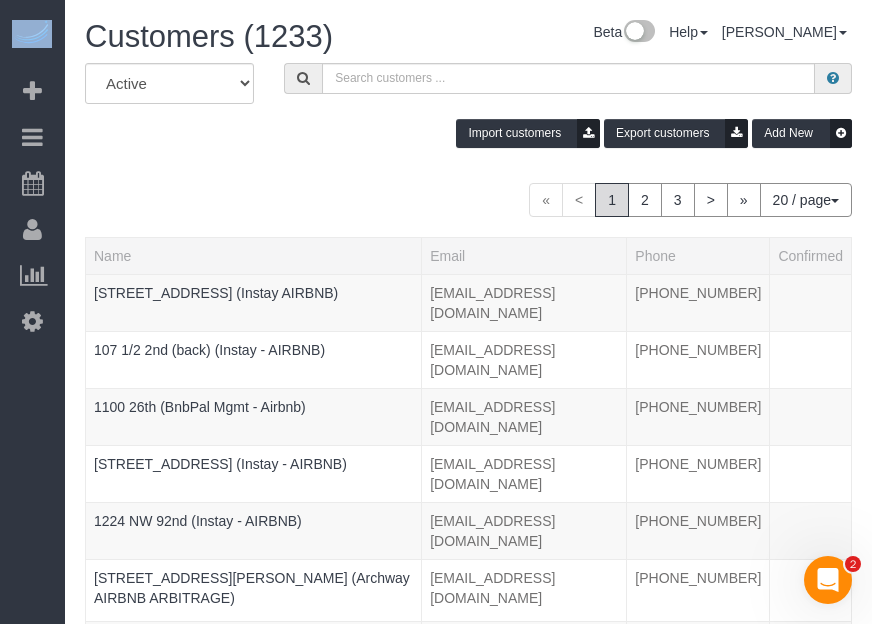click on "Beta
Add Booking
Bookings
Active Bookings
Cancelled Bookings
Quote Inquiries
Download CSV
Scheduler
Customers
Customers
Deleted Customers Log
Payments
Charge Customers" at bounding box center (436, 312) 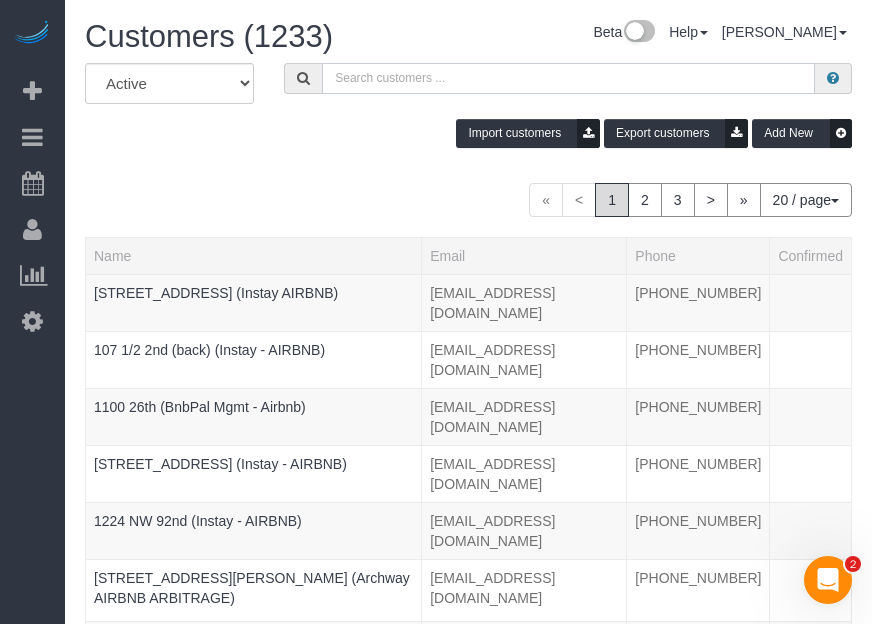 paste on "Flux 21" 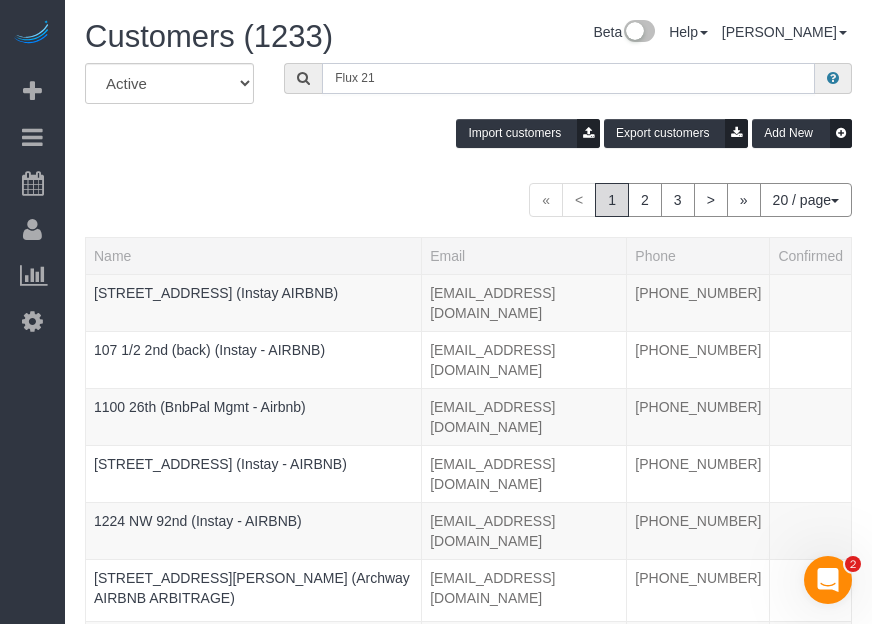 click on "Flux 21" at bounding box center [568, 78] 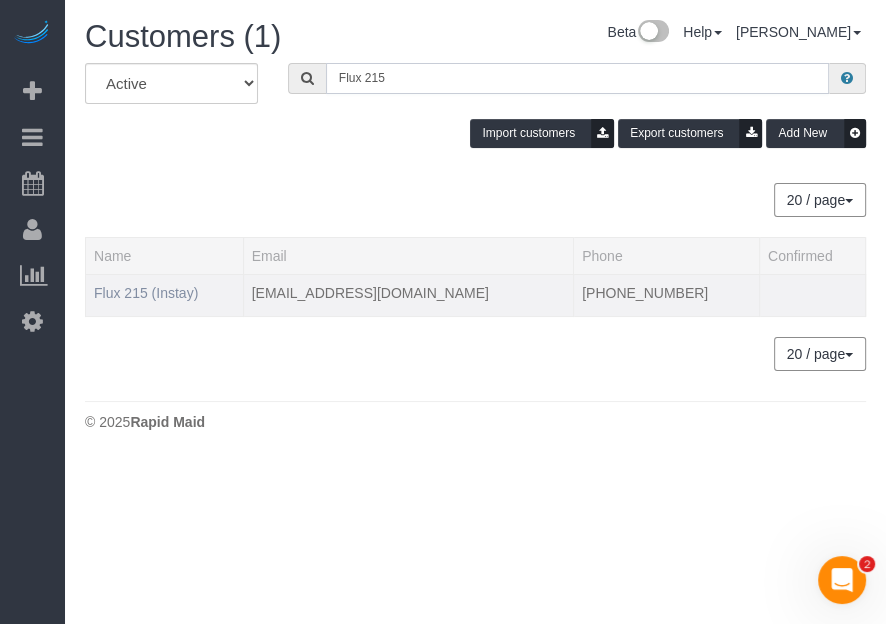 type on "Flux 215" 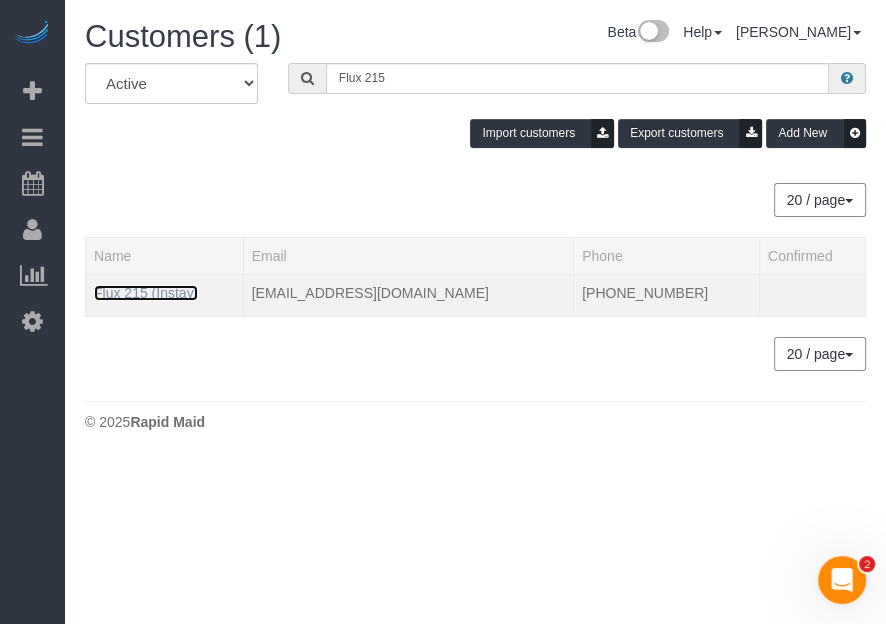 click on "Flux 215 (Instay)" at bounding box center [146, 293] 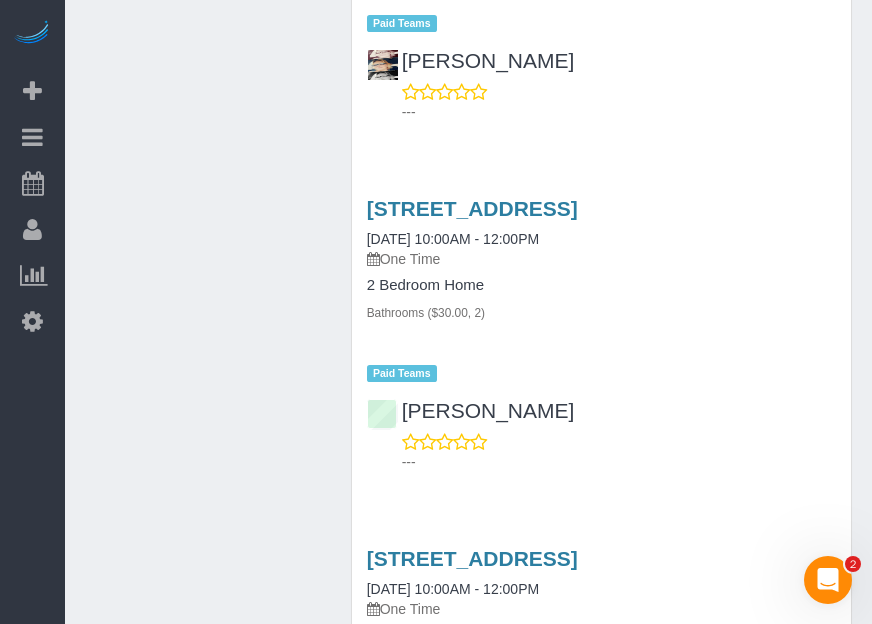 scroll, scrollTop: 2378, scrollLeft: 0, axis: vertical 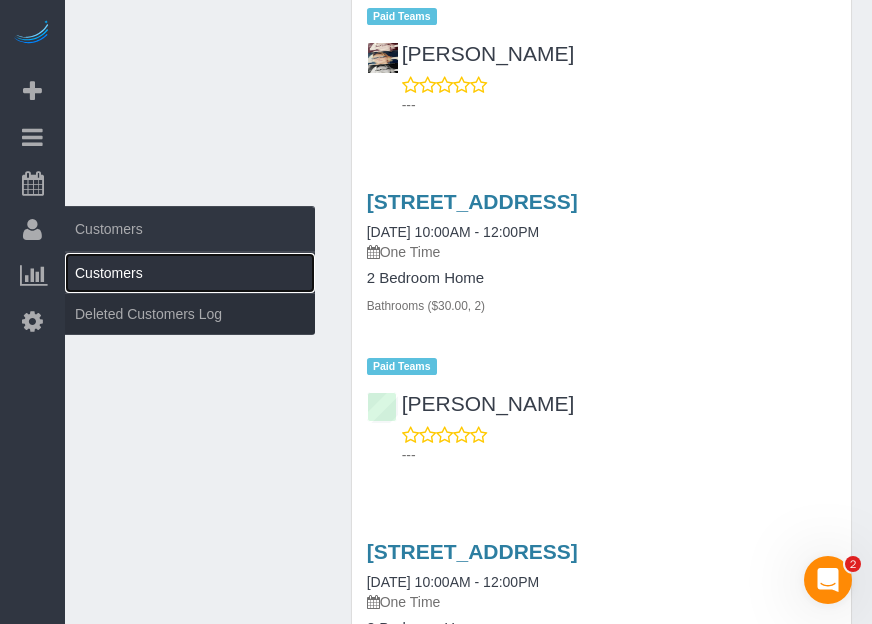 click on "Customers" at bounding box center (190, 273) 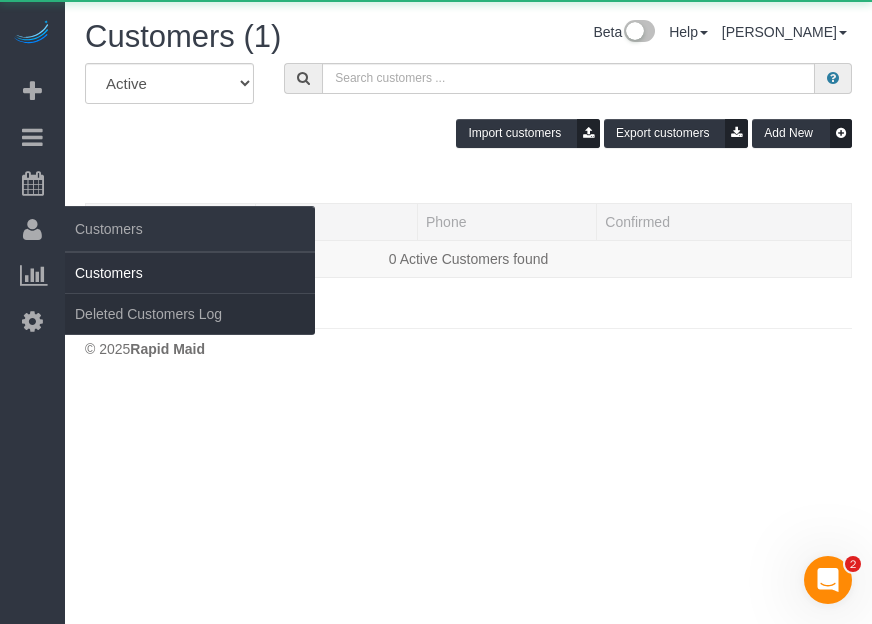scroll, scrollTop: 0, scrollLeft: 0, axis: both 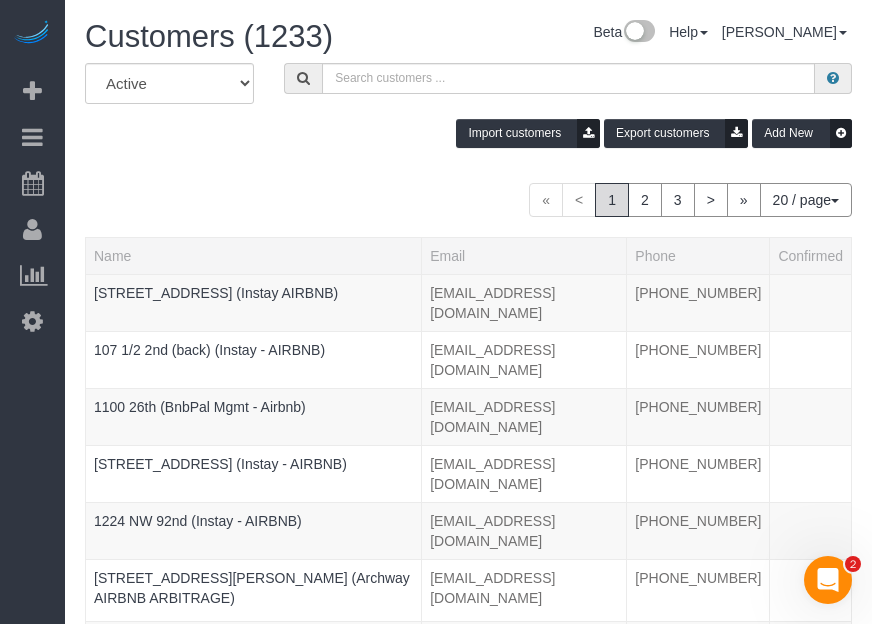 click on "Beta
Add Booking
Bookings
Active Bookings
Cancelled Bookings
Quote Inquiries
Download CSV
Scheduler
Customers
Customers
Deleted Customers Log
Payments
Charge Customers
Pay Teams
Payments Report" at bounding box center (32, 312) 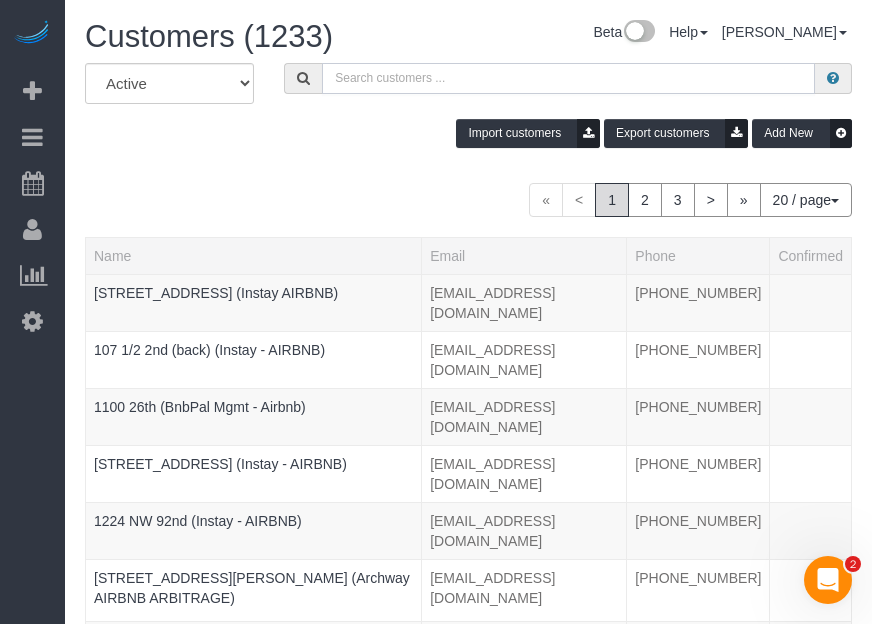paste on "Flux 312" 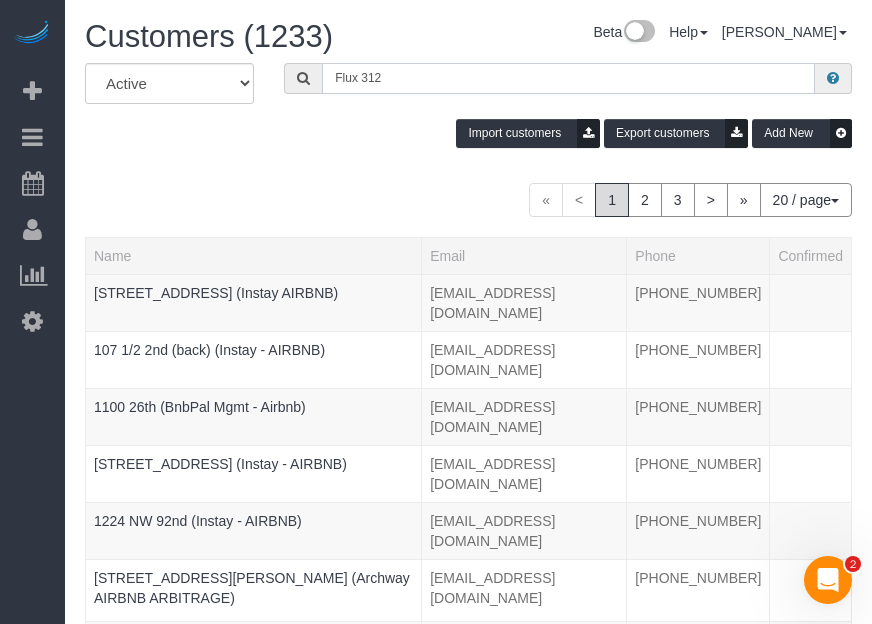click on "Flux 312" at bounding box center (568, 78) 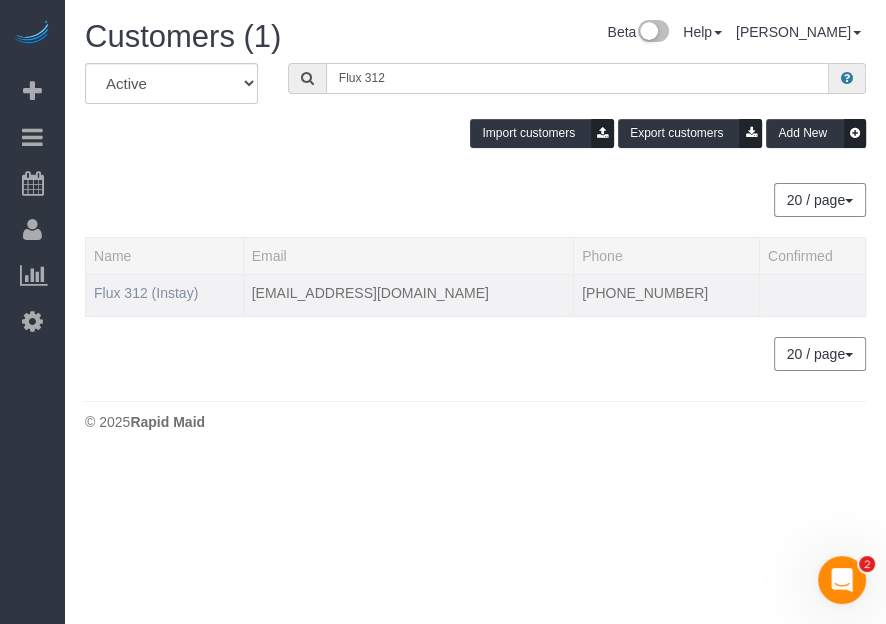 type on "Flux 312" 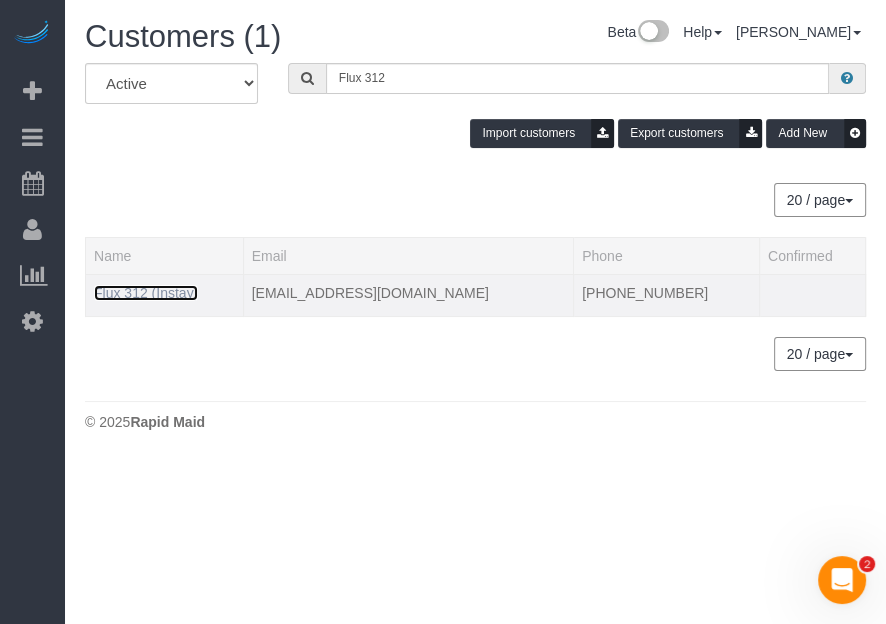 click on "Flux 312 (Instay)" at bounding box center (146, 293) 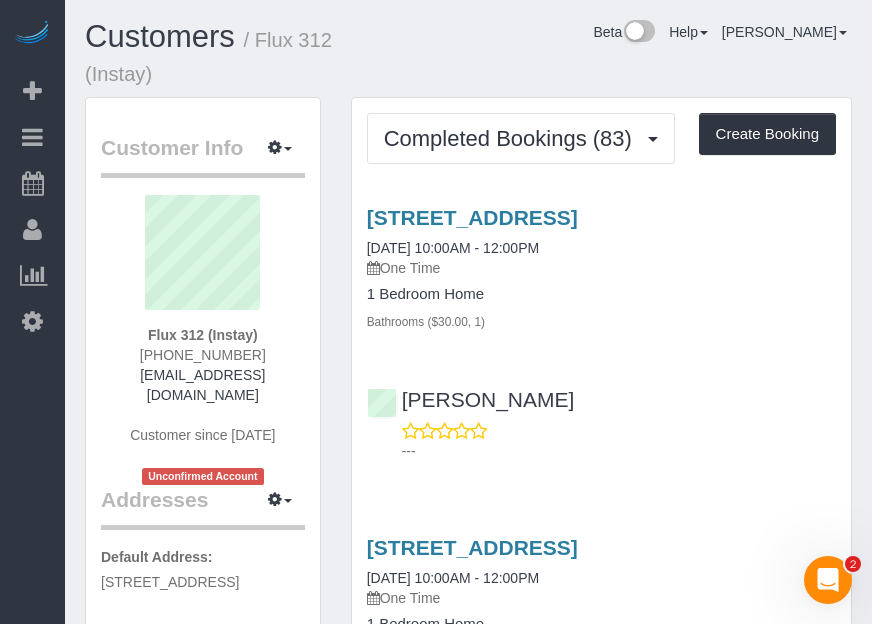 click on "Beta
Add Booking
Bookings
Active Bookings
Cancelled Bookings
Quote Inquiries
Download CSV
Scheduler
Customers
Customers
Deleted Customers Log
Payments
Charge Customers
Pay Teams
Payments Report" at bounding box center (32, 312) 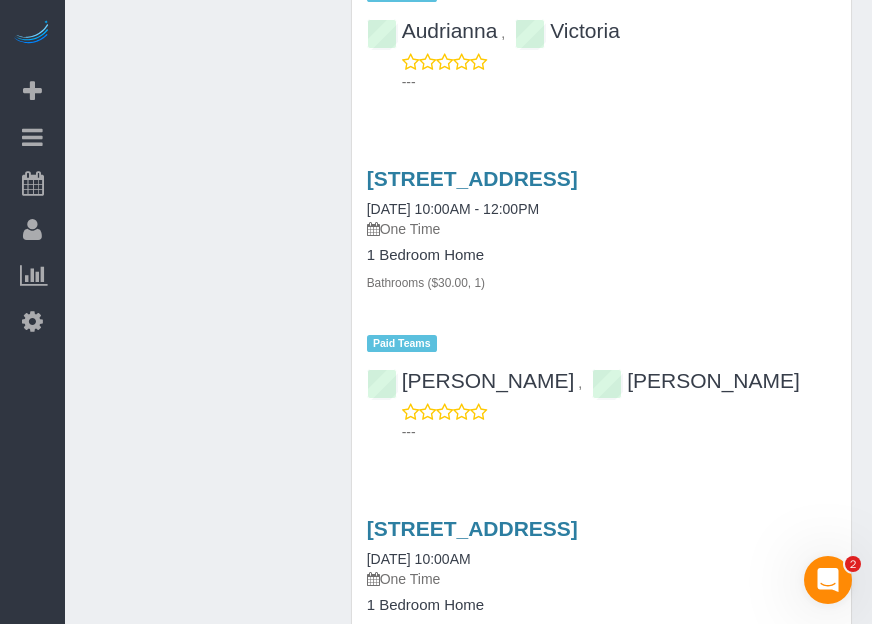 scroll, scrollTop: 2069, scrollLeft: 0, axis: vertical 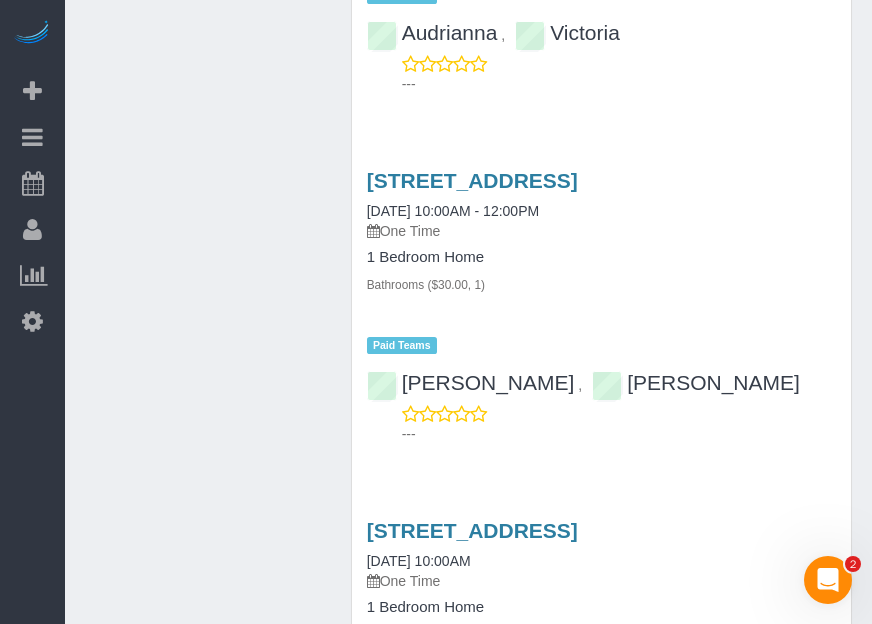 click on "Beta
Add Booking
Bookings
Active Bookings
Cancelled Bookings
Quote Inquiries
Download CSV
Scheduler
Customers
Customers
Deleted Customers Log
Payments
Charge Customers
Pay Teams
Payments Report" at bounding box center [32, 312] 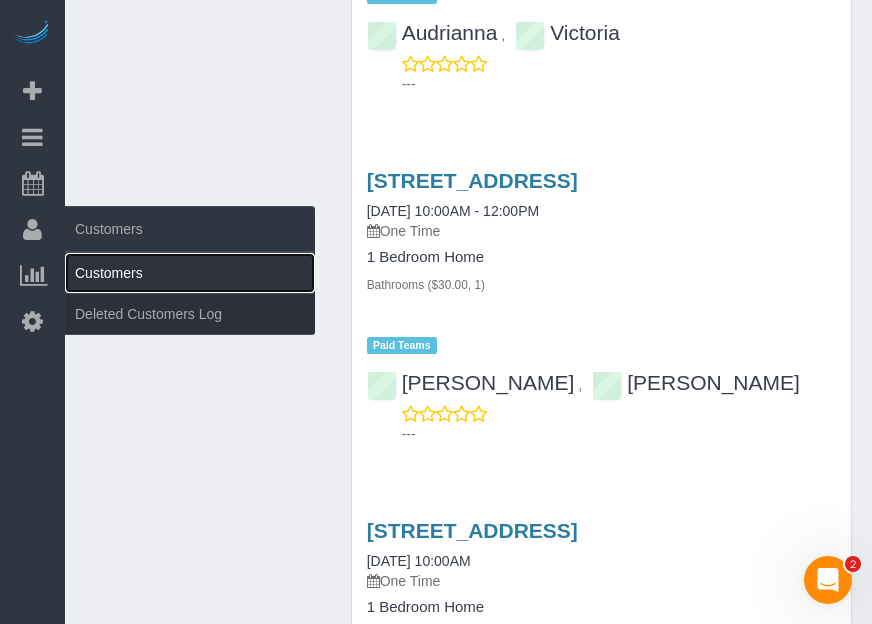 click on "Customers" at bounding box center [190, 273] 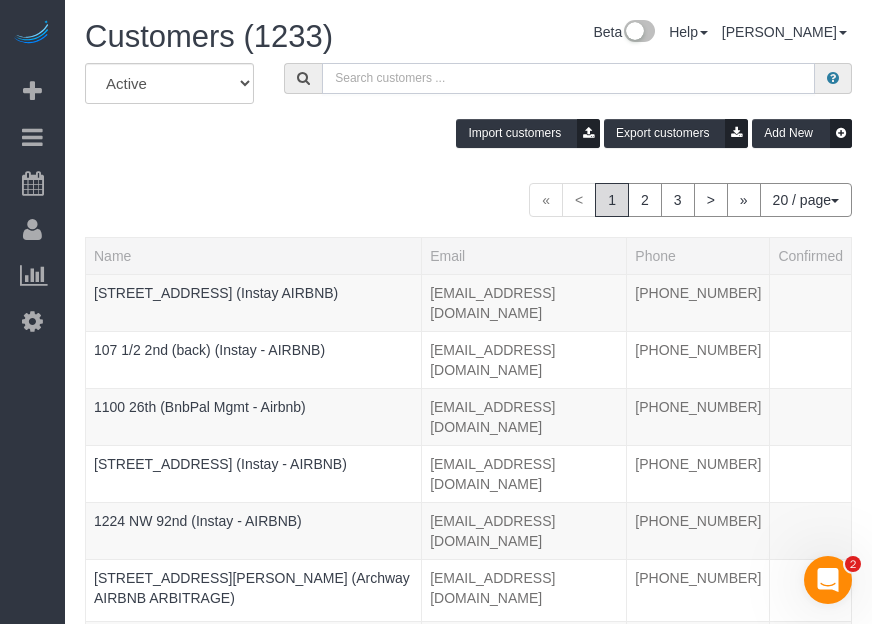 paste on "Flux 404" 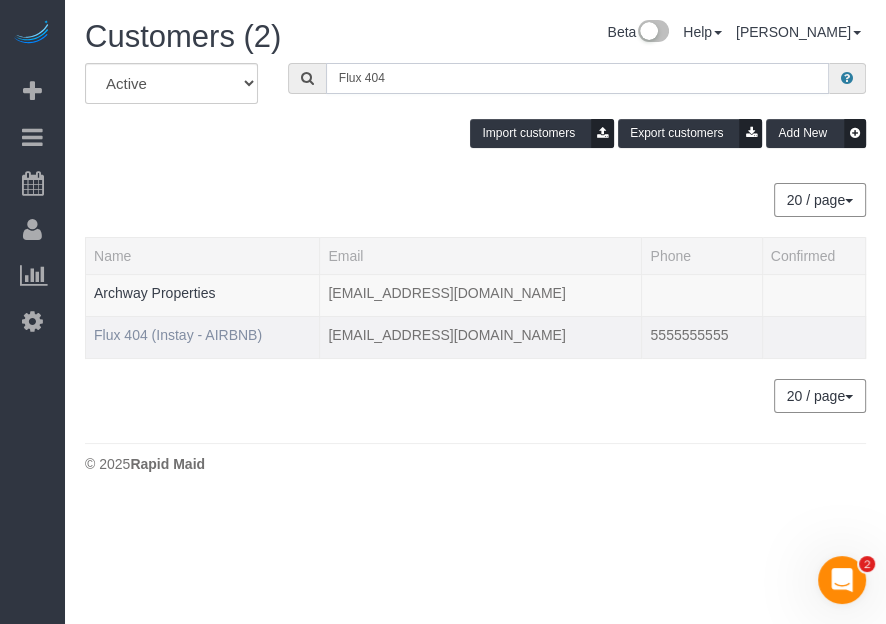 type on "Flux 404" 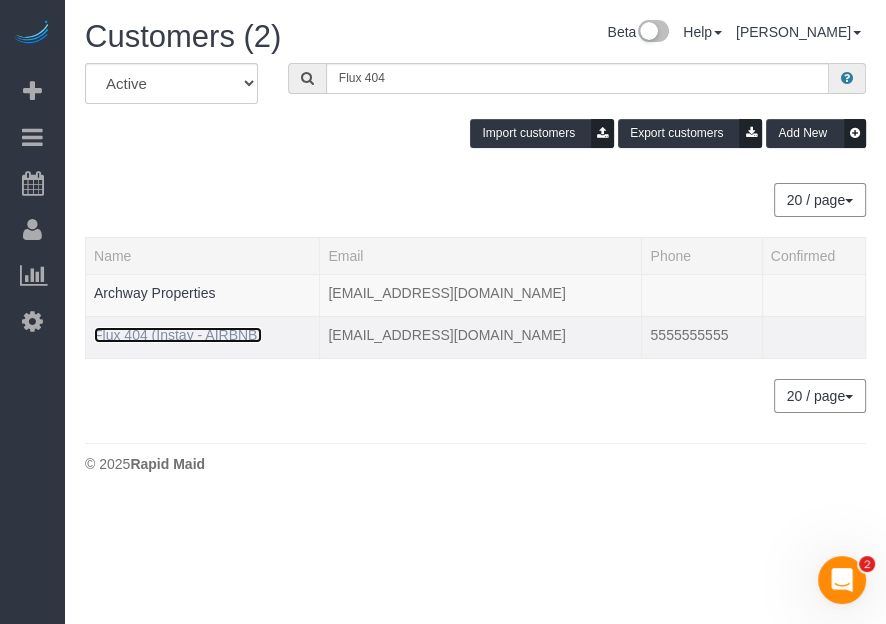click on "Flux 404 (Instay - AIRBNB)" at bounding box center (178, 335) 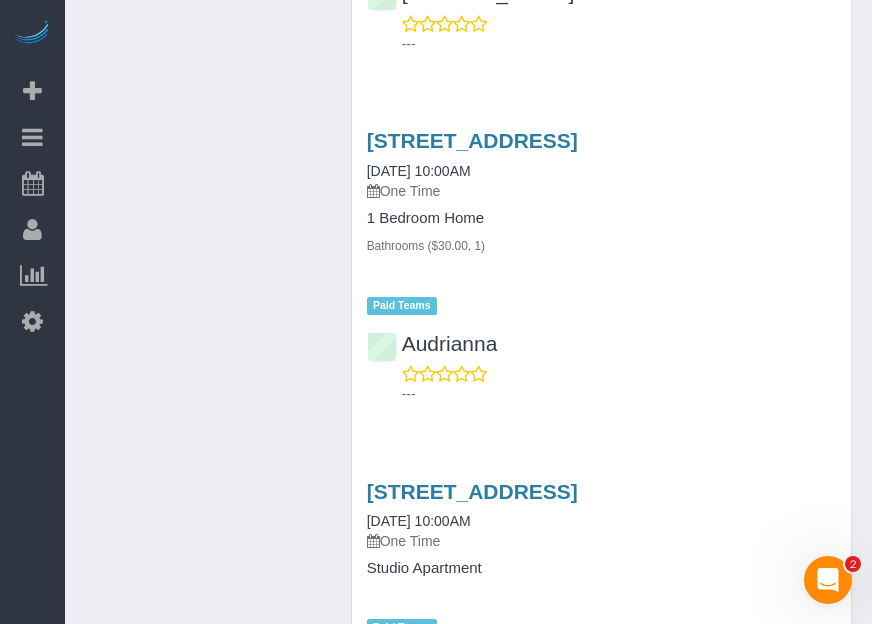 scroll, scrollTop: 3680, scrollLeft: 0, axis: vertical 